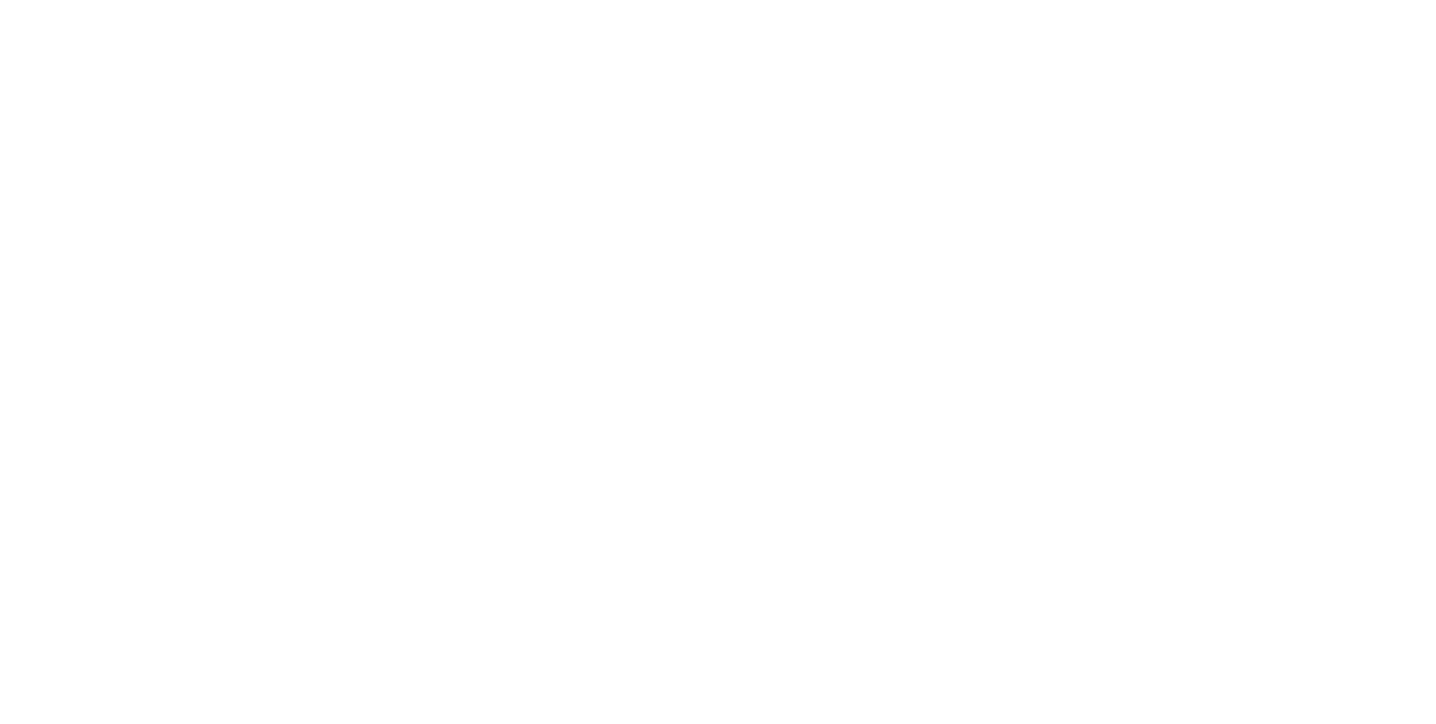 scroll, scrollTop: 0, scrollLeft: 0, axis: both 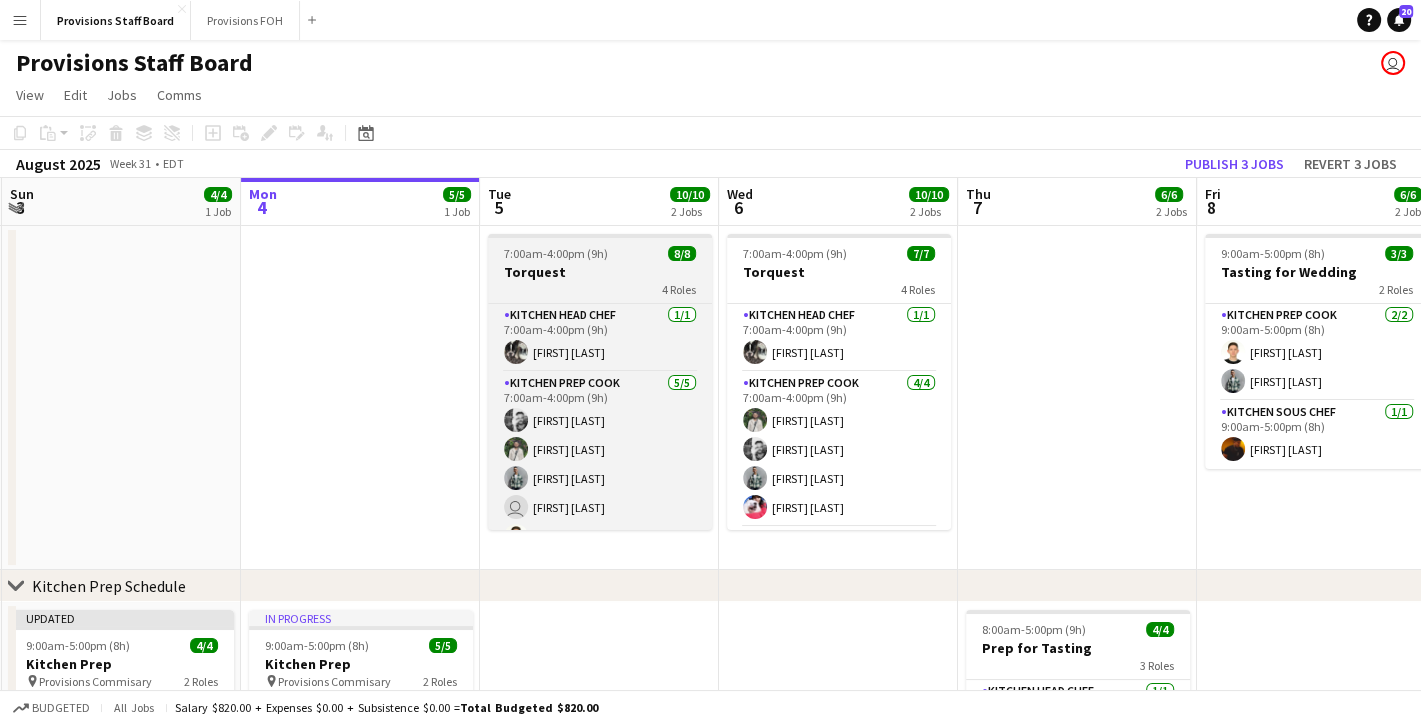 drag, startPoint x: 590, startPoint y: 276, endPoint x: 552, endPoint y: 278, distance: 38.052597 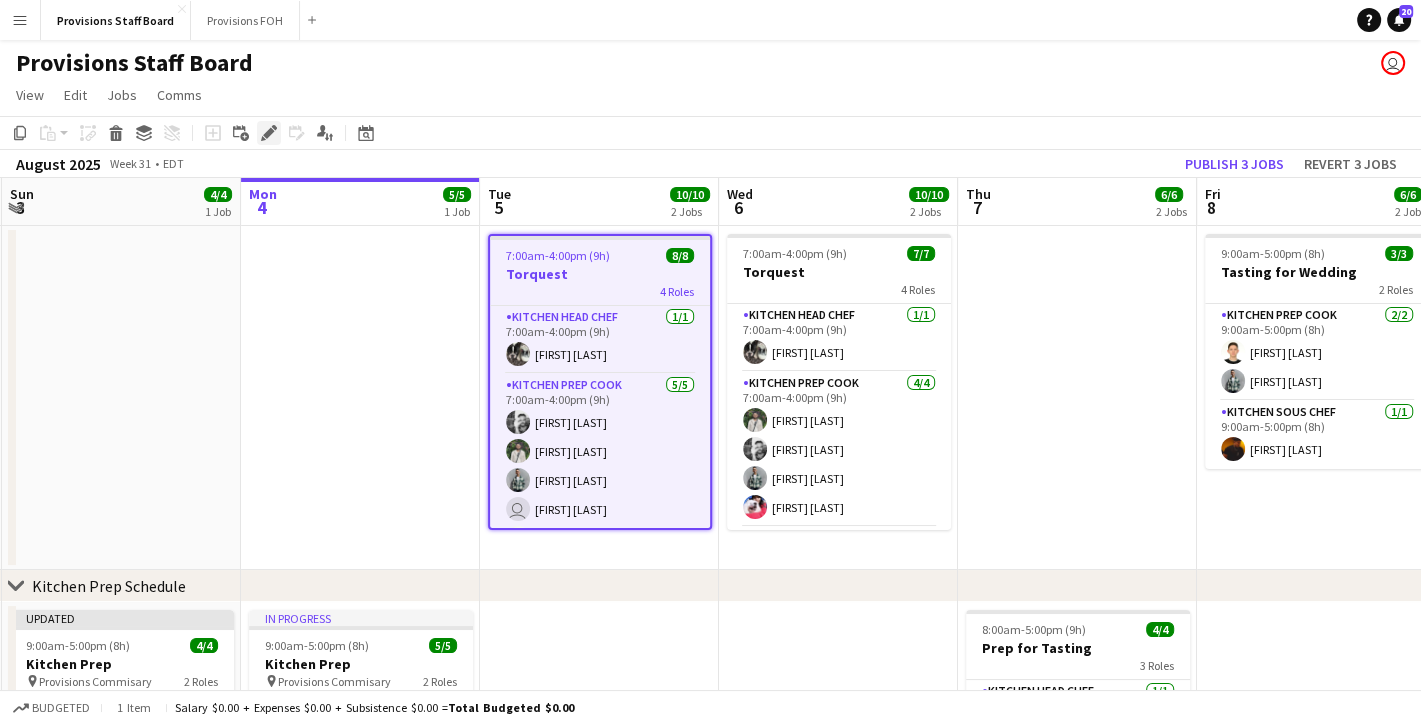 click 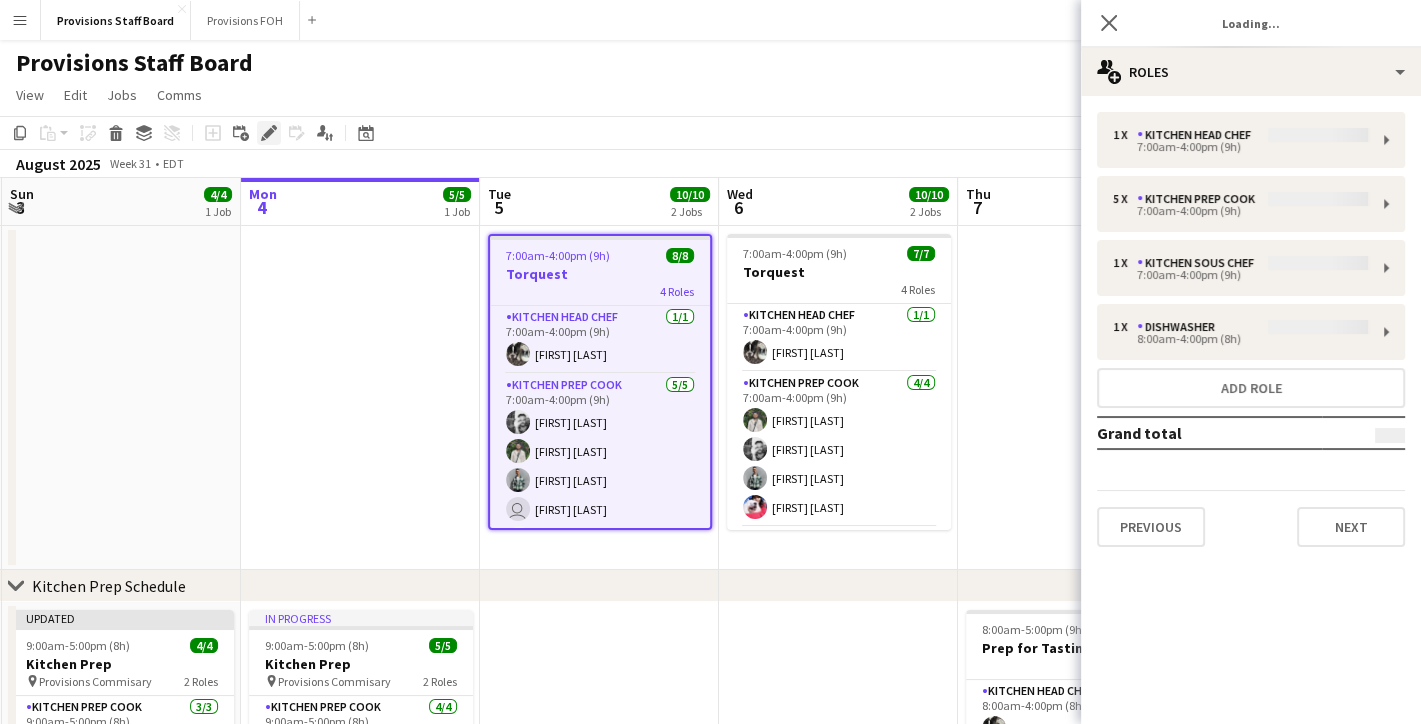 type on "*******" 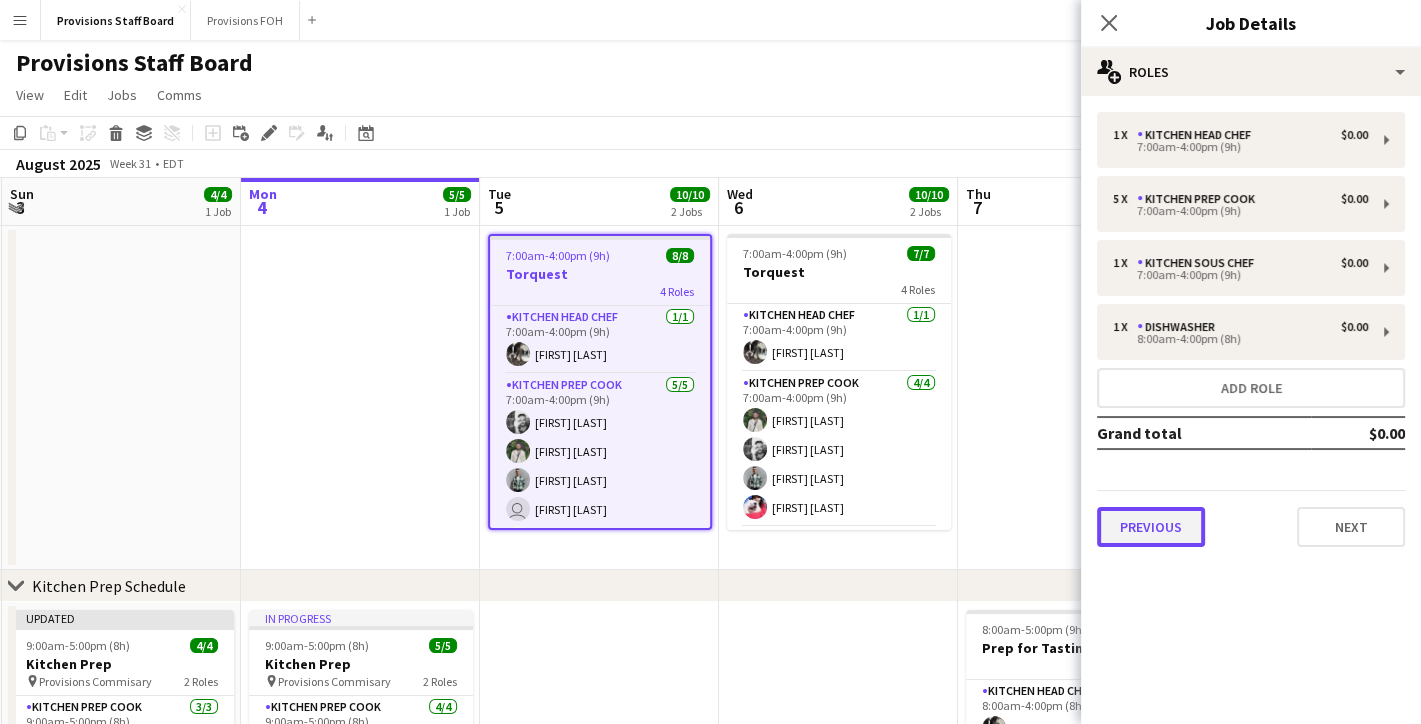 click on "Previous" at bounding box center (1151, 527) 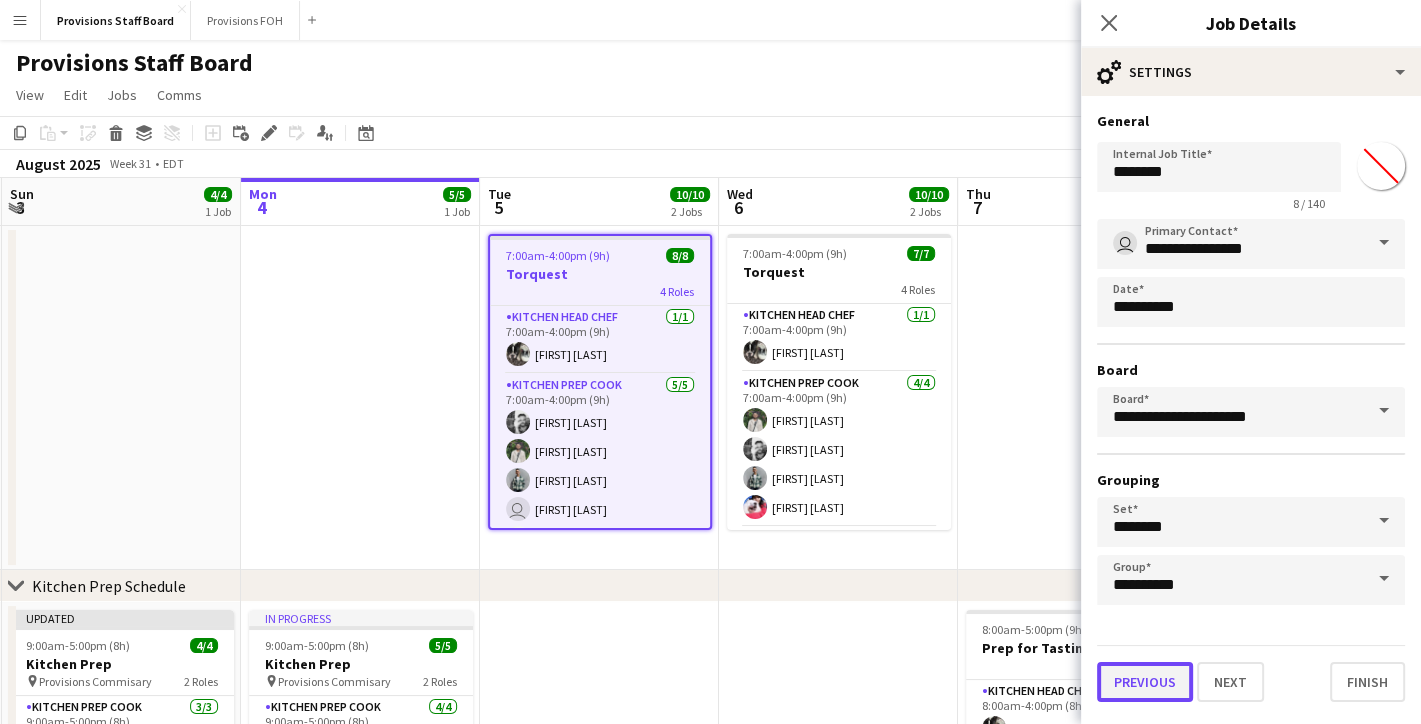 click on "Previous" at bounding box center [1145, 682] 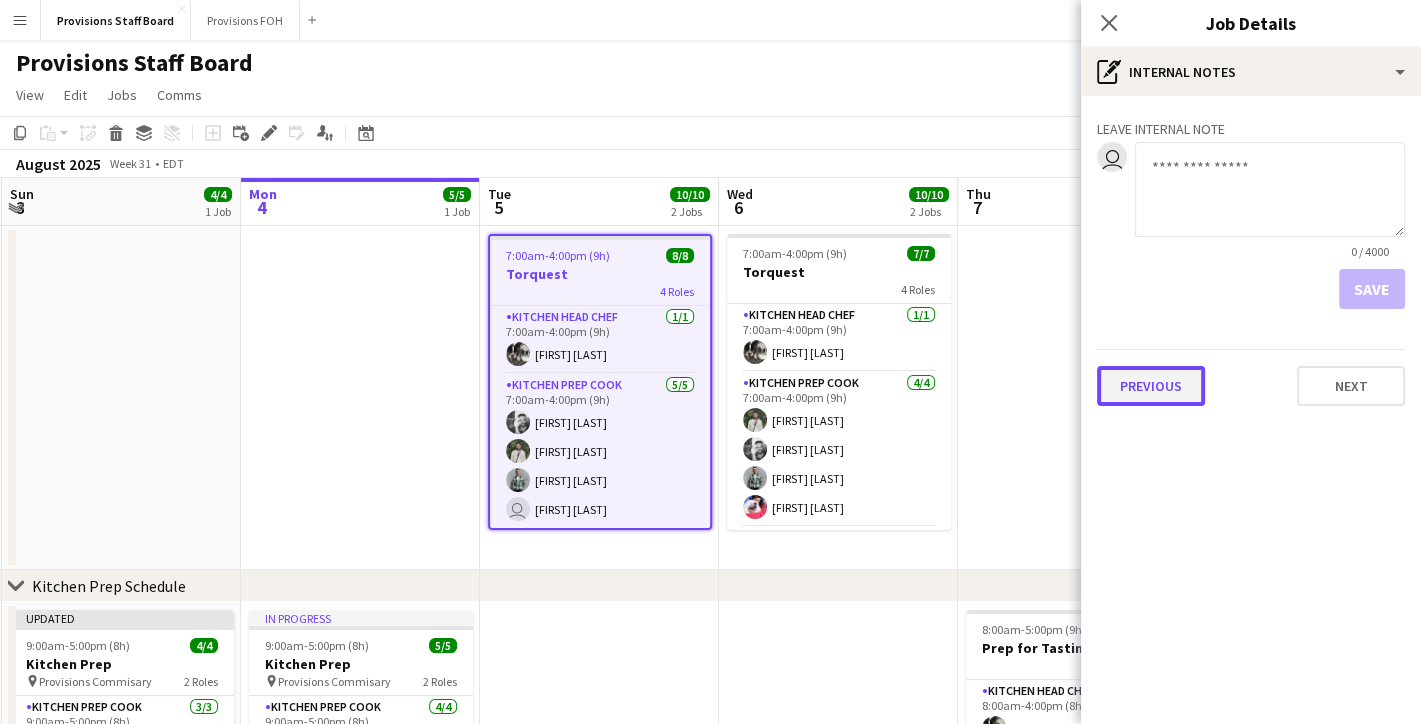click on "Previous" at bounding box center (1151, 386) 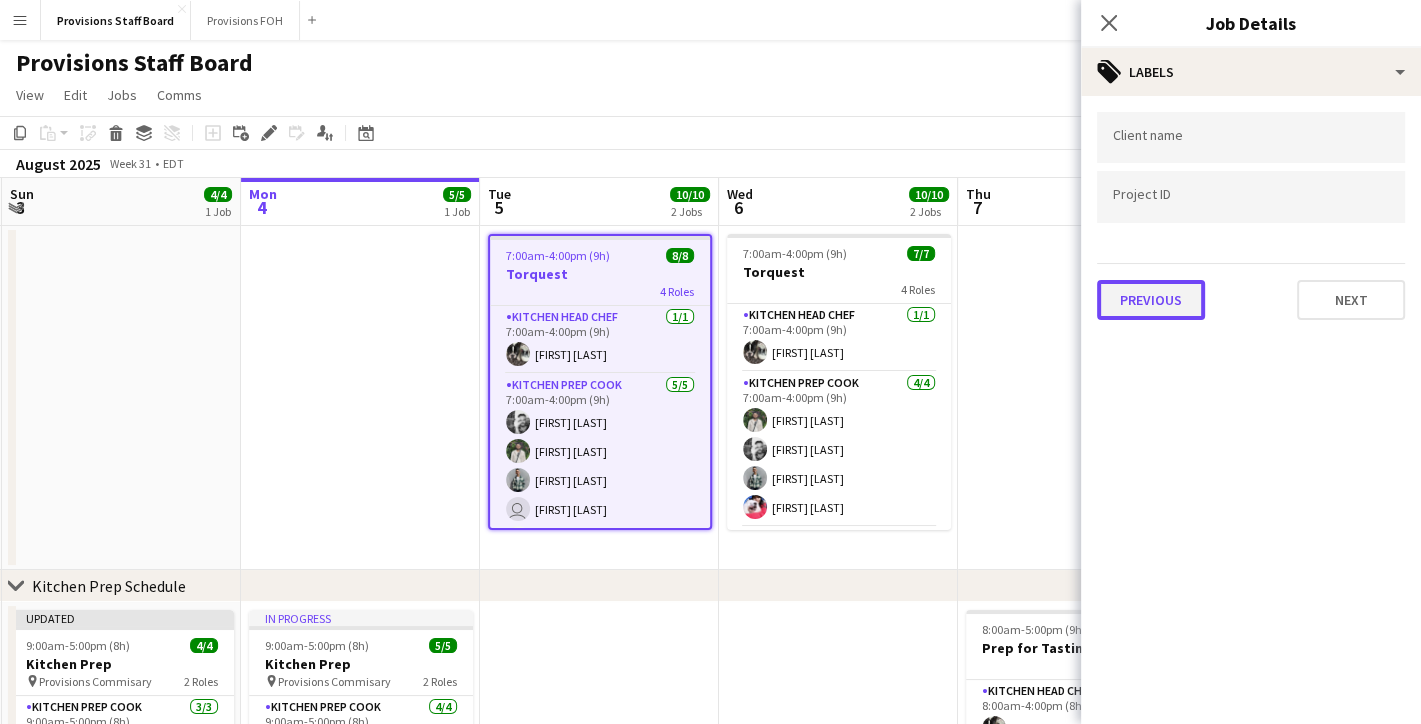 click on "Previous" at bounding box center (1151, 300) 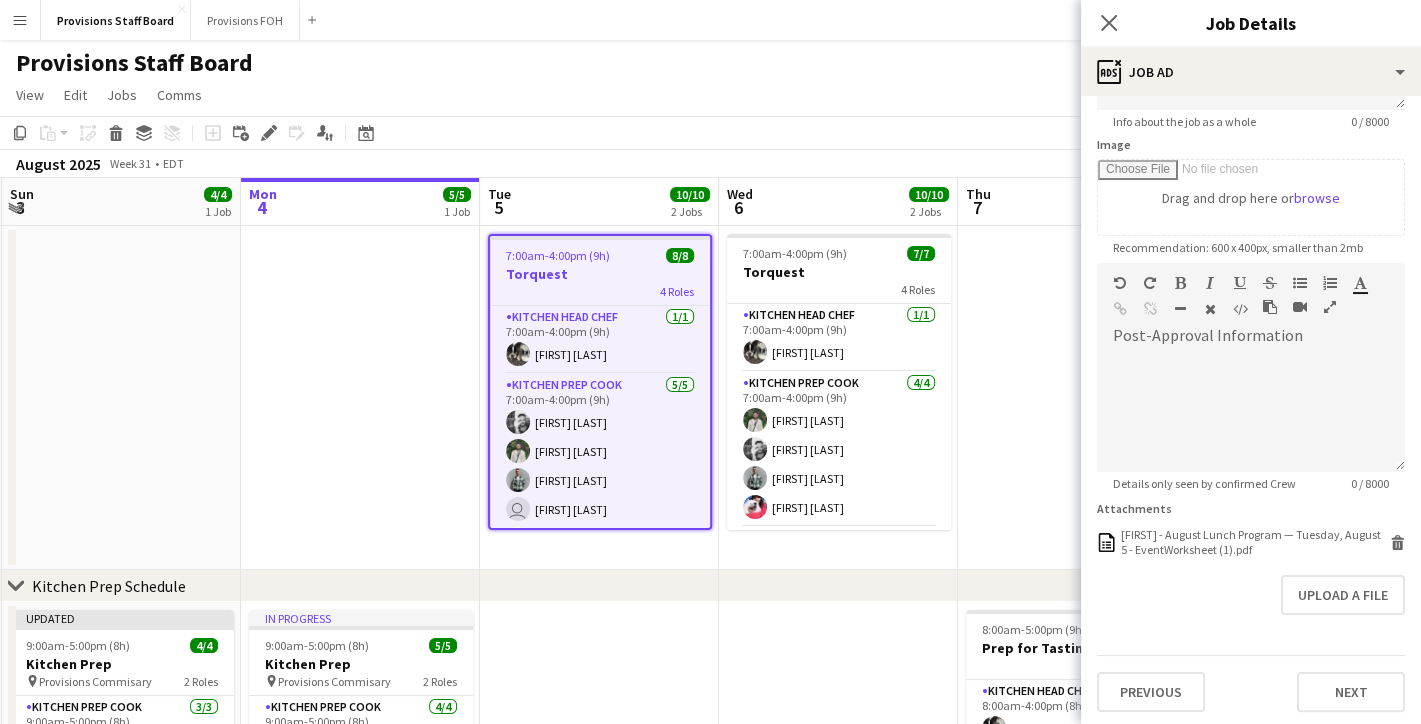 scroll, scrollTop: 300, scrollLeft: 0, axis: vertical 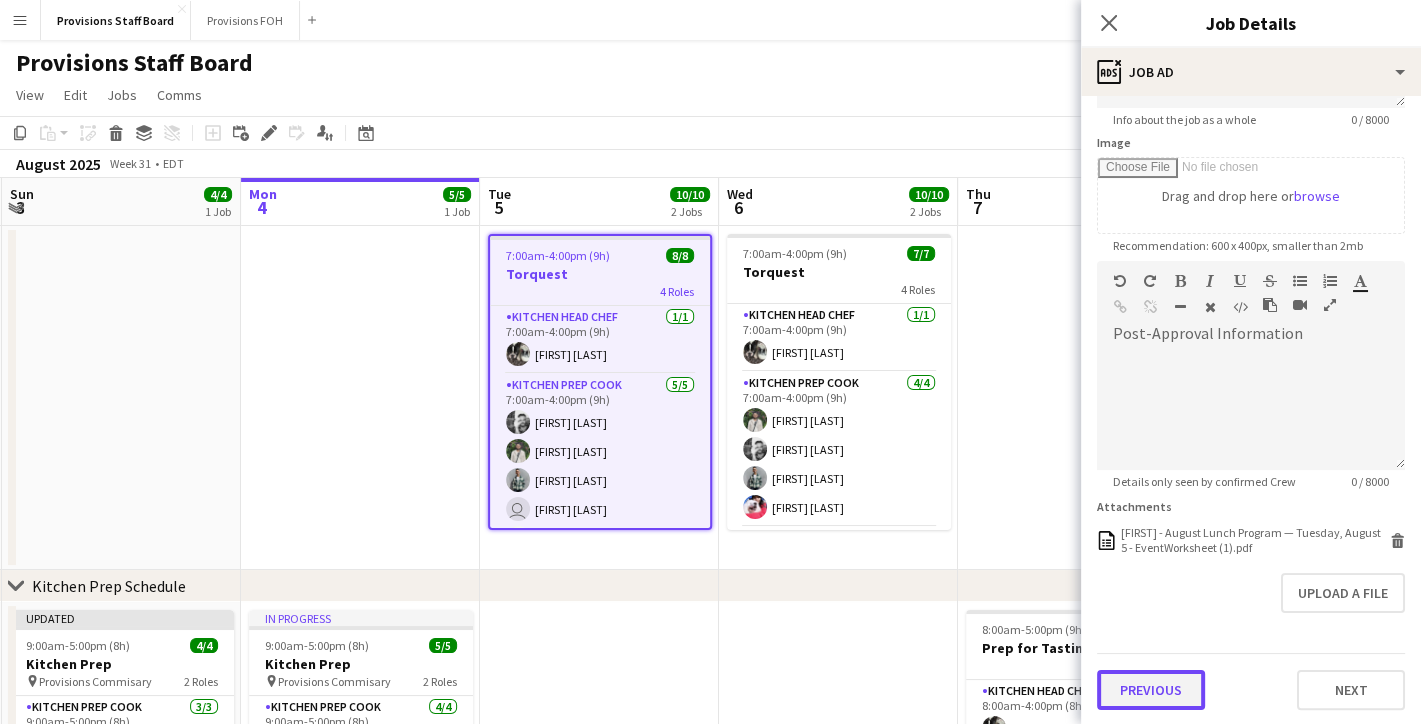click on "Previous" at bounding box center [1151, 690] 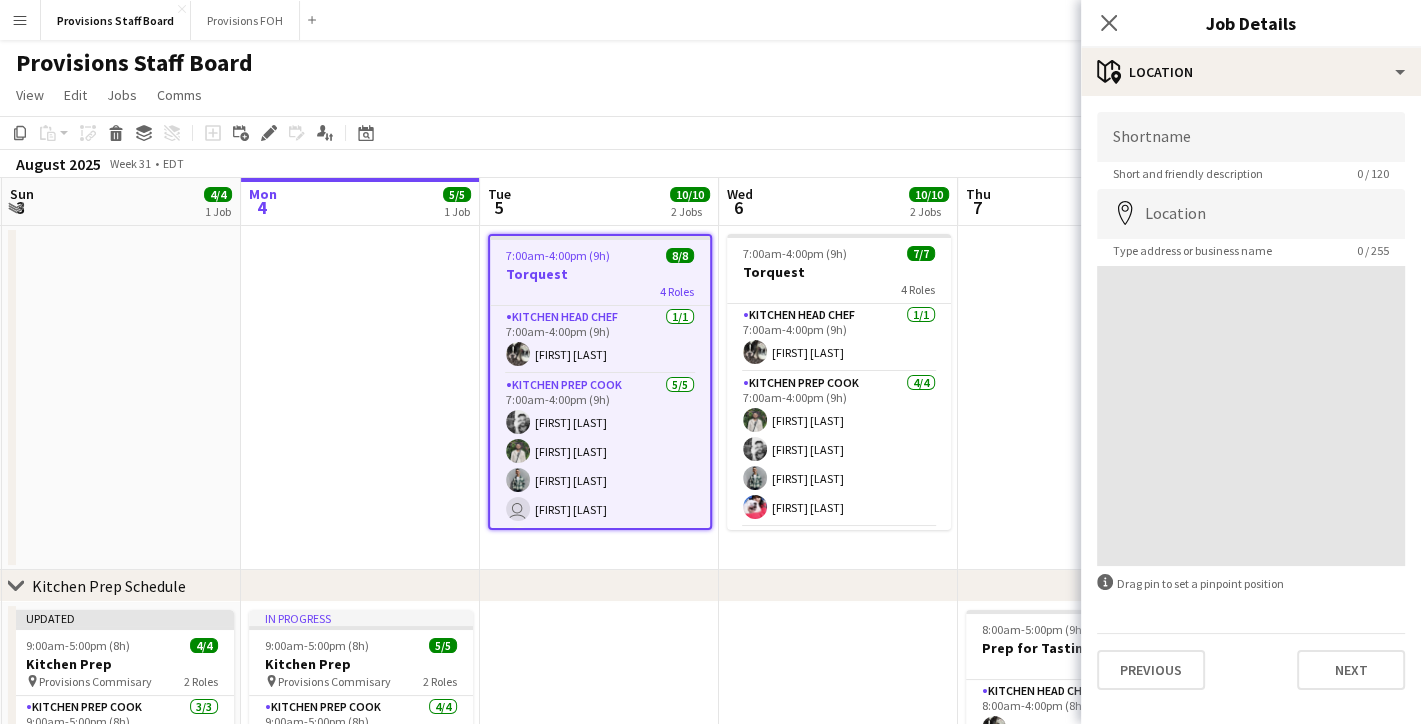 scroll, scrollTop: 0, scrollLeft: 0, axis: both 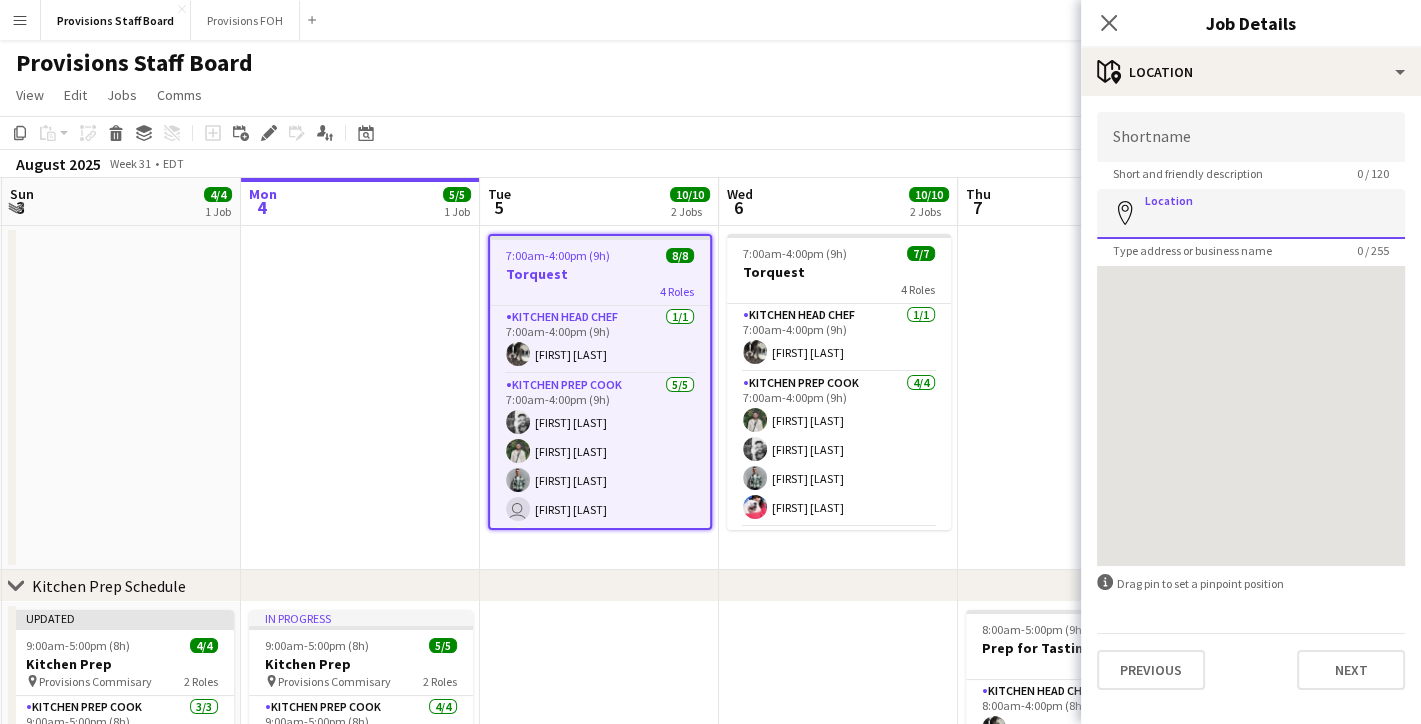 click on "Location" at bounding box center (1251, 214) 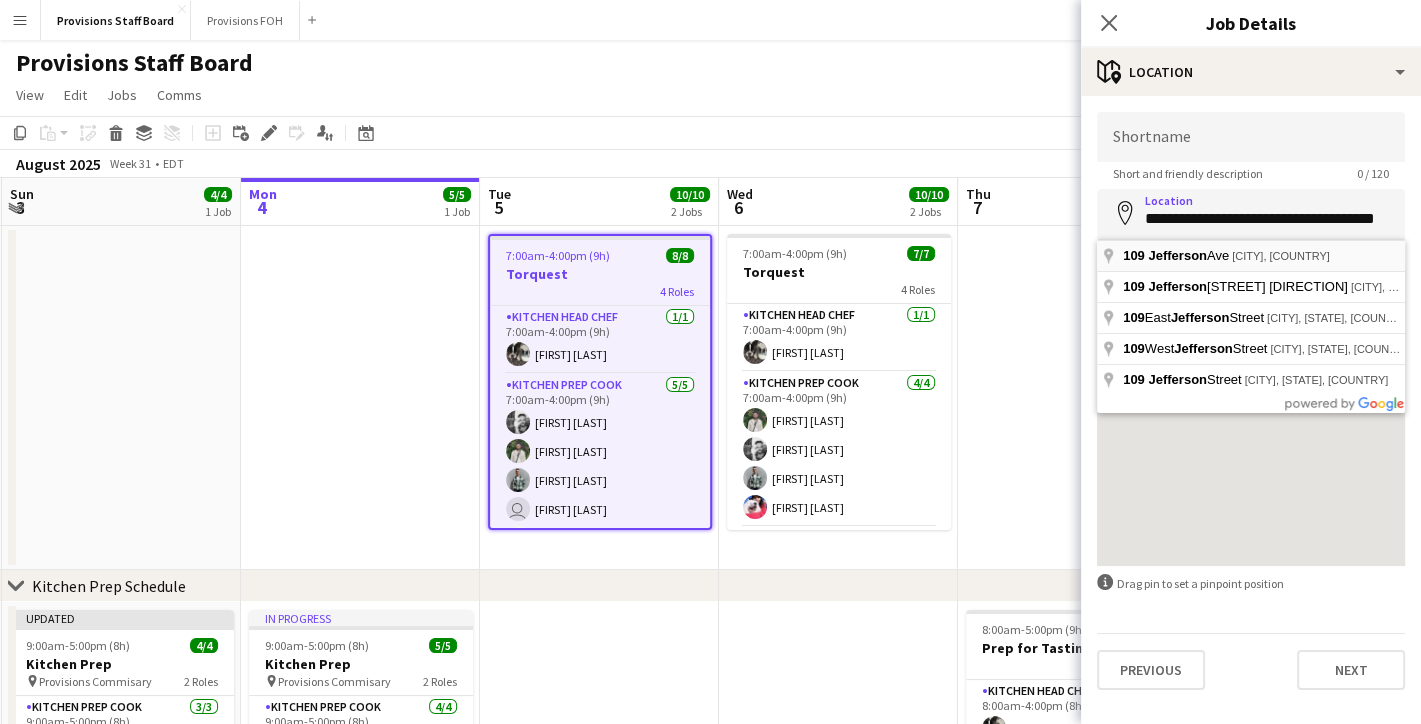 type on "**********" 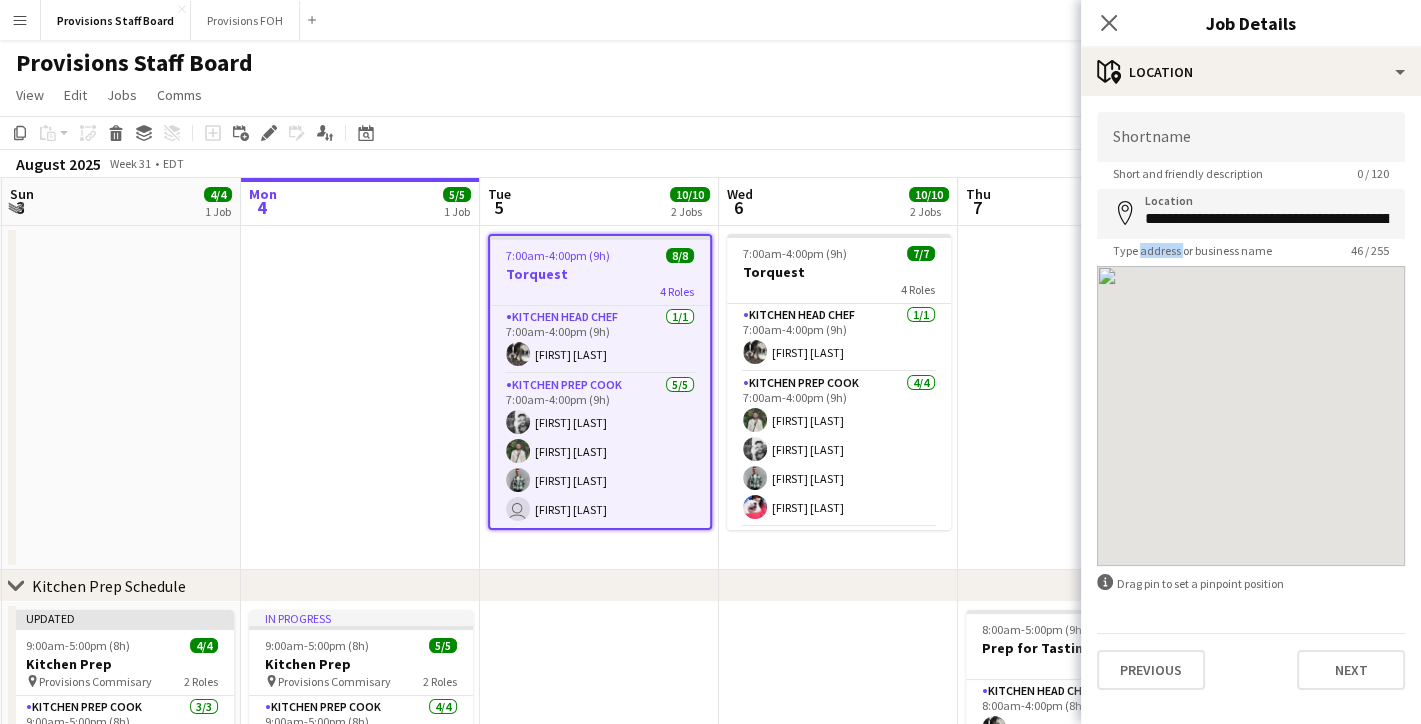 click on "Type address or business name" at bounding box center (1192, 250) 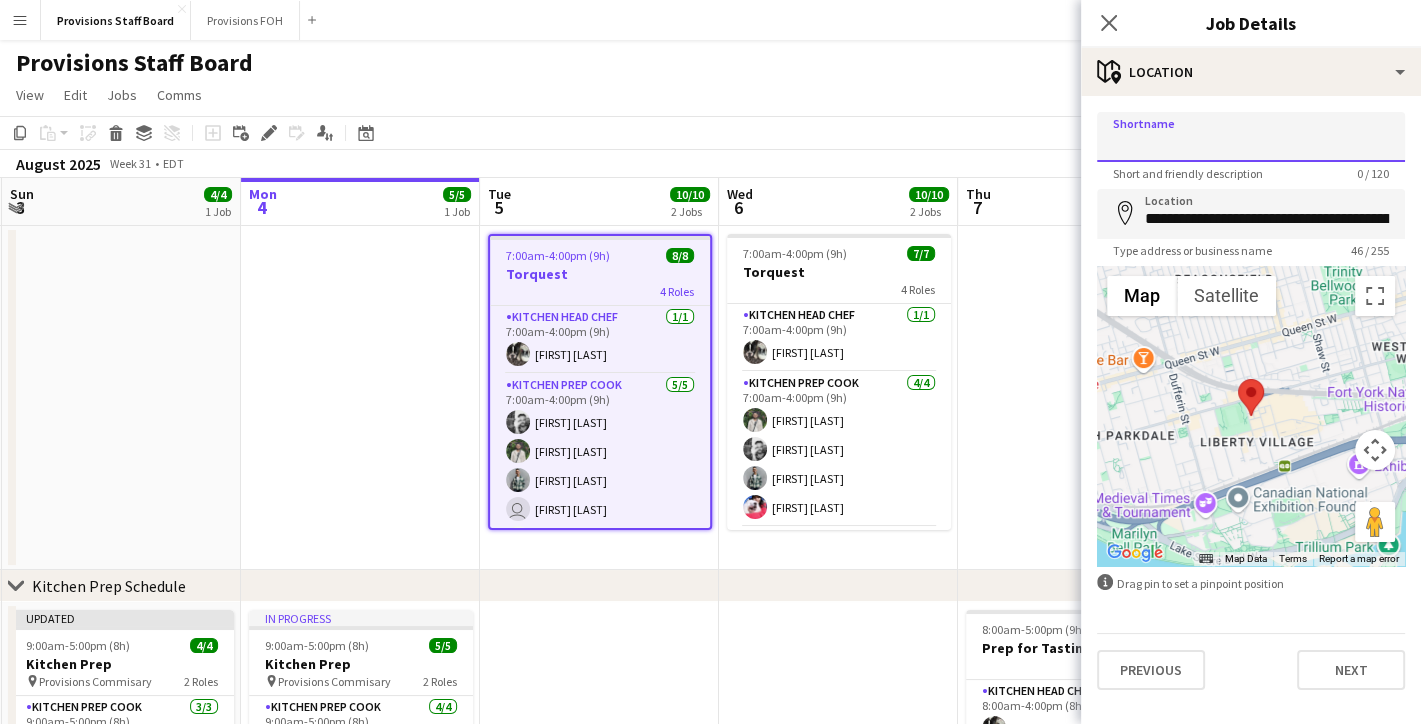 drag, startPoint x: 1164, startPoint y: 254, endPoint x: 1121, endPoint y: 135, distance: 126.53063 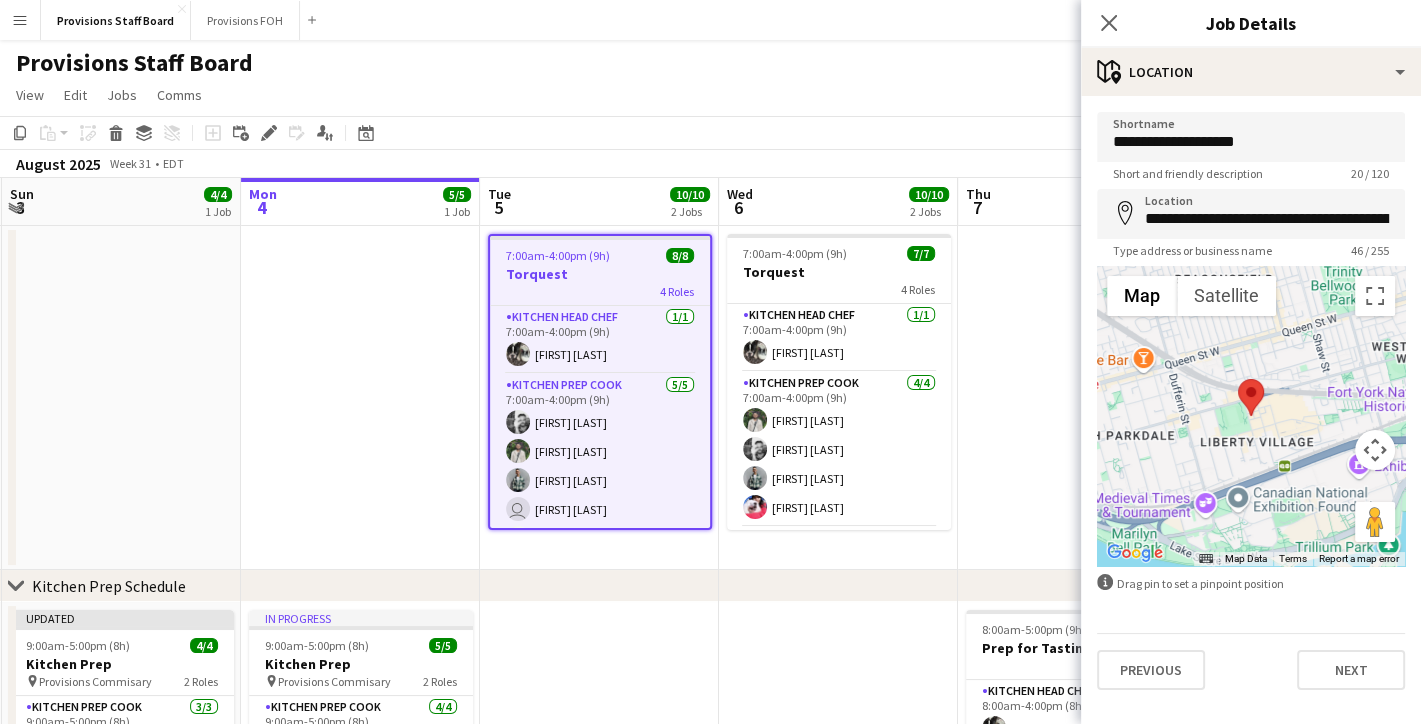 click on "View  Day view expanded Day view collapsed Month view Date picker Jump to today Expand Linked Jobs Collapse Linked Jobs  Edit  Copy Ctrl+C  Paste  Without Crew Ctrl+V With Crew Ctrl+Shift+V Paste as linked job  Group  Group Ungroup  Jobs  New Job Edit Job Delete Job New Linked Job Edit Linked Jobs Job fulfilment Promote Role Copy Role URL  Comms  Notify confirmed crew Create chat" 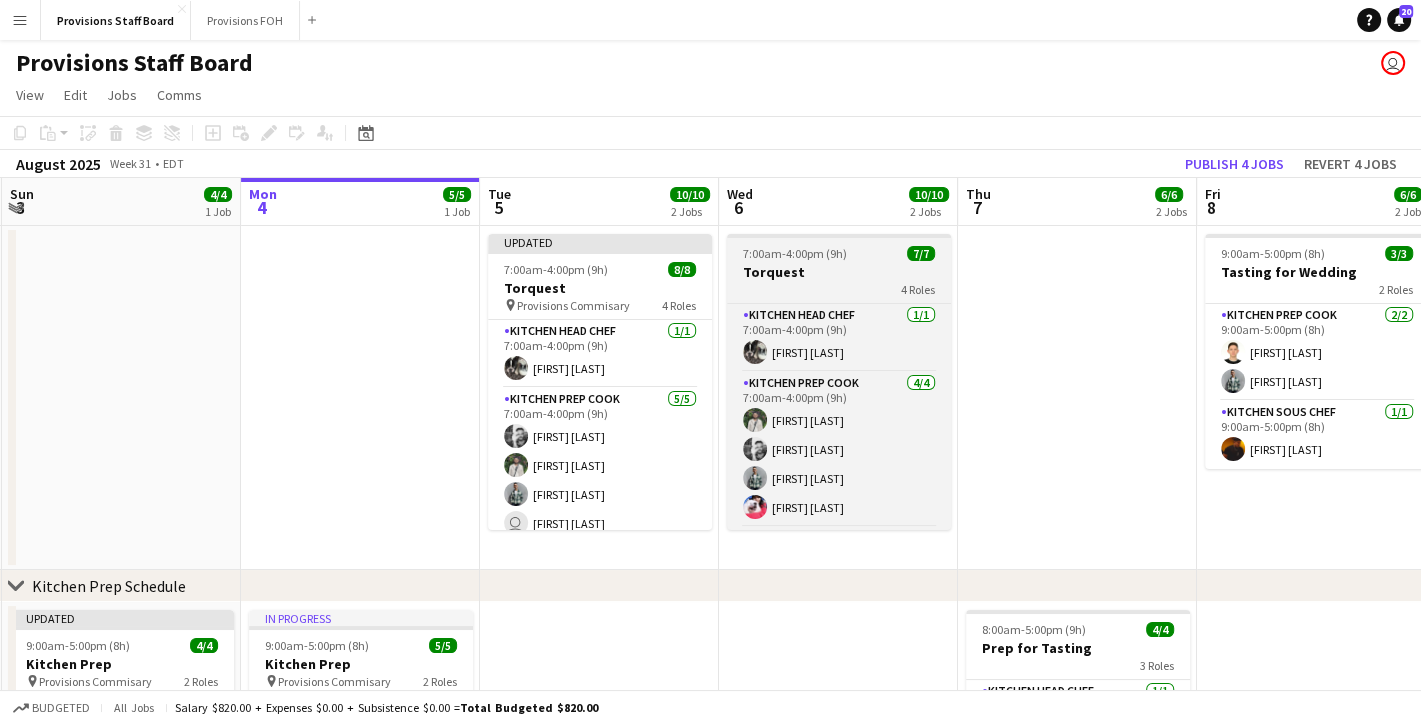 click on "7:00am-4:00pm (9h)" at bounding box center (795, 253) 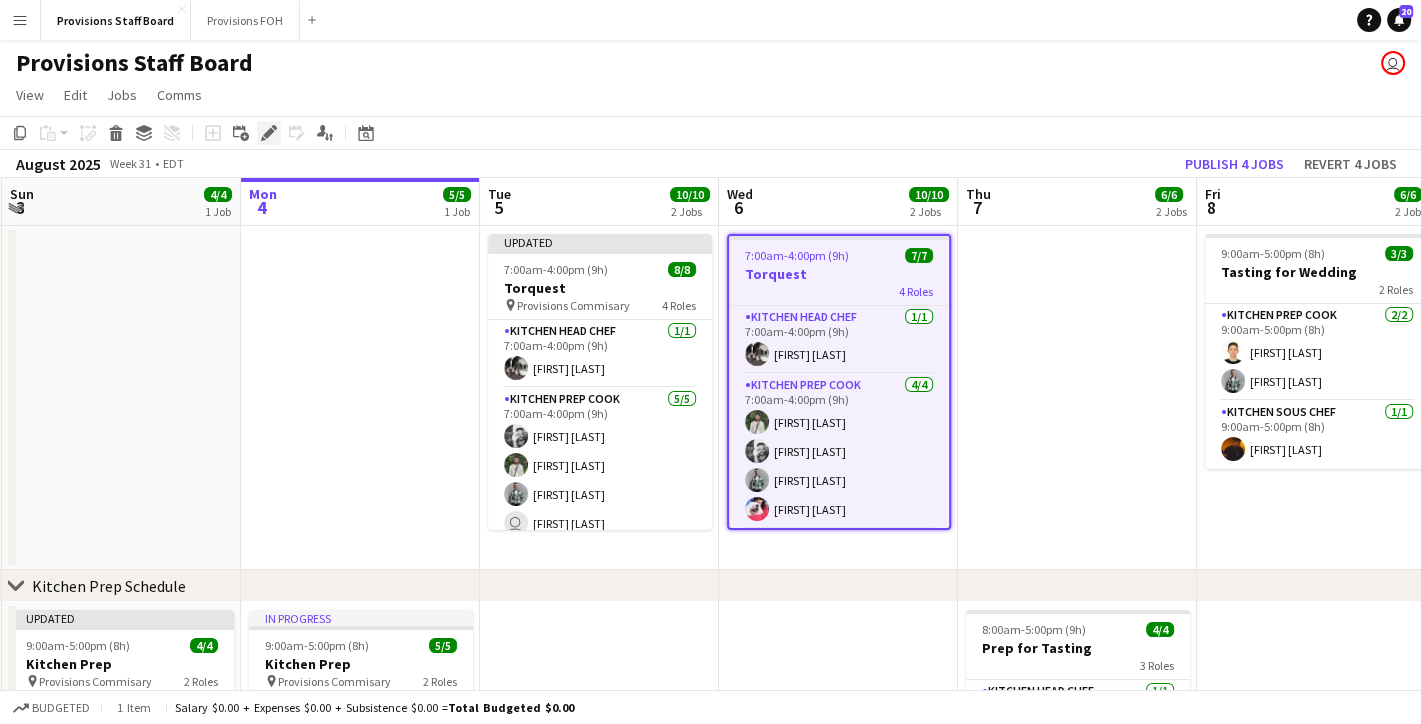click on "Edit" 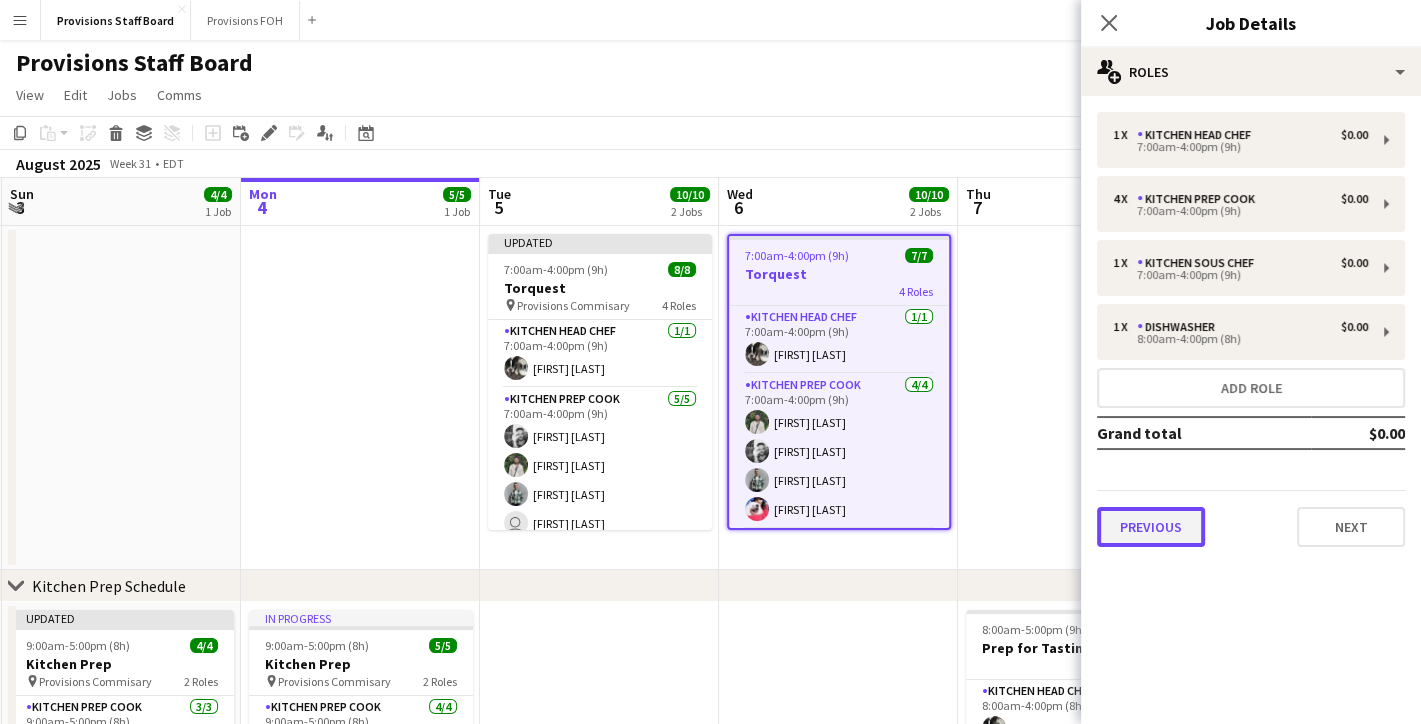 click on "Previous" at bounding box center [1151, 527] 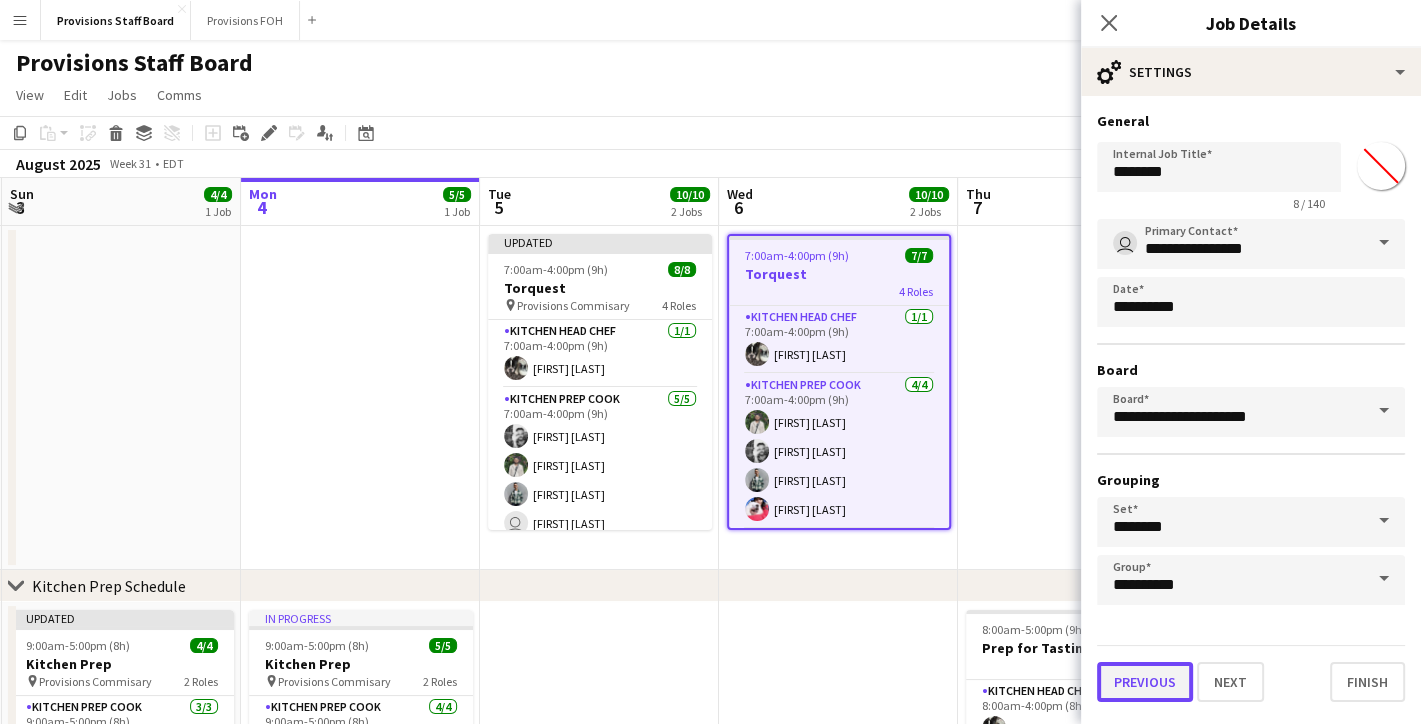 click on "Previous" at bounding box center [1145, 682] 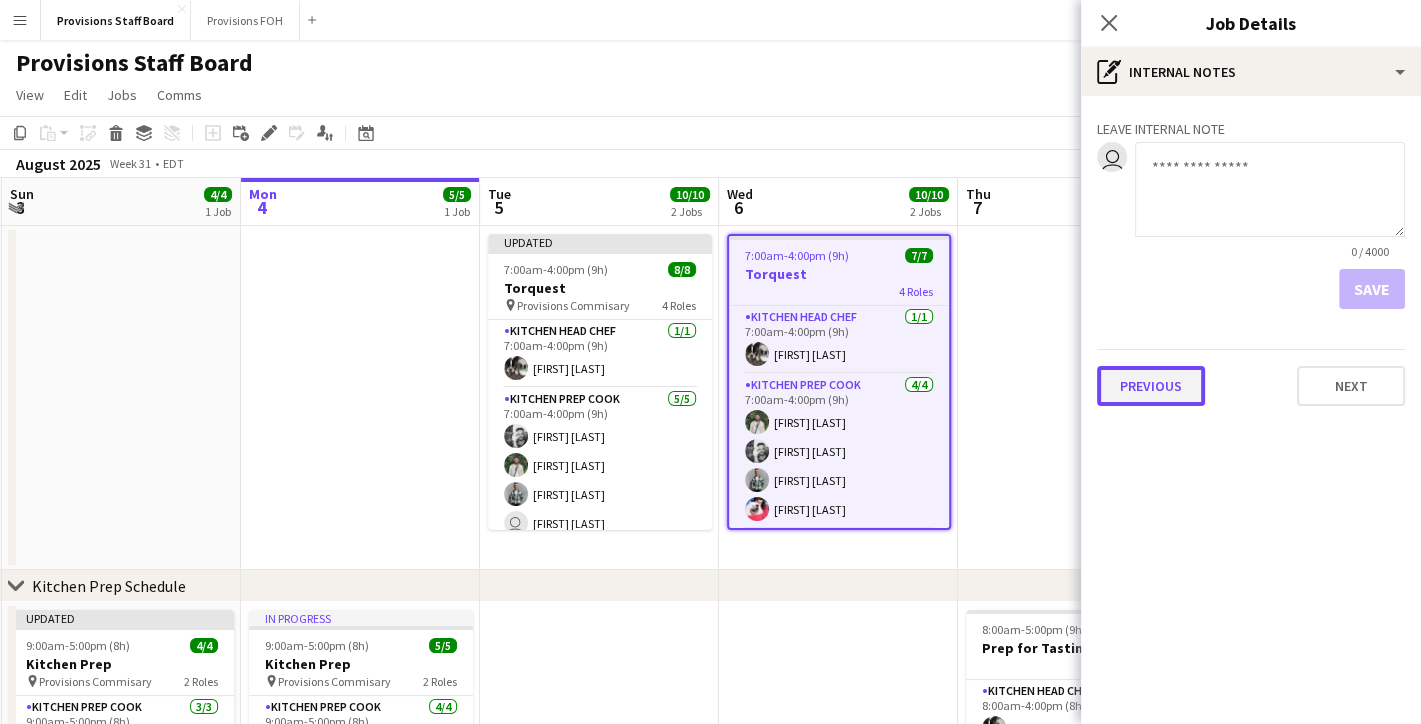 click on "Previous" at bounding box center (1151, 386) 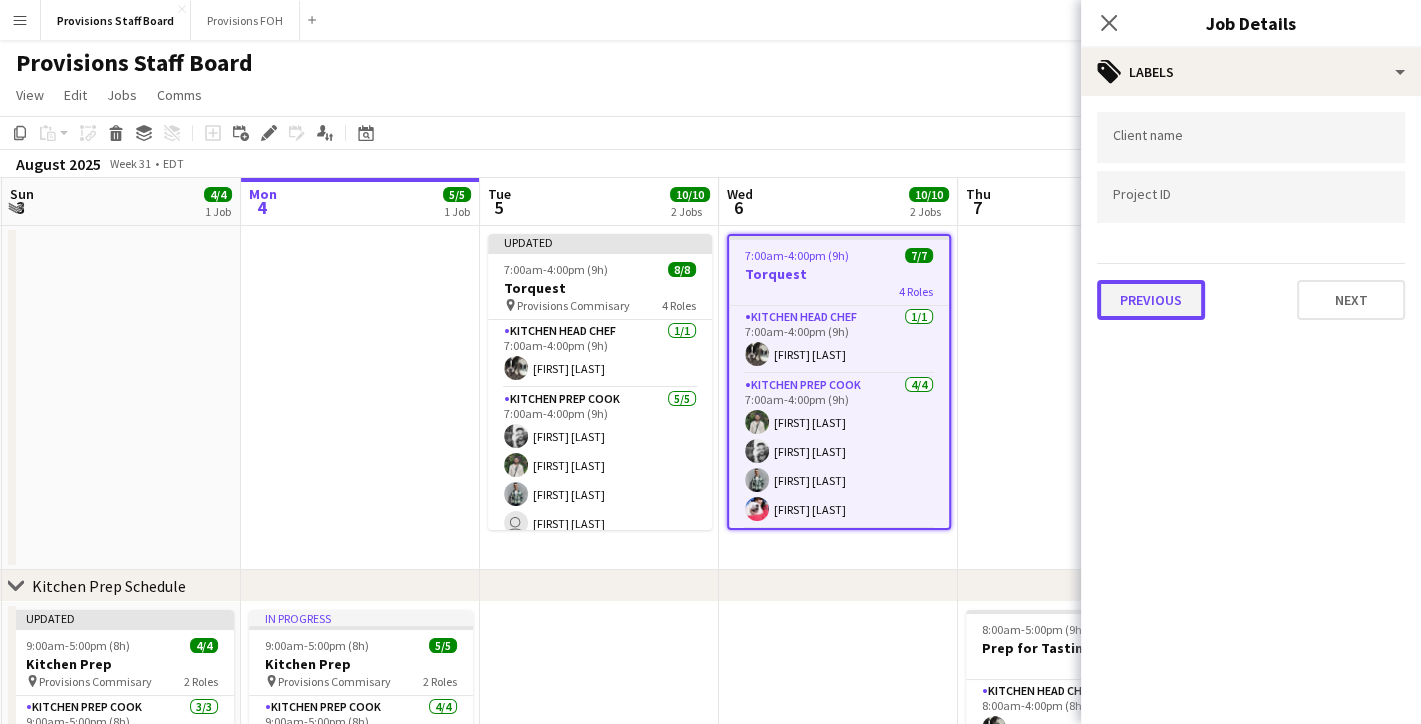 click on "Previous" at bounding box center (1151, 300) 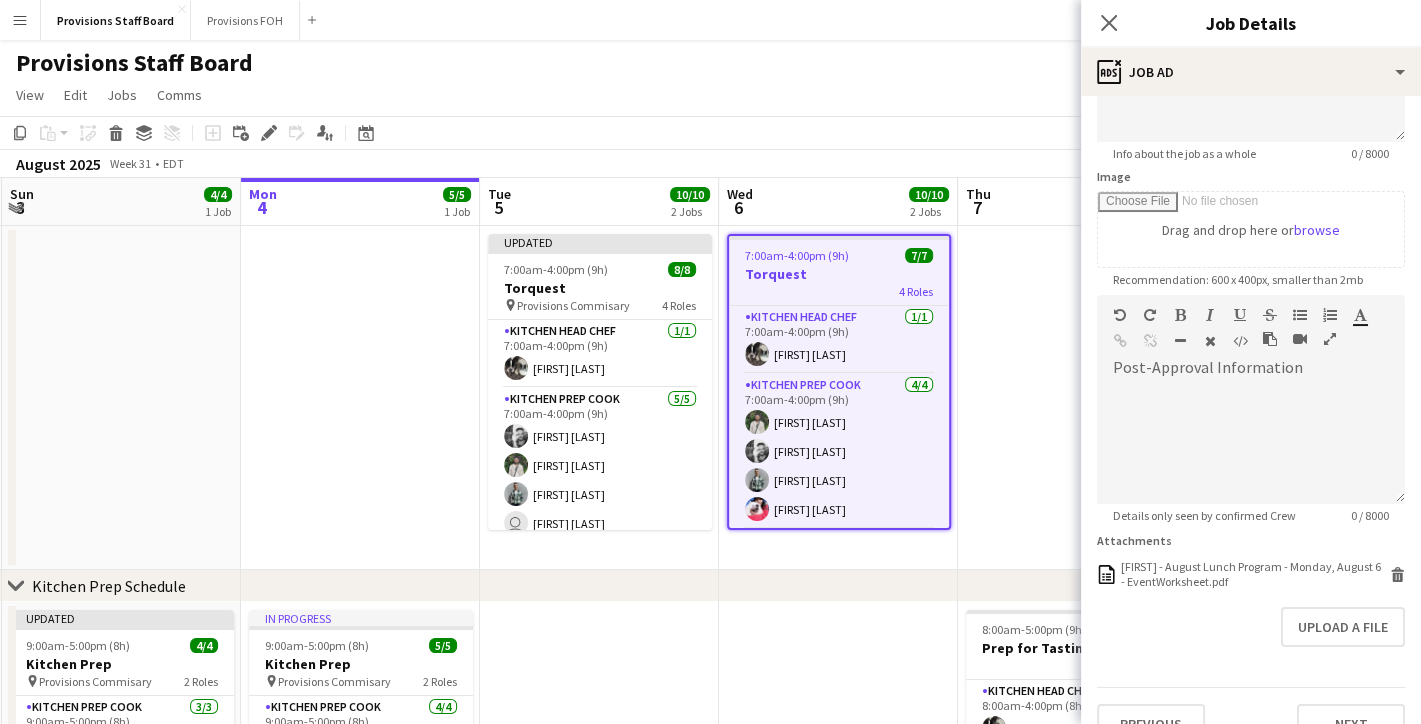 scroll, scrollTop: 368, scrollLeft: 0, axis: vertical 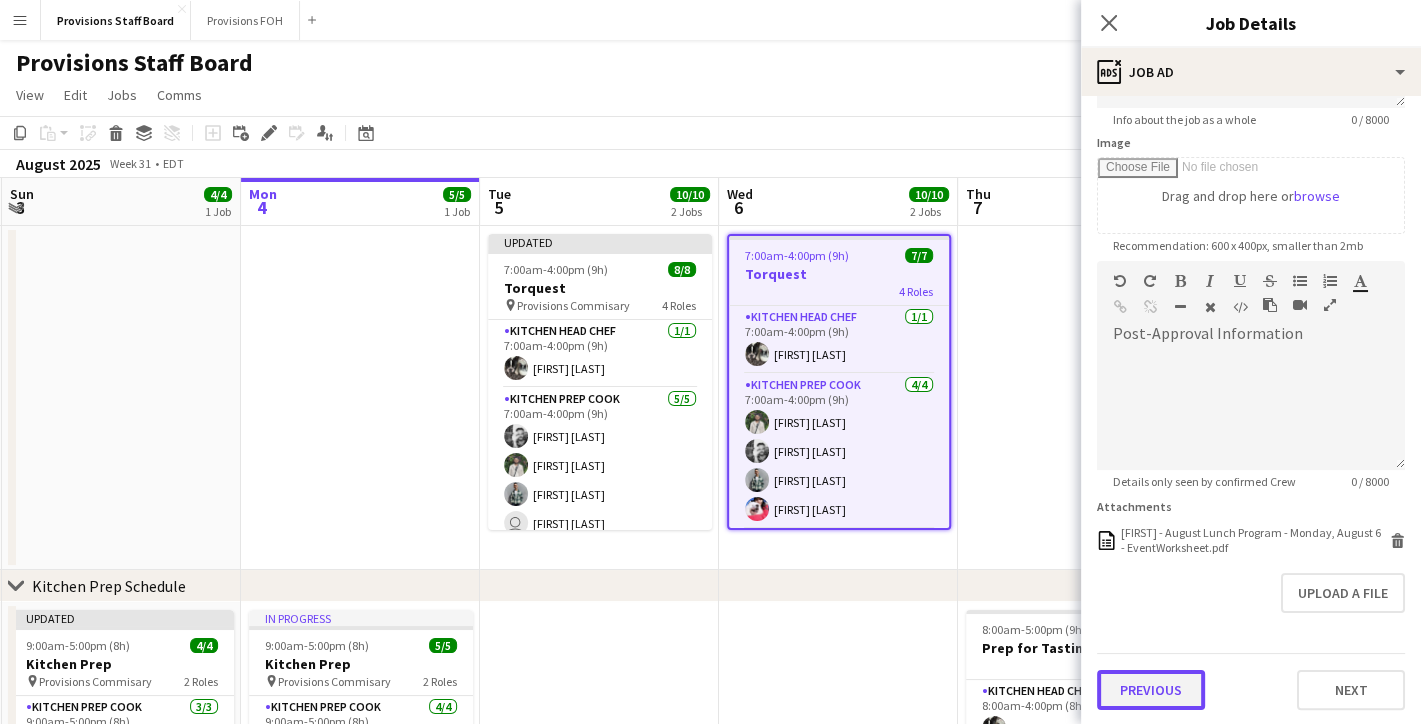 click on "********  8 / 140   Job Description  default   Heading 1   Heading 2   Heading 3   Heading 4   Heading 5   Heading 6   Heading 7   Paragraph   Predefined   Standard   default  Times New Roman   Arial   Times New Roman   Calibri   Comic Sans MS  3   1   2   3   4   5   6   7  ******* ******* Info about the job as a whole  0 / 8000   Image  Drag and drop here or  browse Recommendation: 600 x 400px, smaller than 2mb  Post-Approval Information  default   Heading 1   Heading 2   Heading 3   Heading 4   Heading 5   Heading 6   Heading 7   Paragraph   Predefined   Standard   default  Times New Roman   Arial   Times New Roman   Calibri   Comic Sans MS  3   1   2   3   4   5   6   7  ******* ******* Details only seen by confirmed Crew  0 / 8000   Attachments
[FIRST] - August Lunch Program - Monday, August 6 - EventWorksheet.pdf
[FIRST] - August Lunch Program - Monday, August 6 - EventWorksheet.pdf
Delete" at bounding box center [1251, 266] 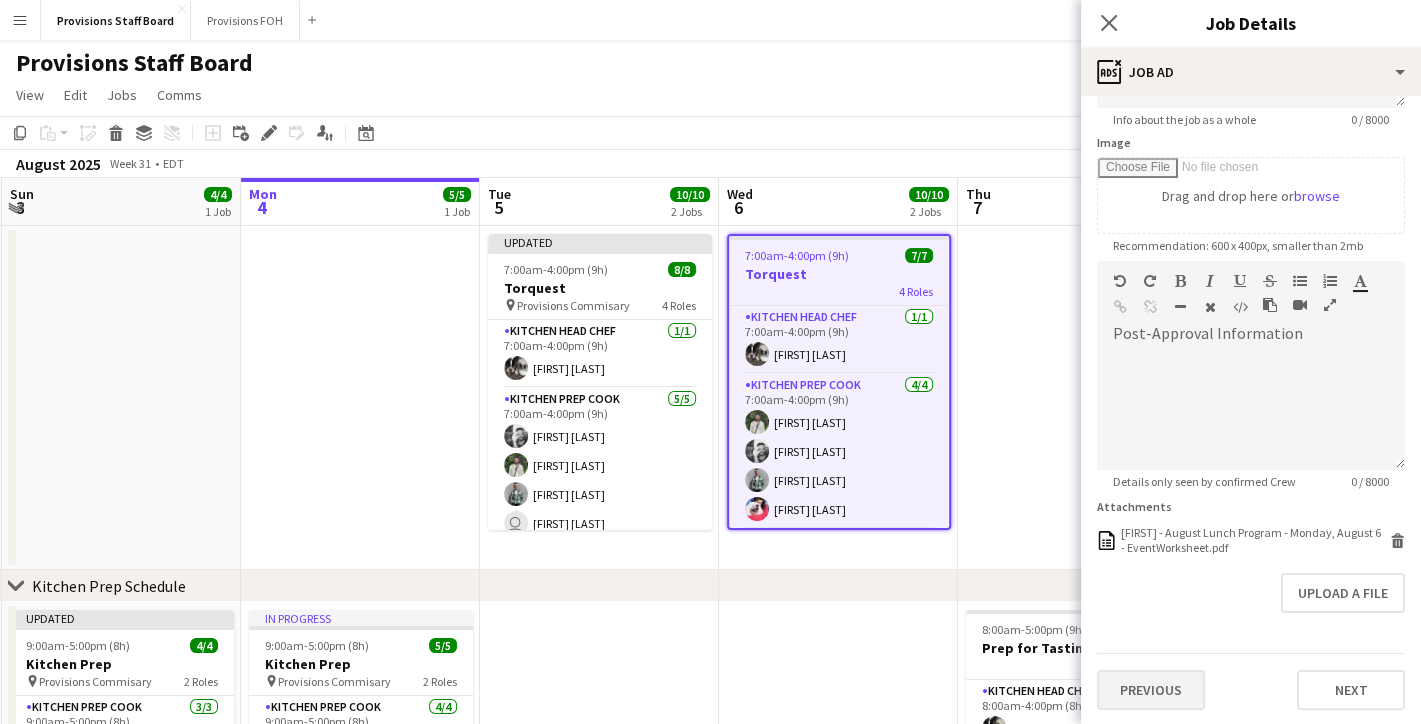 scroll, scrollTop: 0, scrollLeft: 0, axis: both 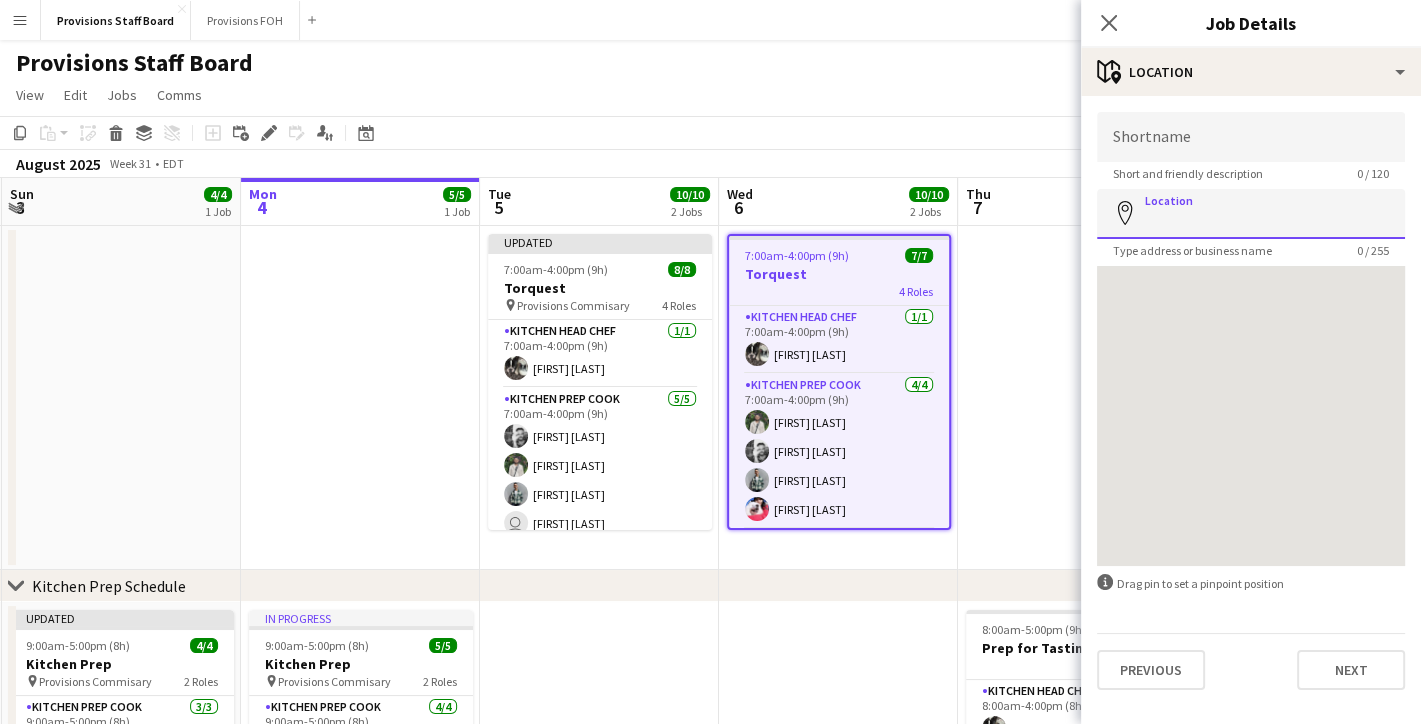 click on "Location" at bounding box center [1251, 214] 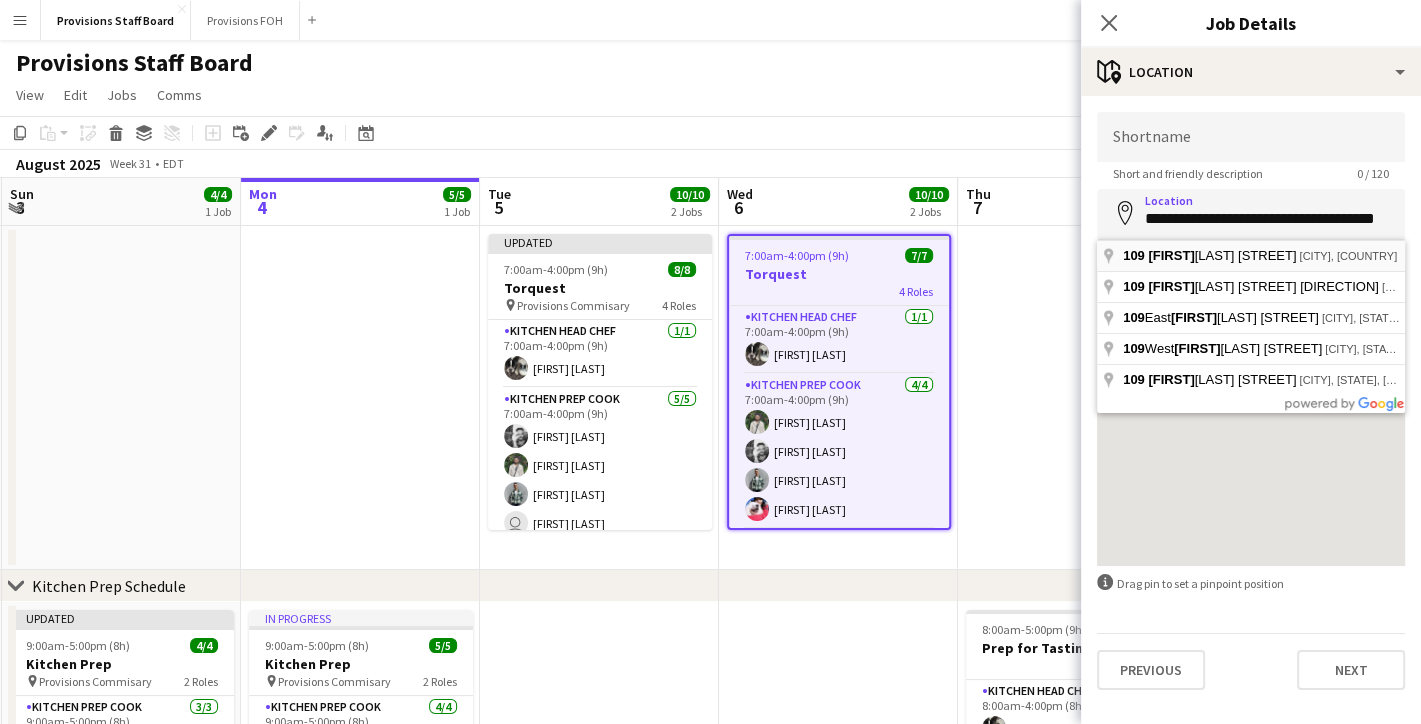type on "**********" 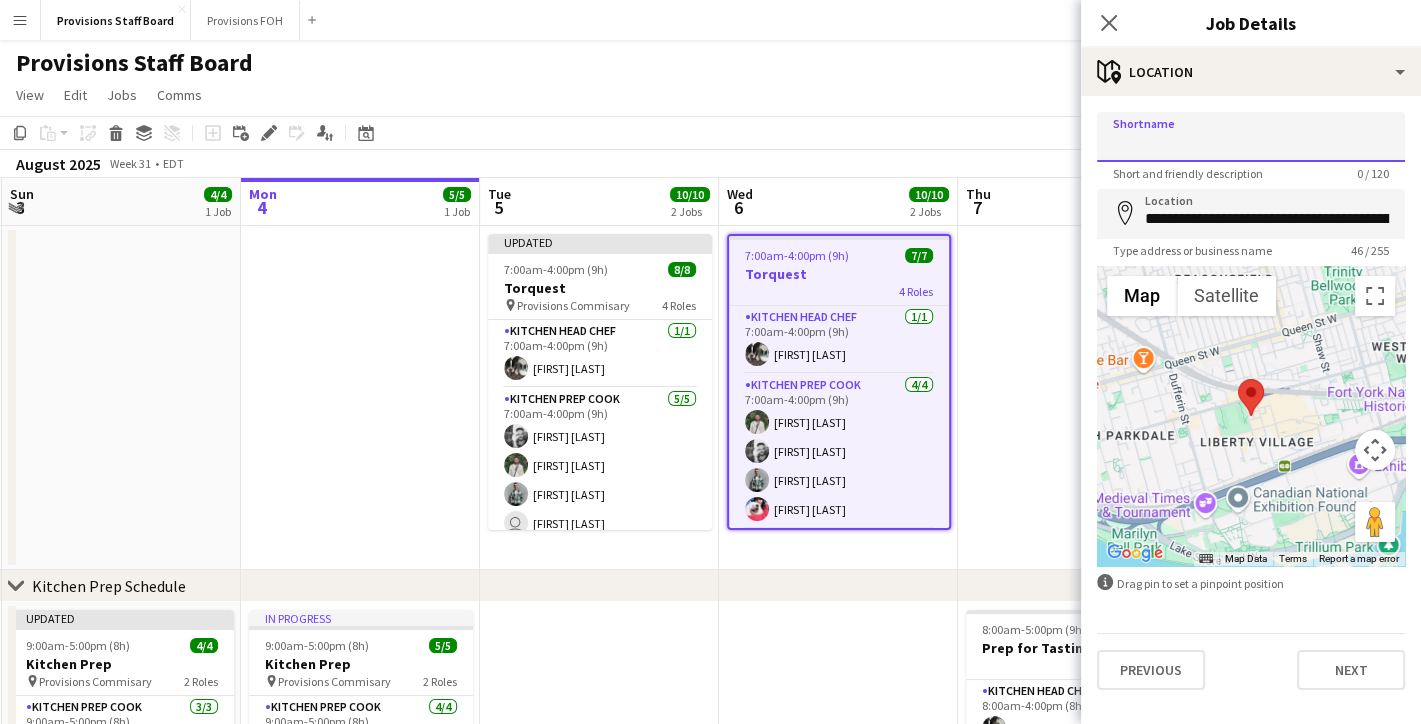 click on "Shortname" at bounding box center (1251, 137) 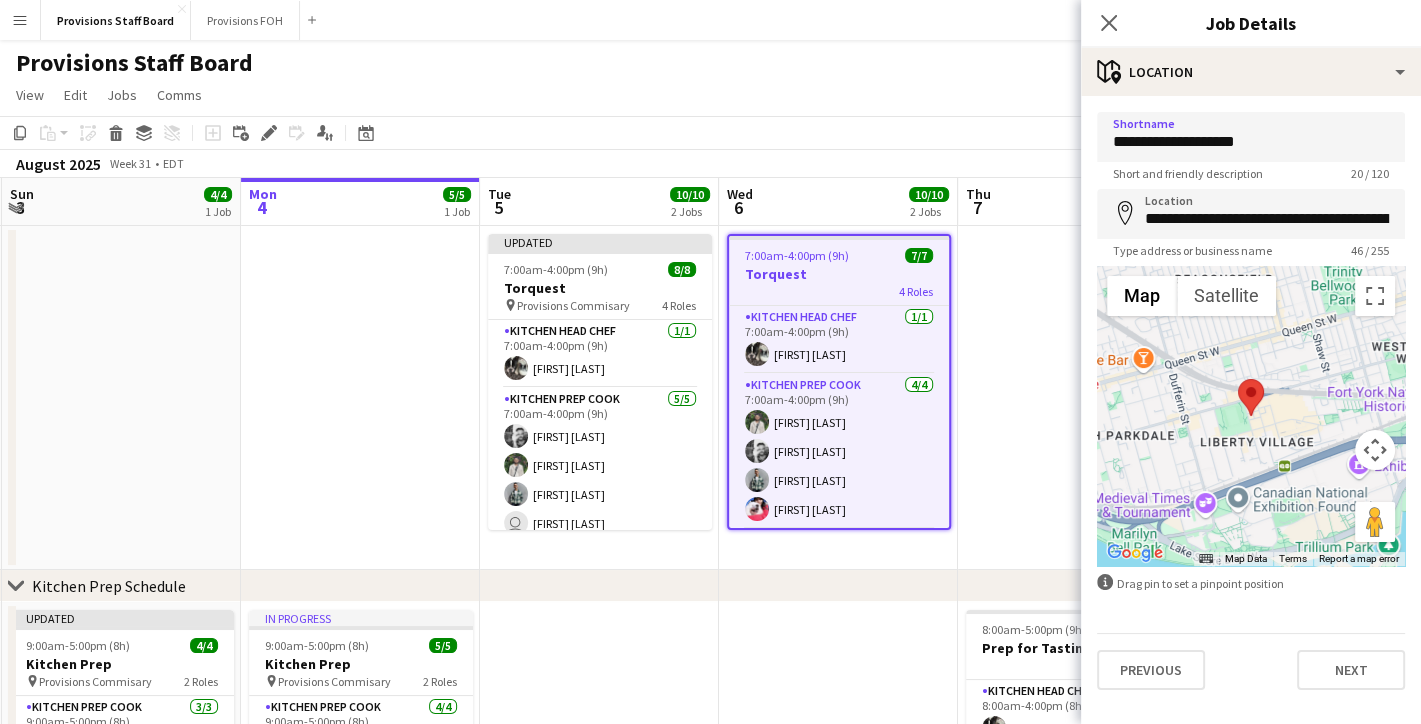 click at bounding box center (1077, 398) 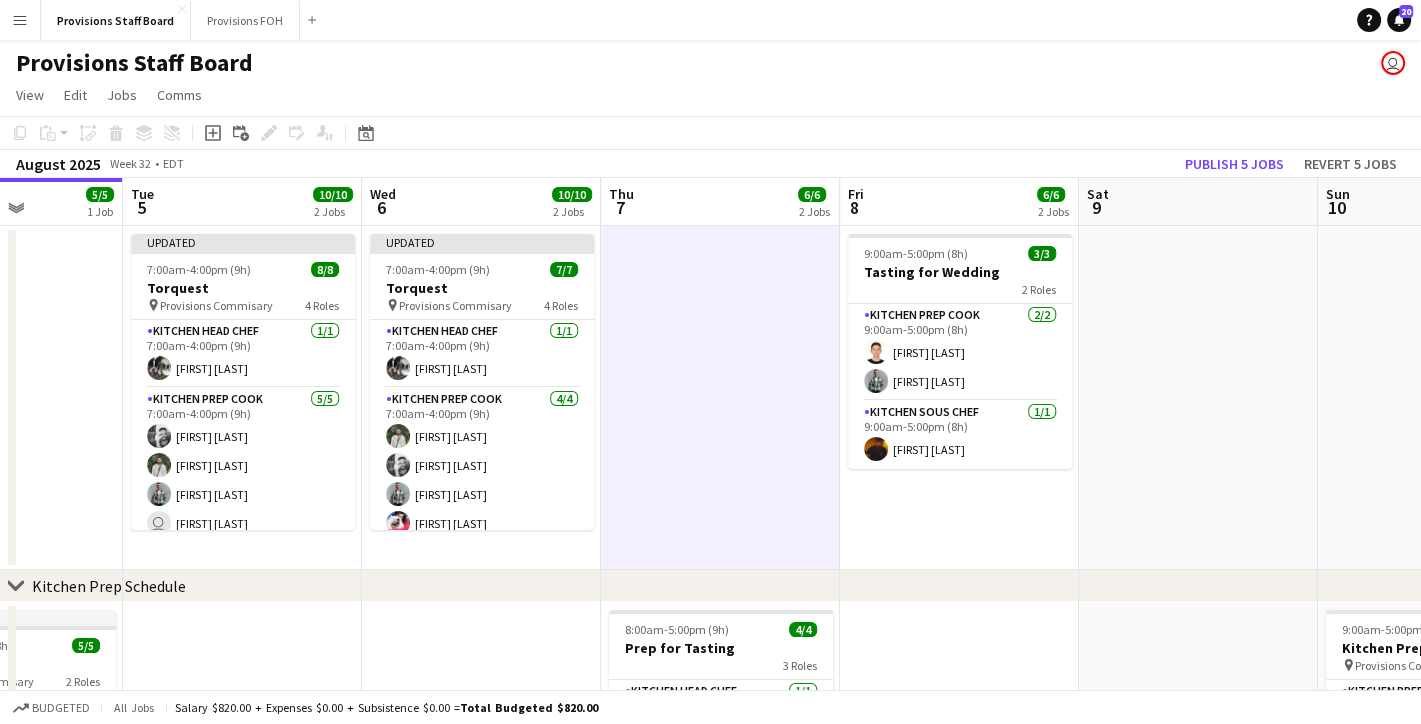 scroll, scrollTop: 0, scrollLeft: 837, axis: horizontal 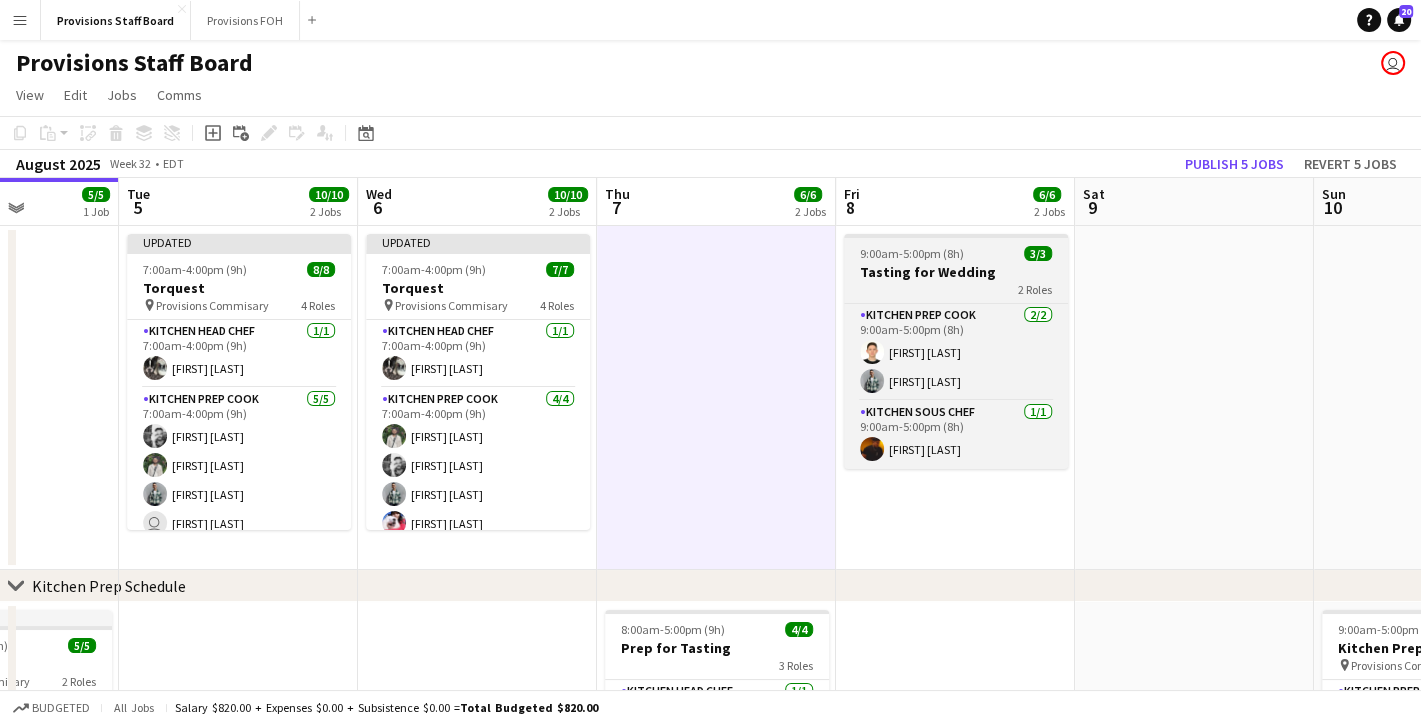 click on "9:00am-5:00pm (8h)" at bounding box center [912, 253] 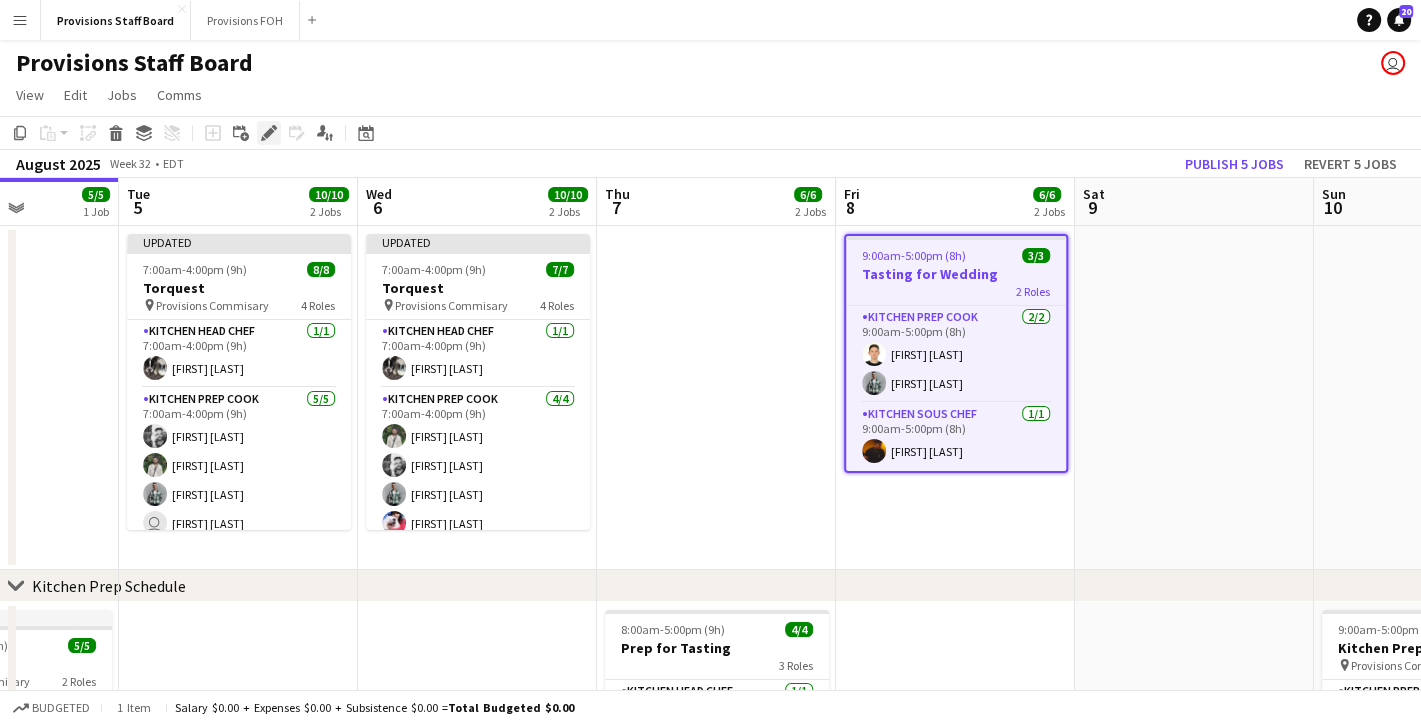 click 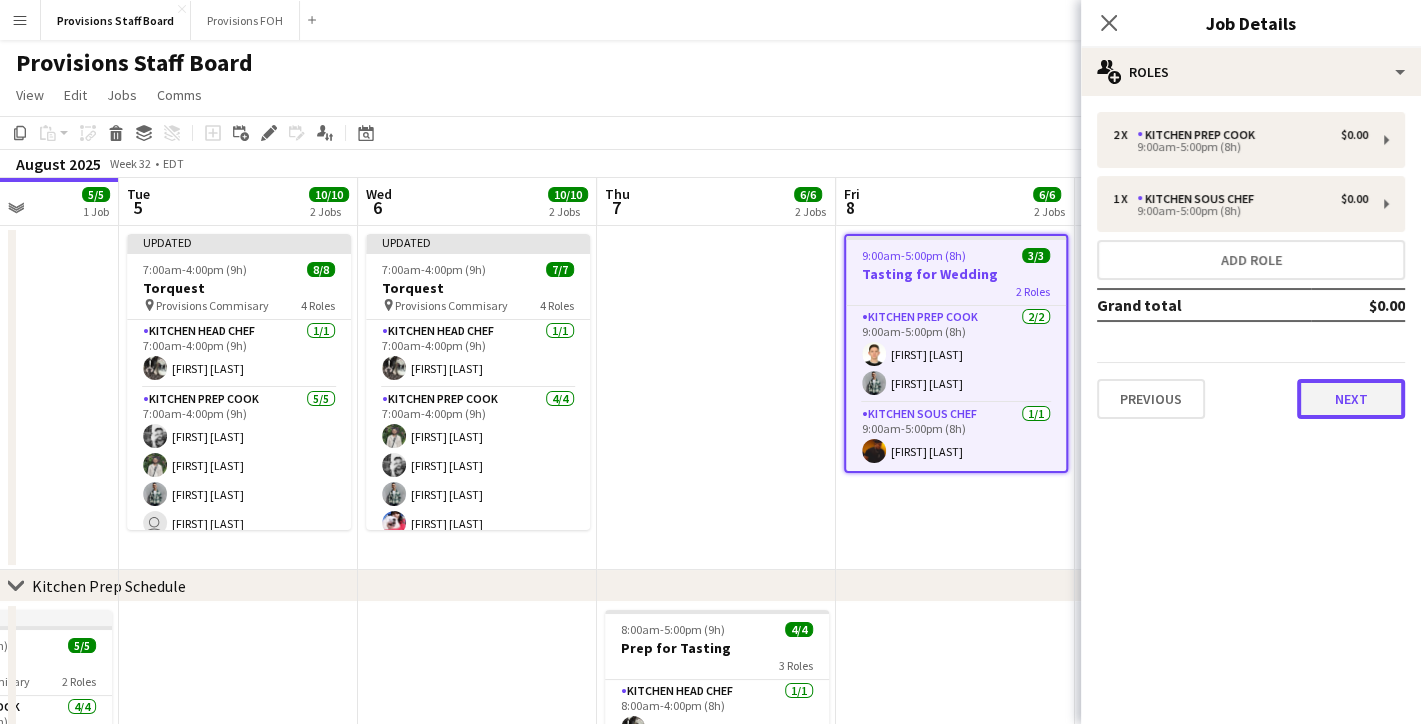 click on "Next" at bounding box center (1351, 399) 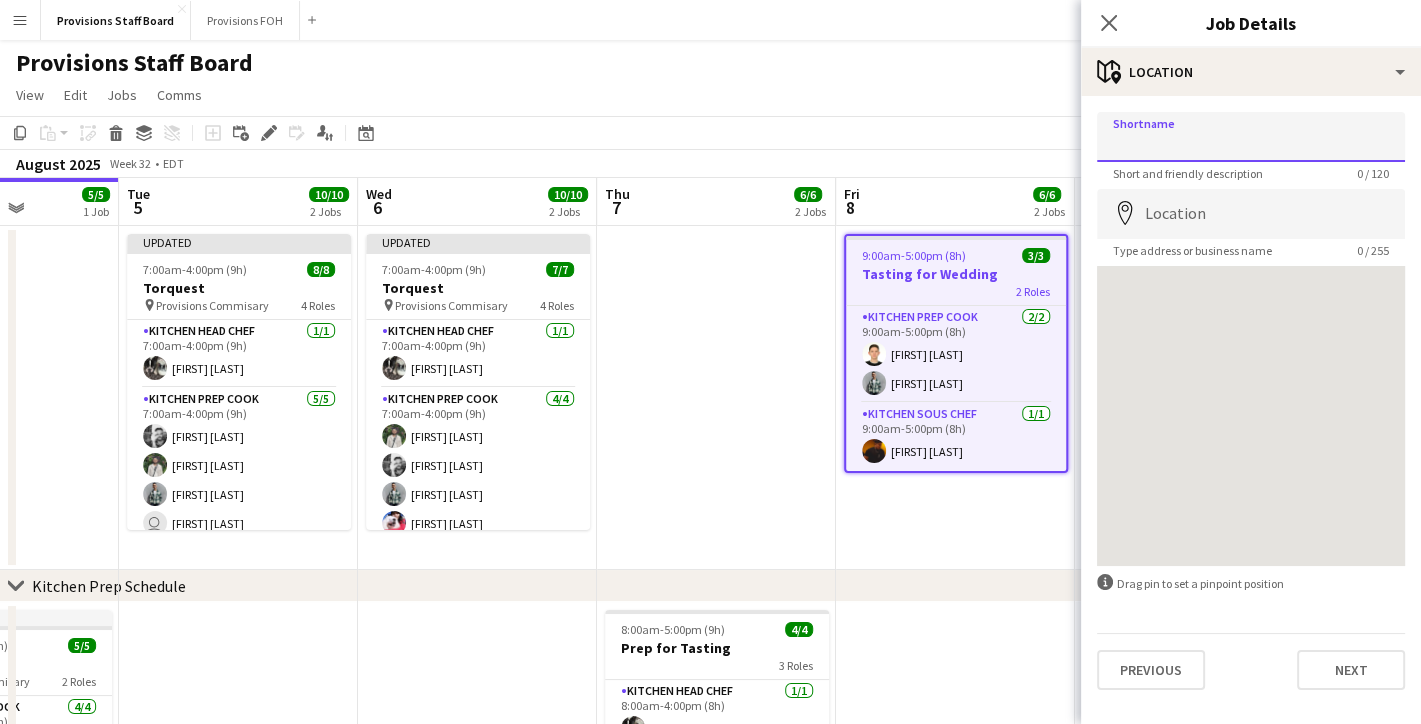 click on "Shortname" at bounding box center (1251, 137) 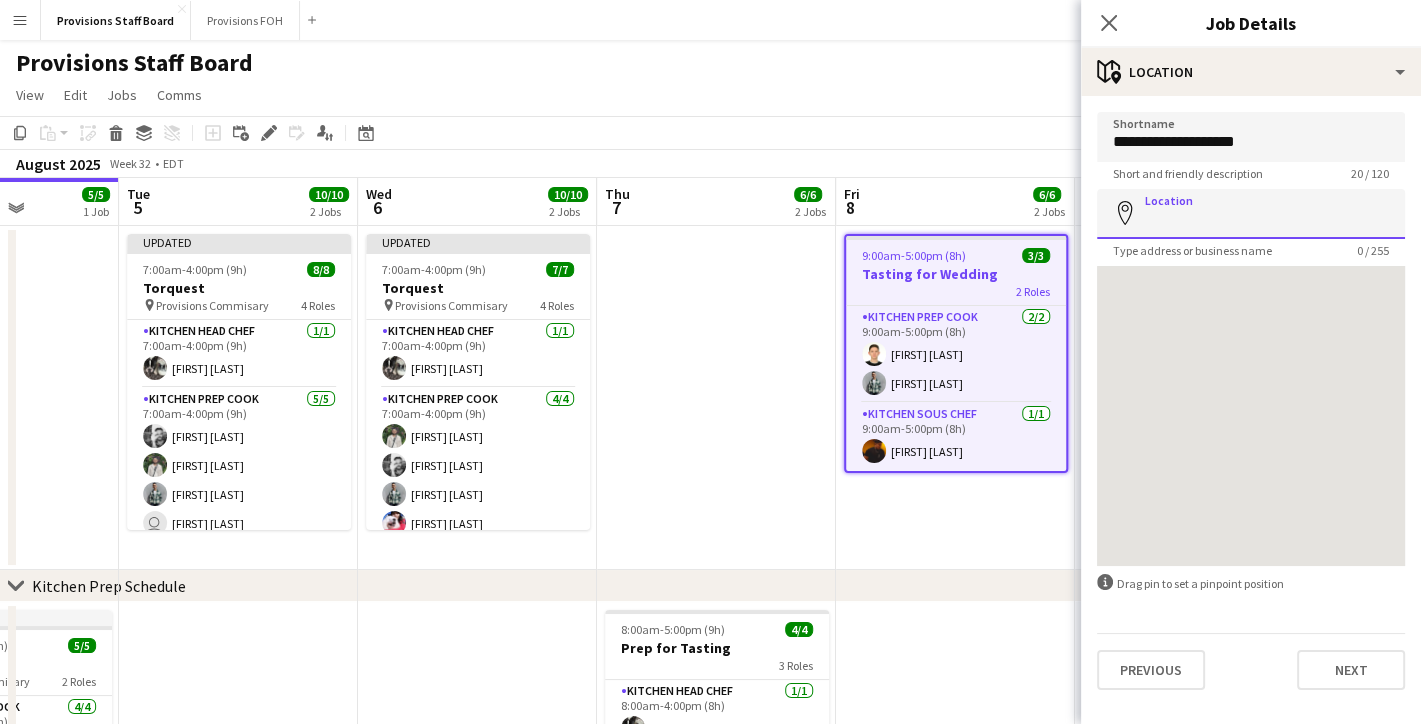 click on "Location" at bounding box center (1251, 214) 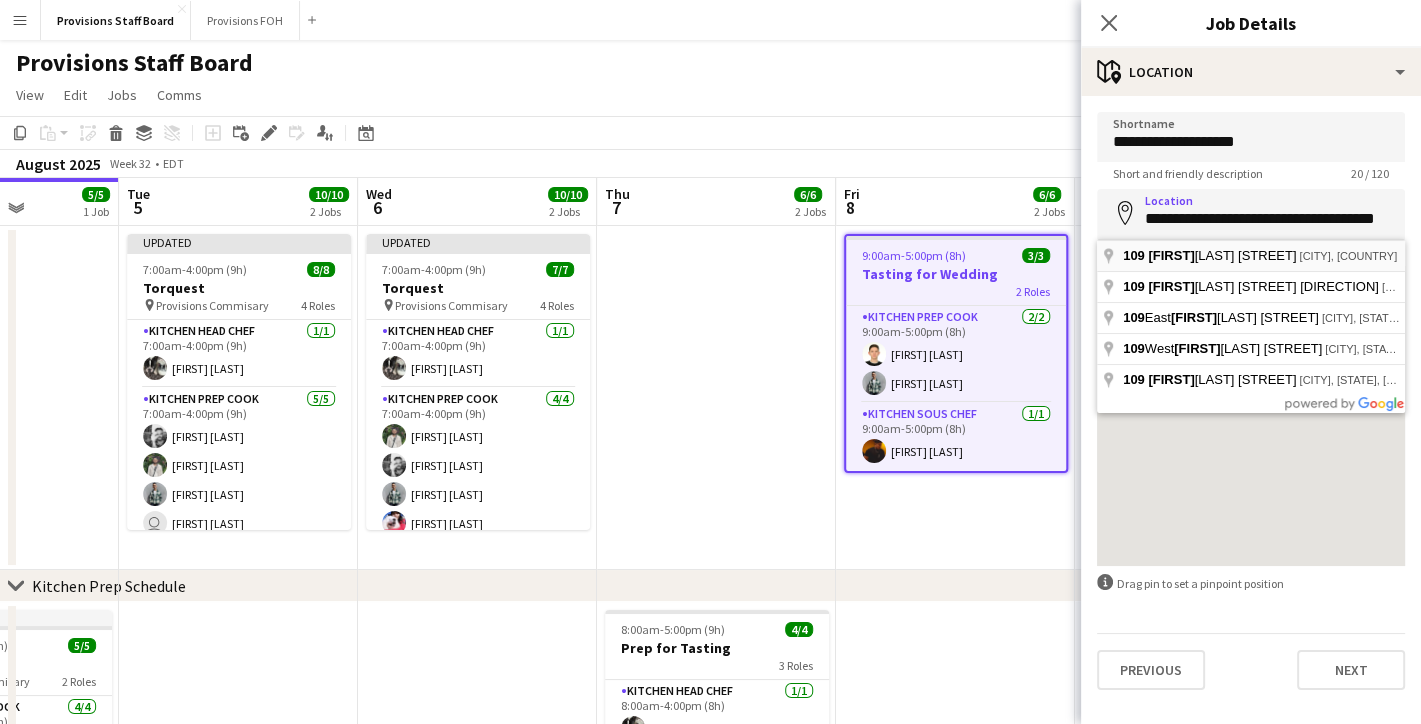 type on "**********" 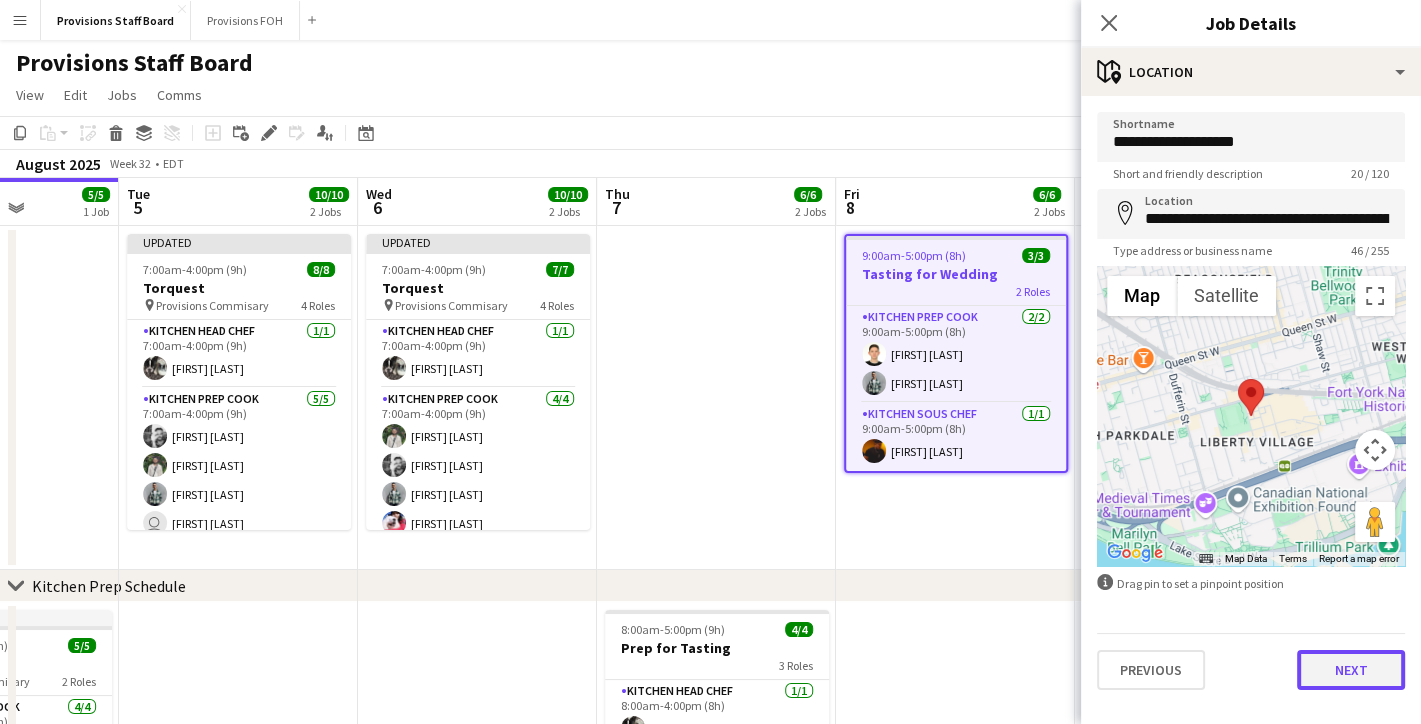 click on "Next" at bounding box center (1351, 670) 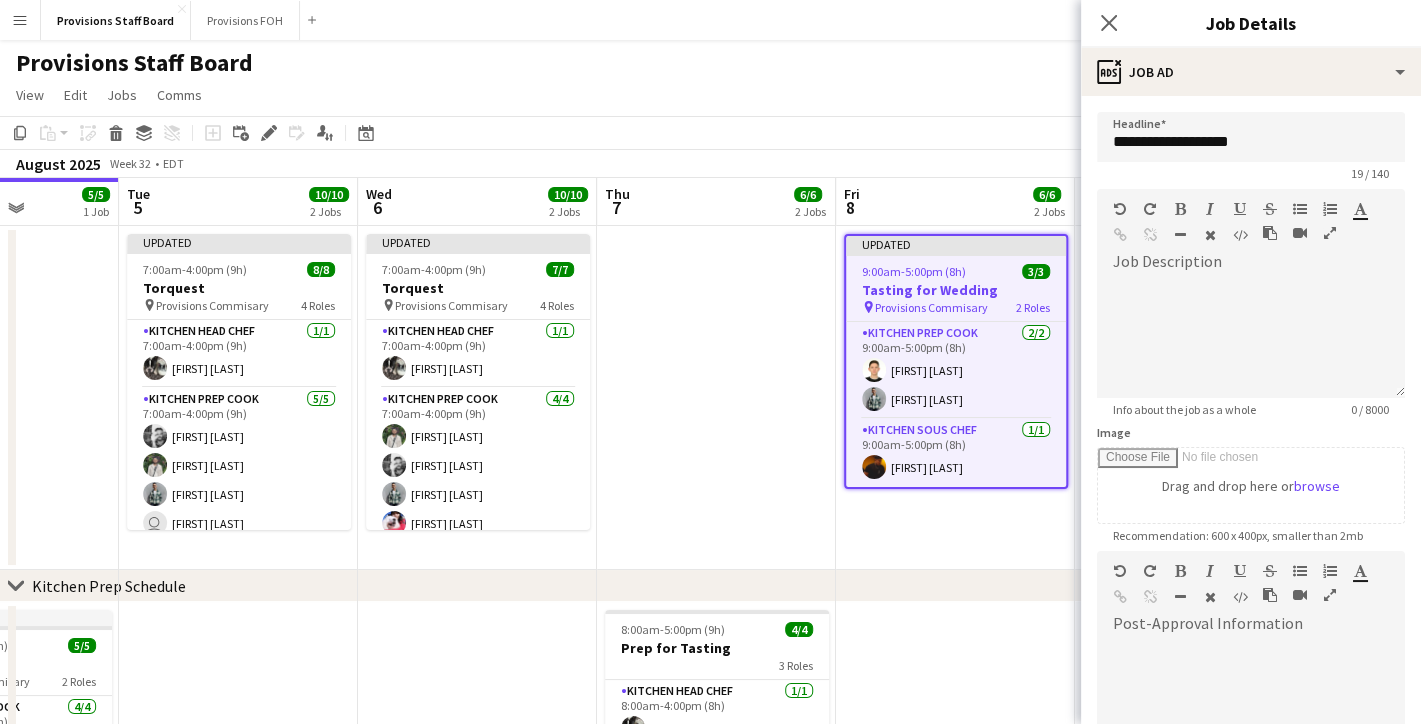 click at bounding box center (716, 398) 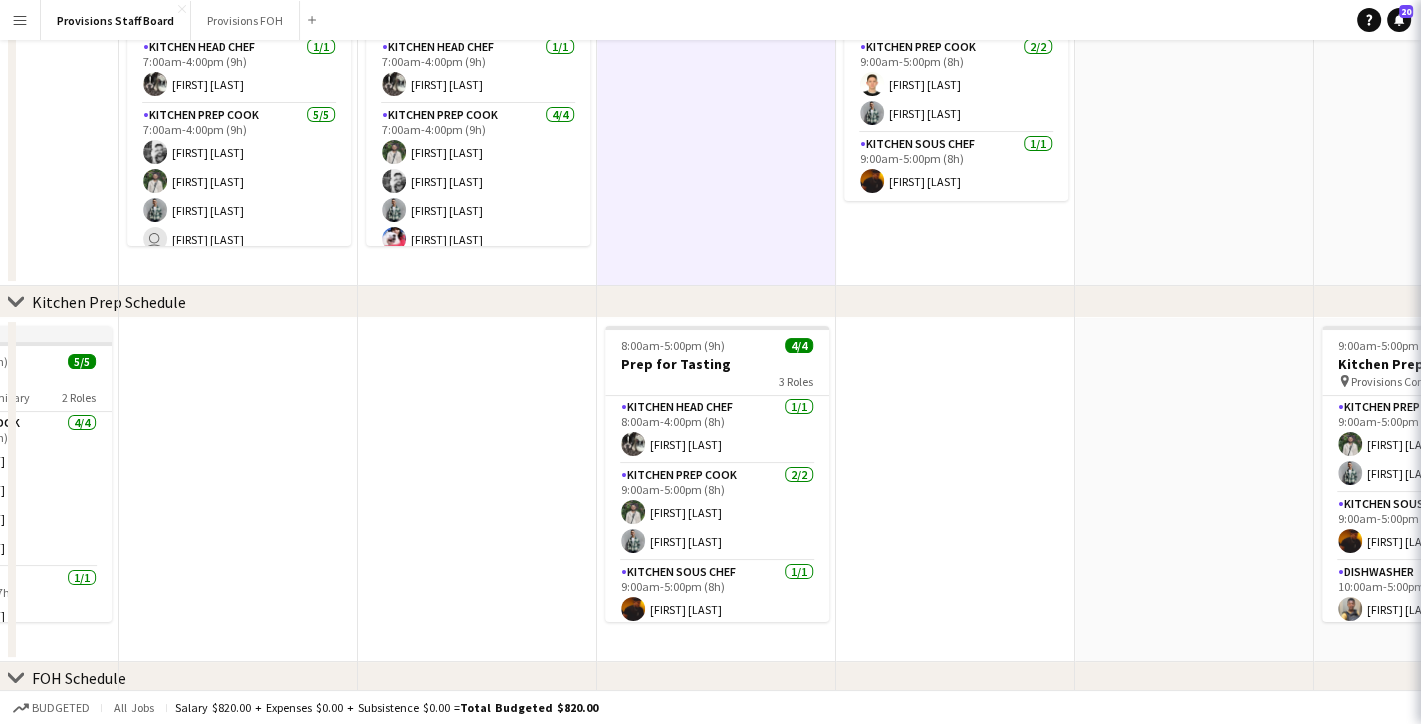scroll, scrollTop: 312, scrollLeft: 0, axis: vertical 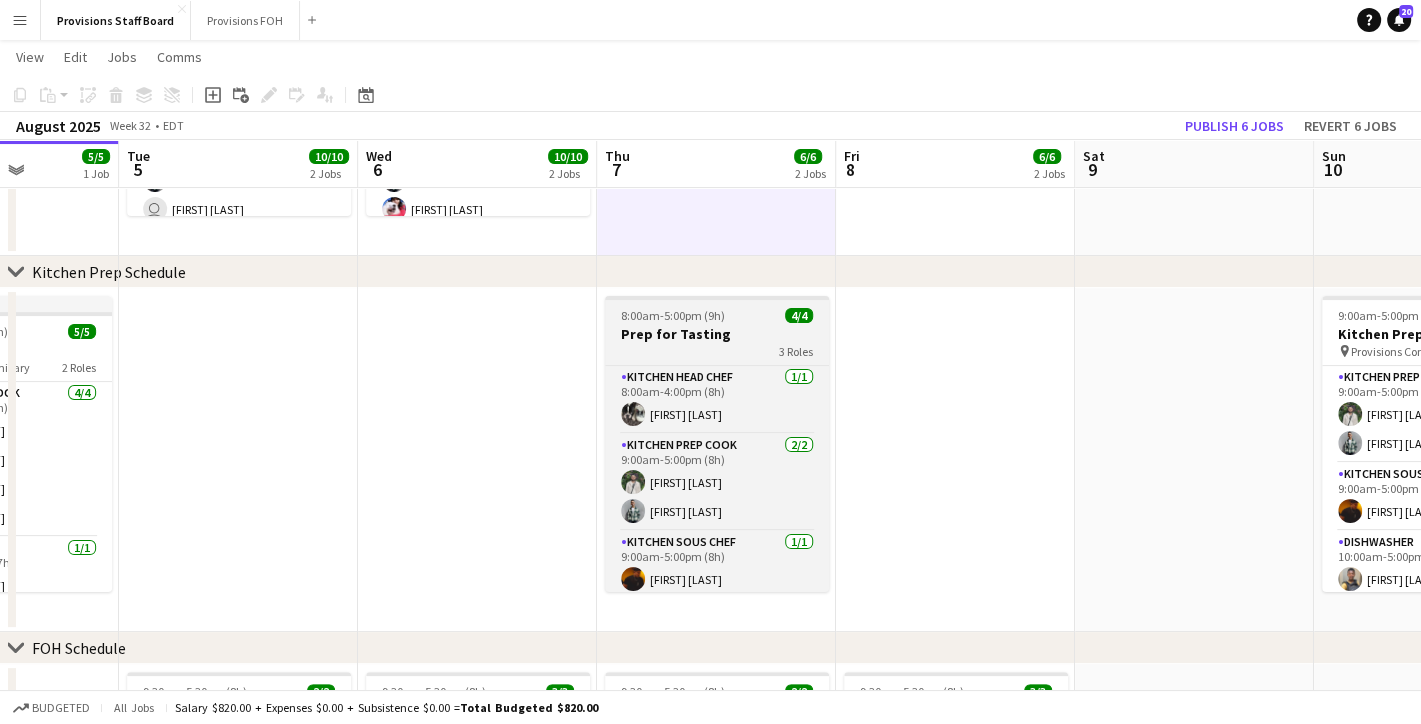 click on "8:00am-5:00pm (9h)" at bounding box center [673, 315] 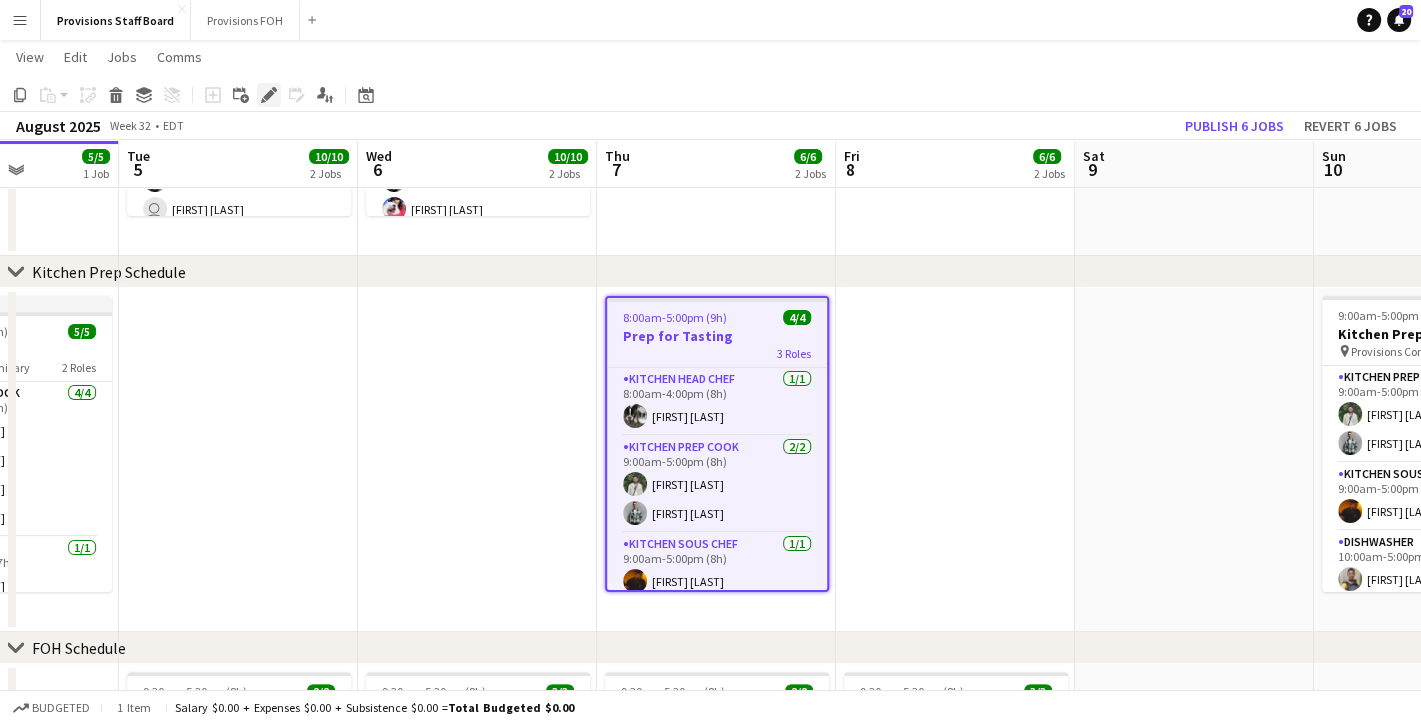 click on "Edit" 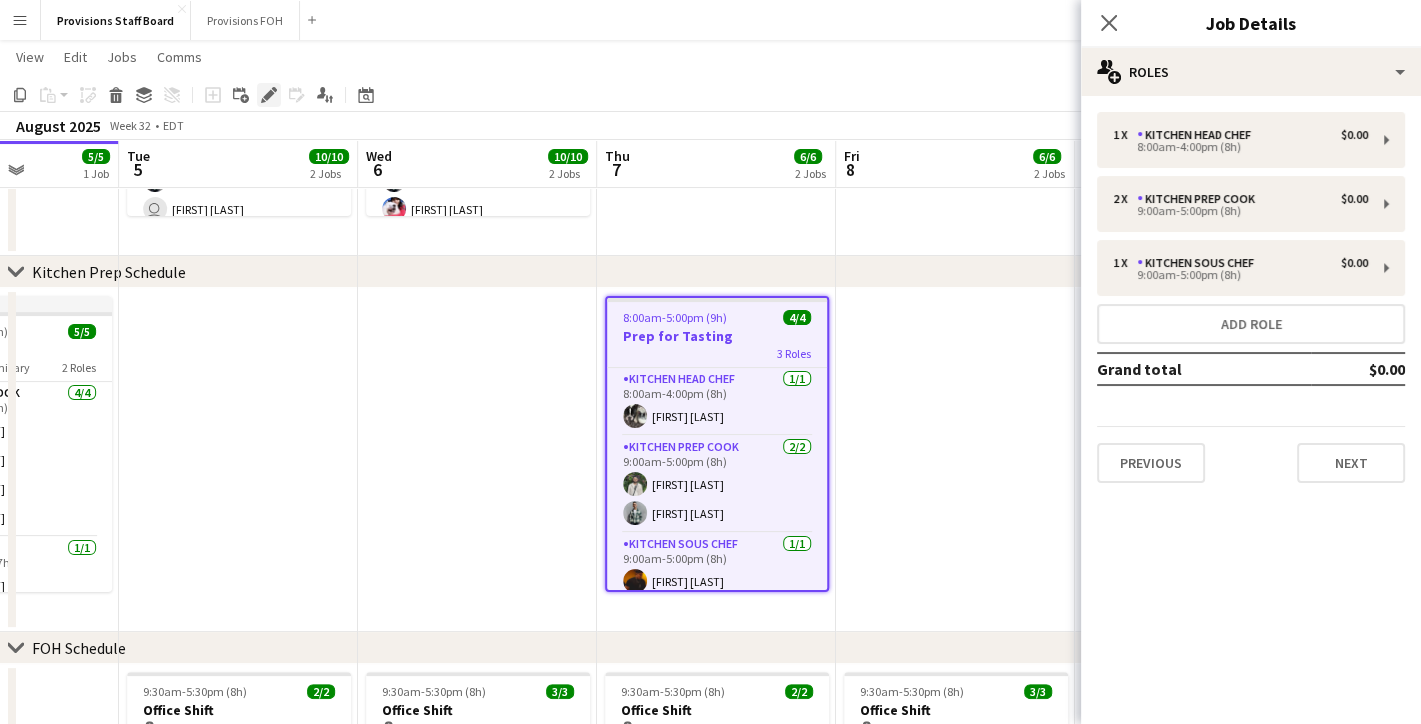 click on "Edit" 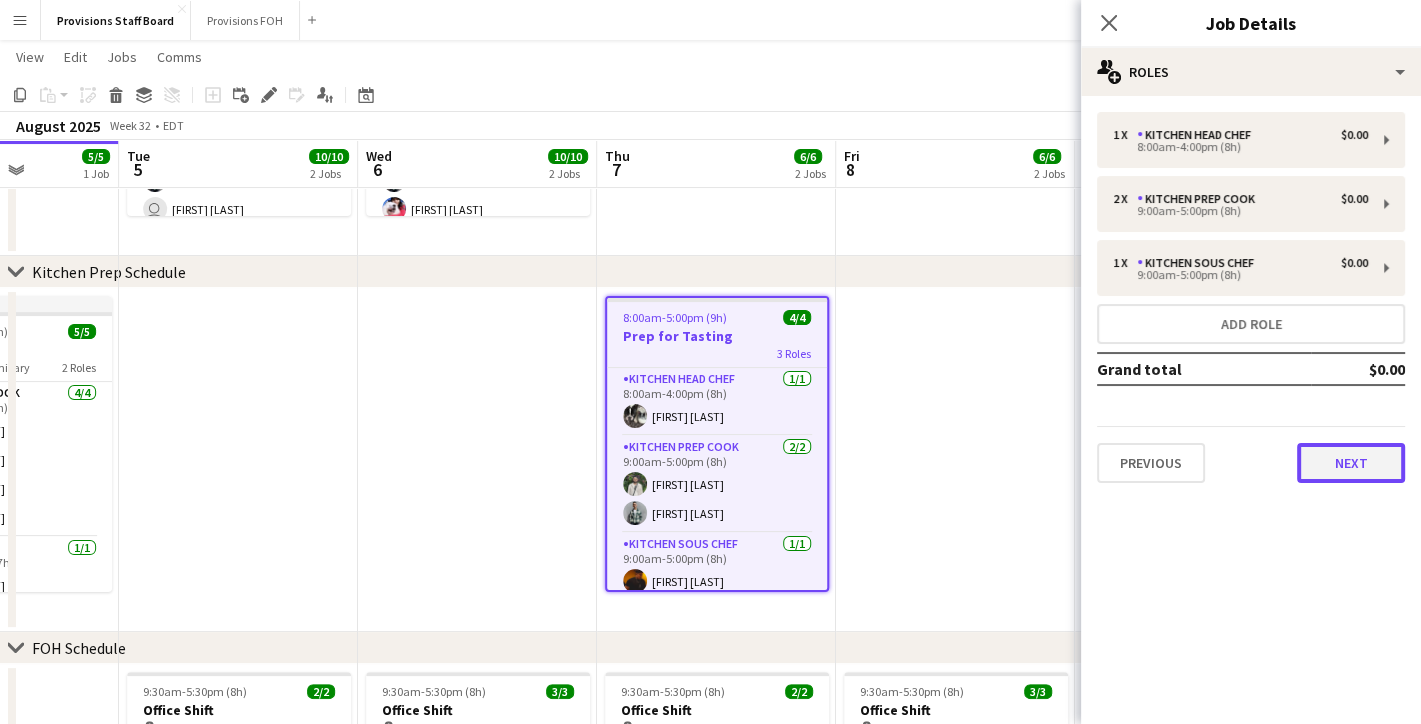 click on "Next" at bounding box center [1351, 463] 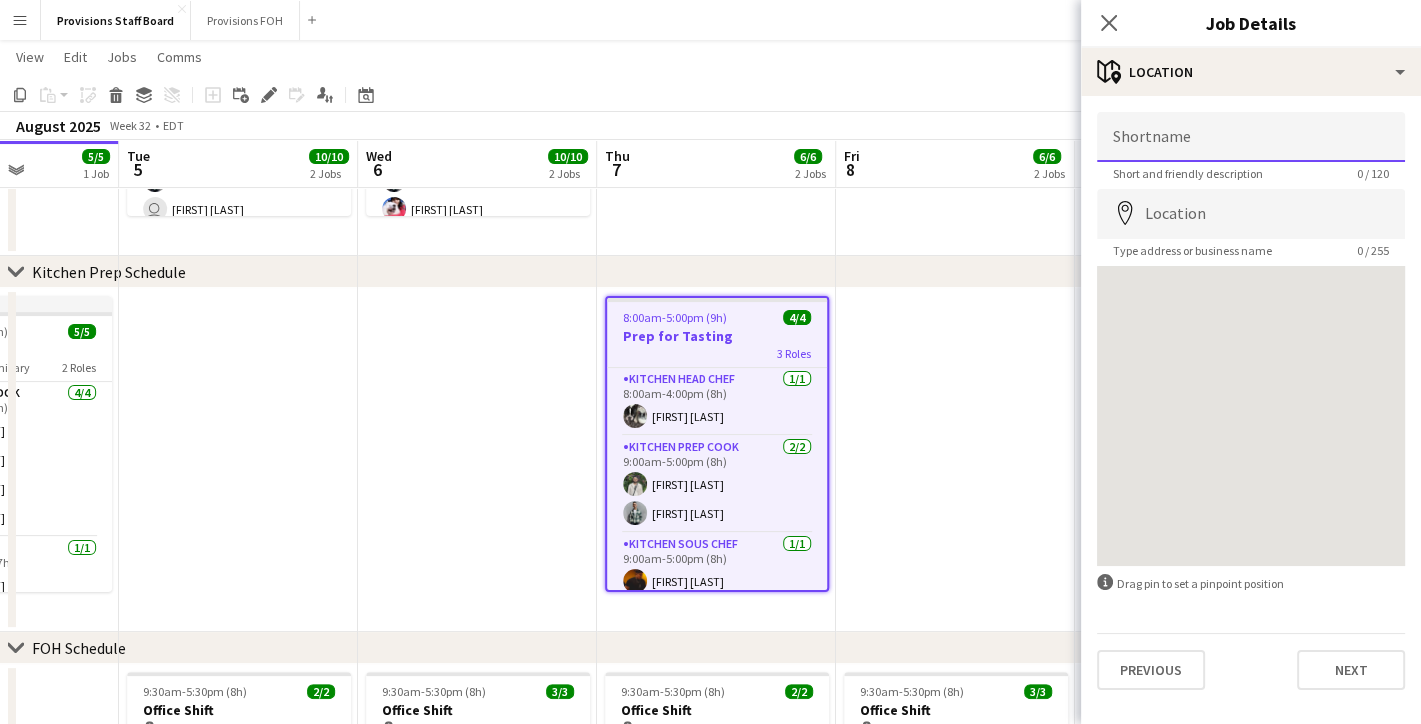 click on "Shortname" at bounding box center [1251, 137] 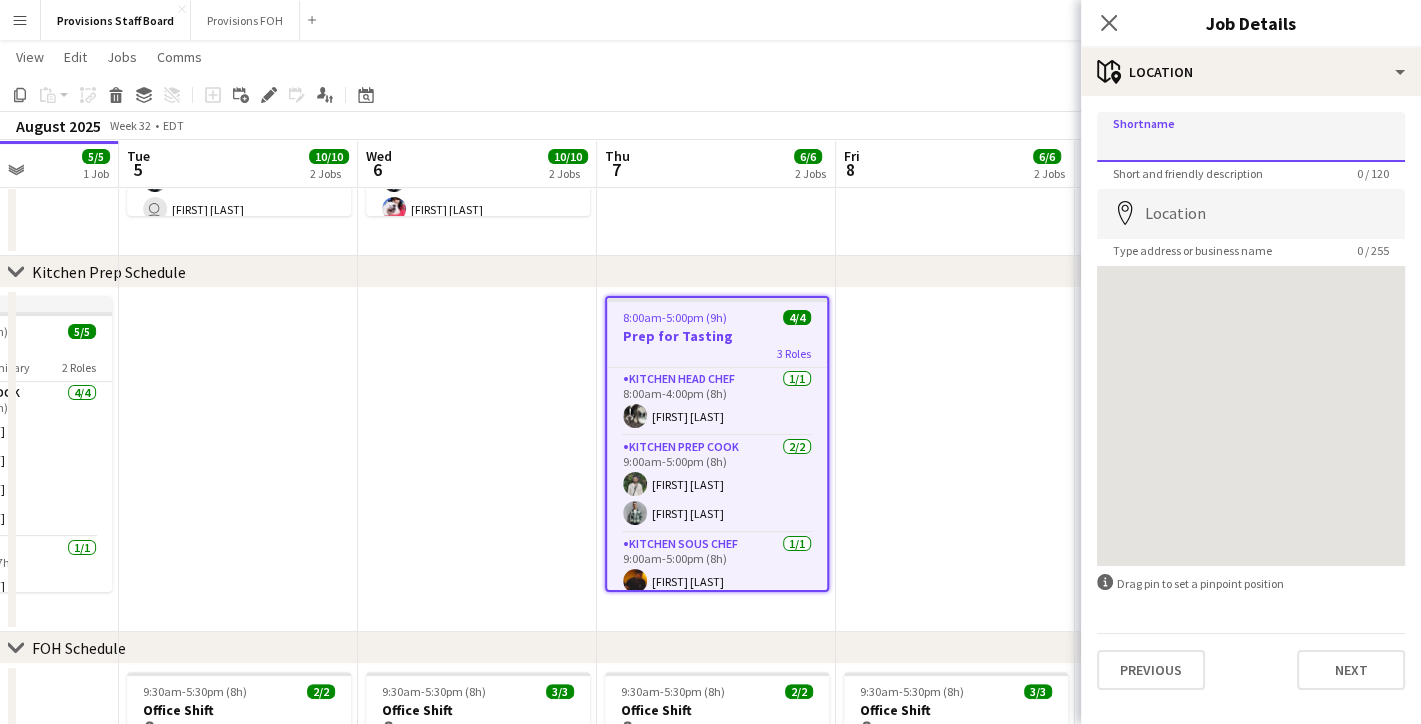 type on "**********" 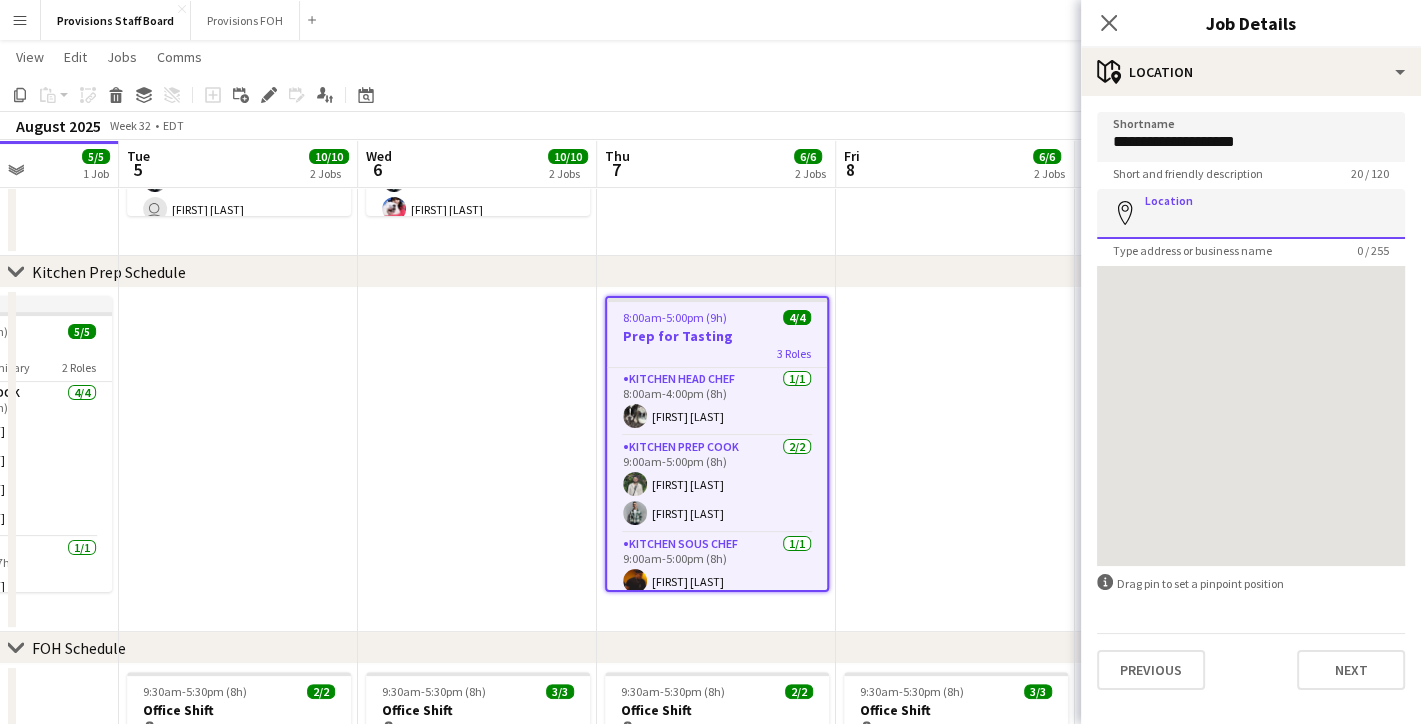 click on "Location" at bounding box center [1251, 214] 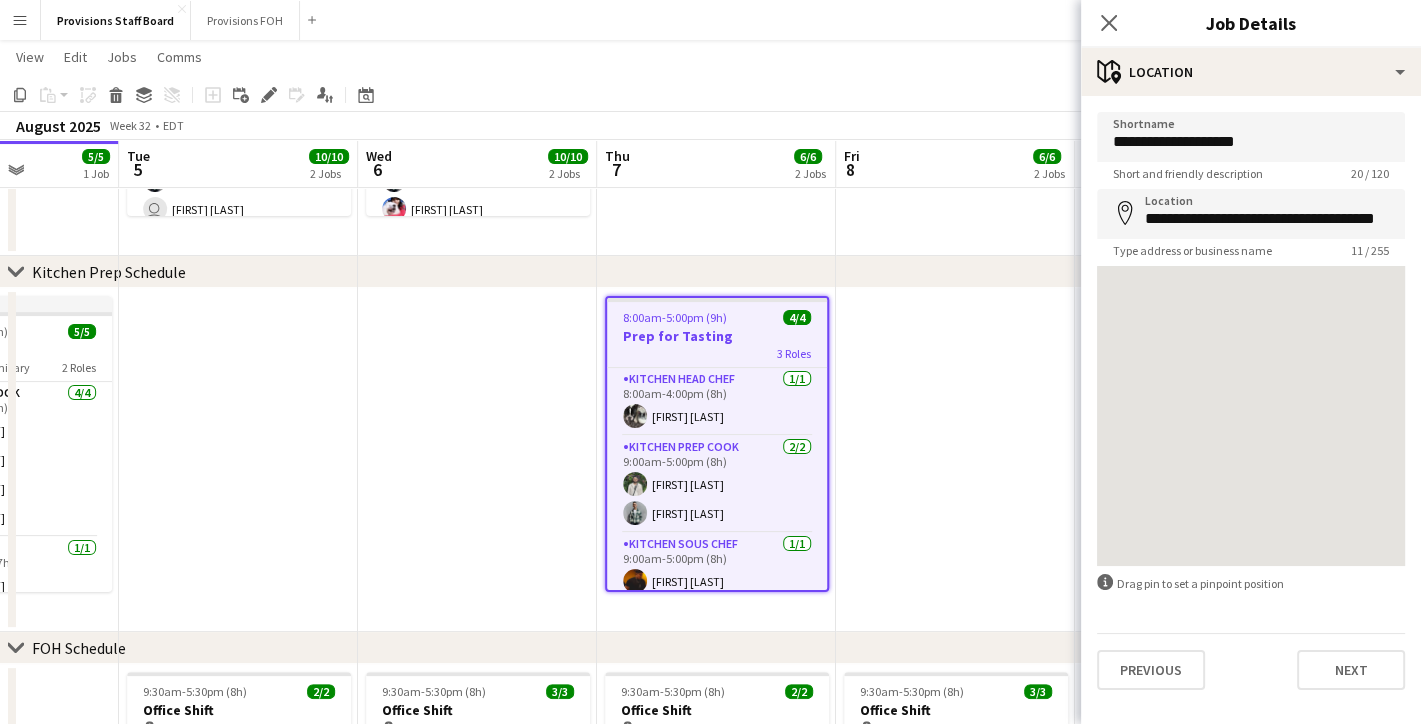 type on "**********" 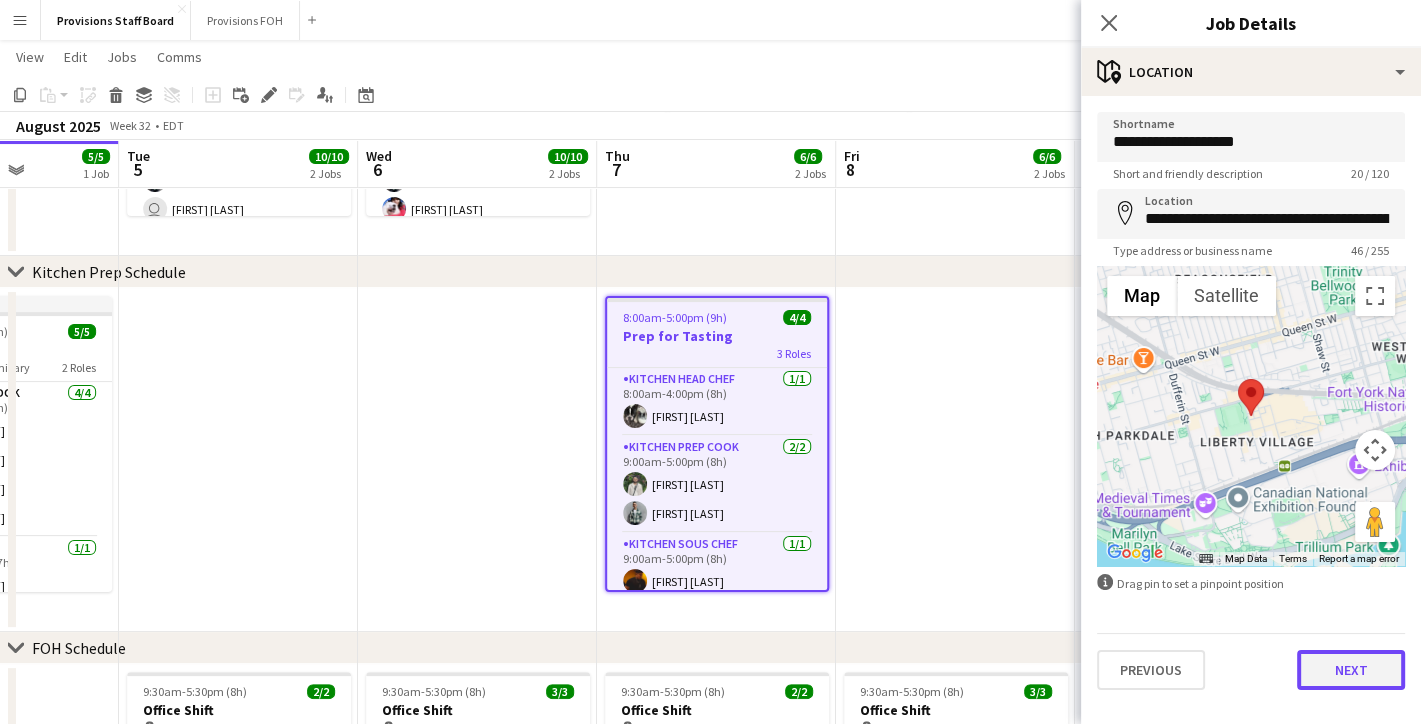 click on "Next" at bounding box center [1351, 670] 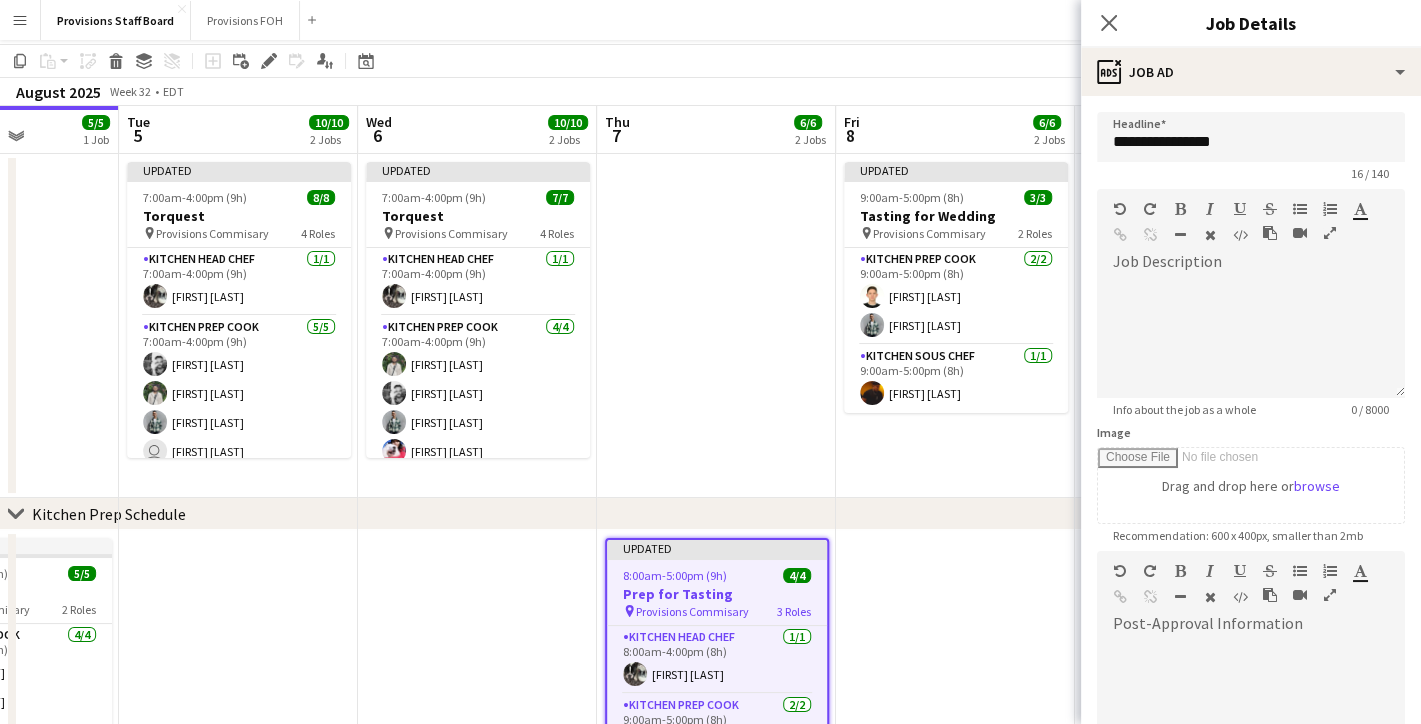 scroll, scrollTop: 19, scrollLeft: 0, axis: vertical 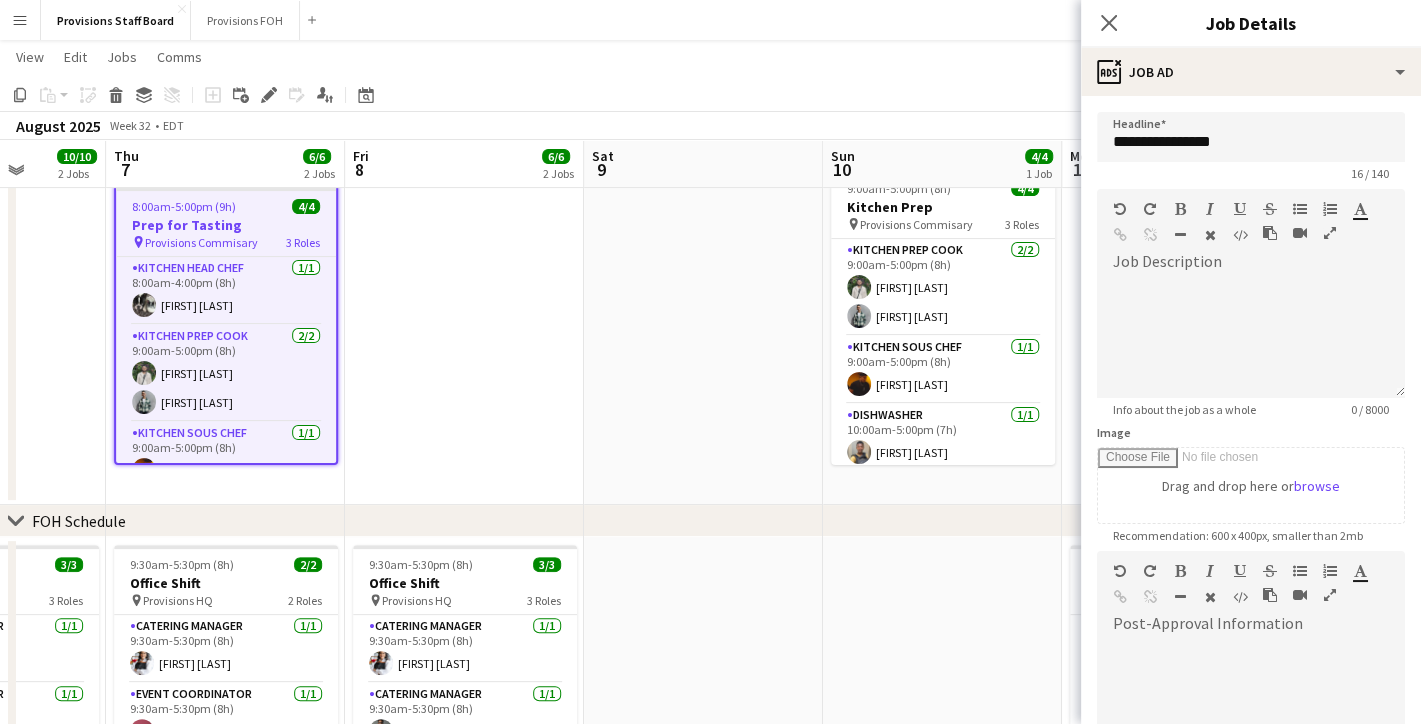 click at bounding box center (464, 333) 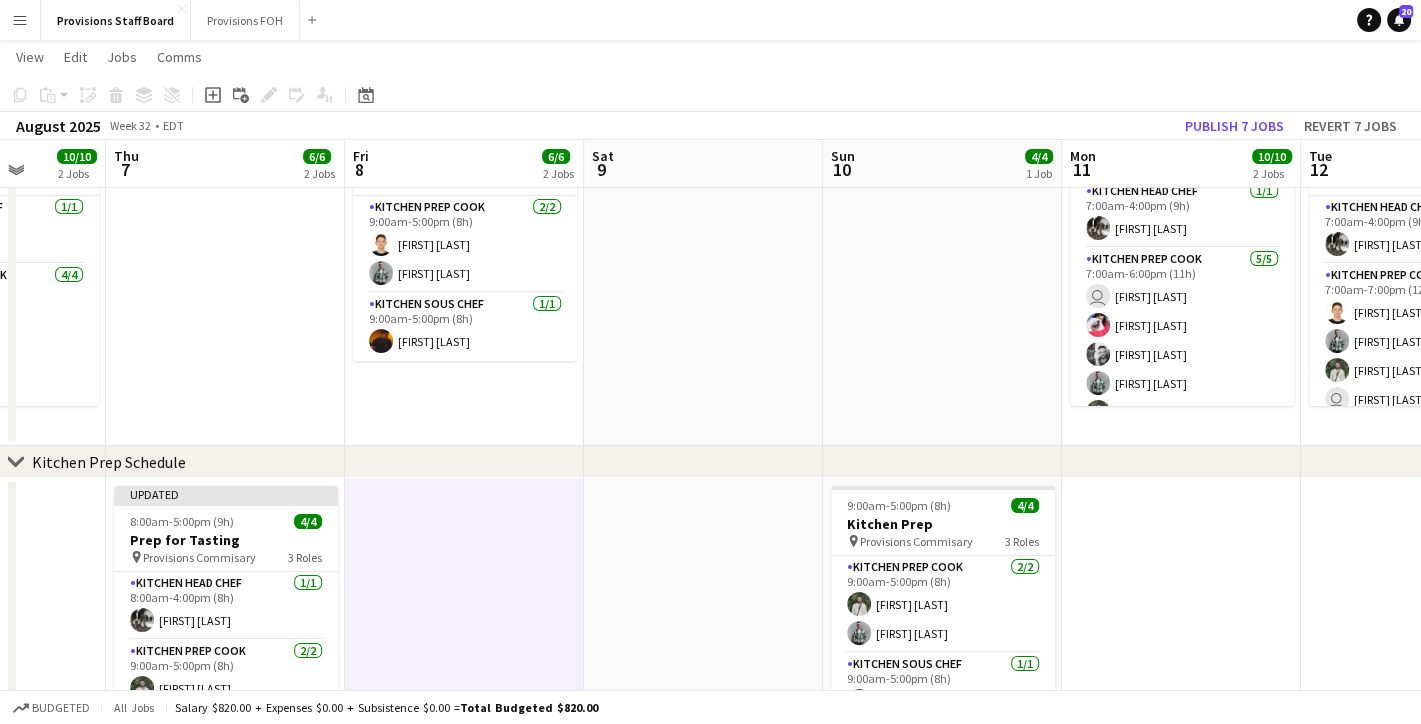 scroll, scrollTop: 0, scrollLeft: 0, axis: both 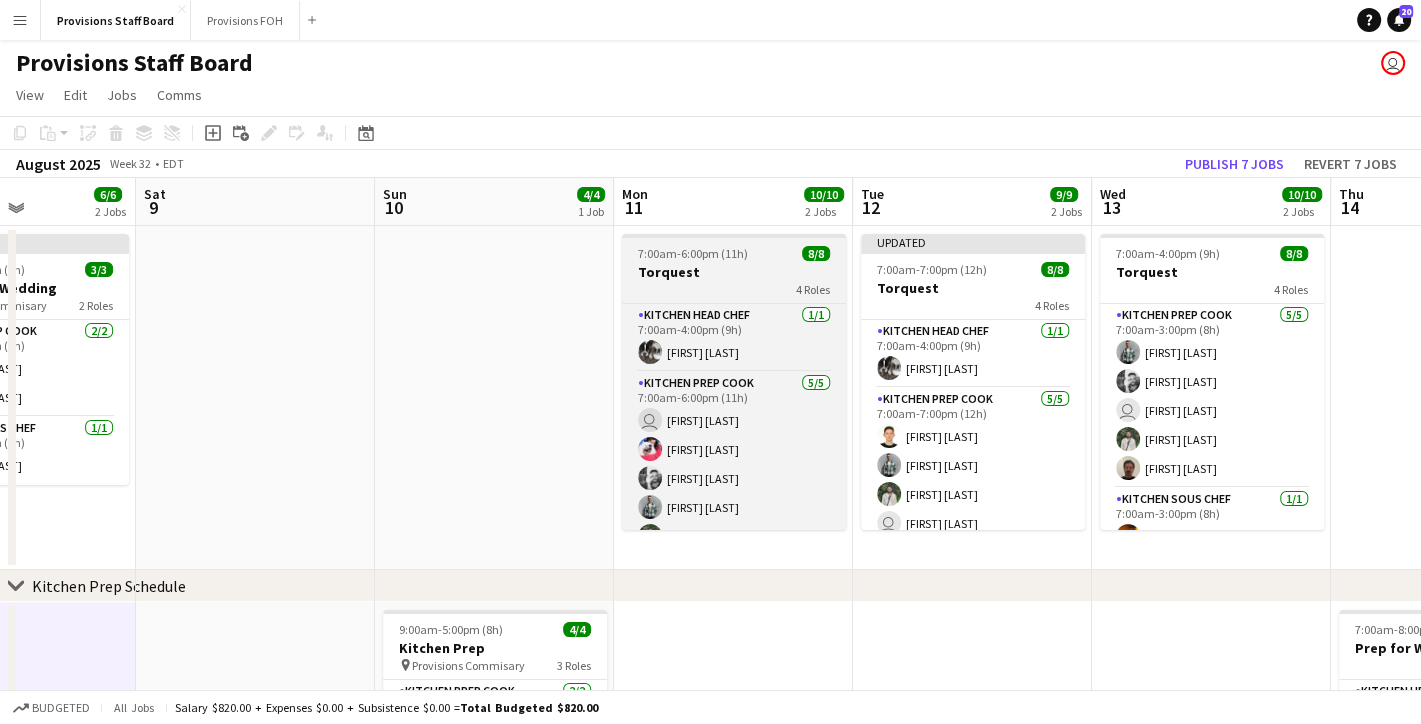 click on "[FIRST] [LAST]  Kitchen Prep Cook   5/5   7:00am-6:00pm (11h)
user
[FIRST] [LAST] [FIRST] [LAST] [FIRST] [LAST] [FIRST] [LAST]  Kitchen Sous Chef   1/1   7:00am-6:00pm (11h)
[FIRST] [LAST]  Dishwasher   1/1   8:00am-4:00pm (8h)
[FIRST] [LAST]" at bounding box center (734, 382) 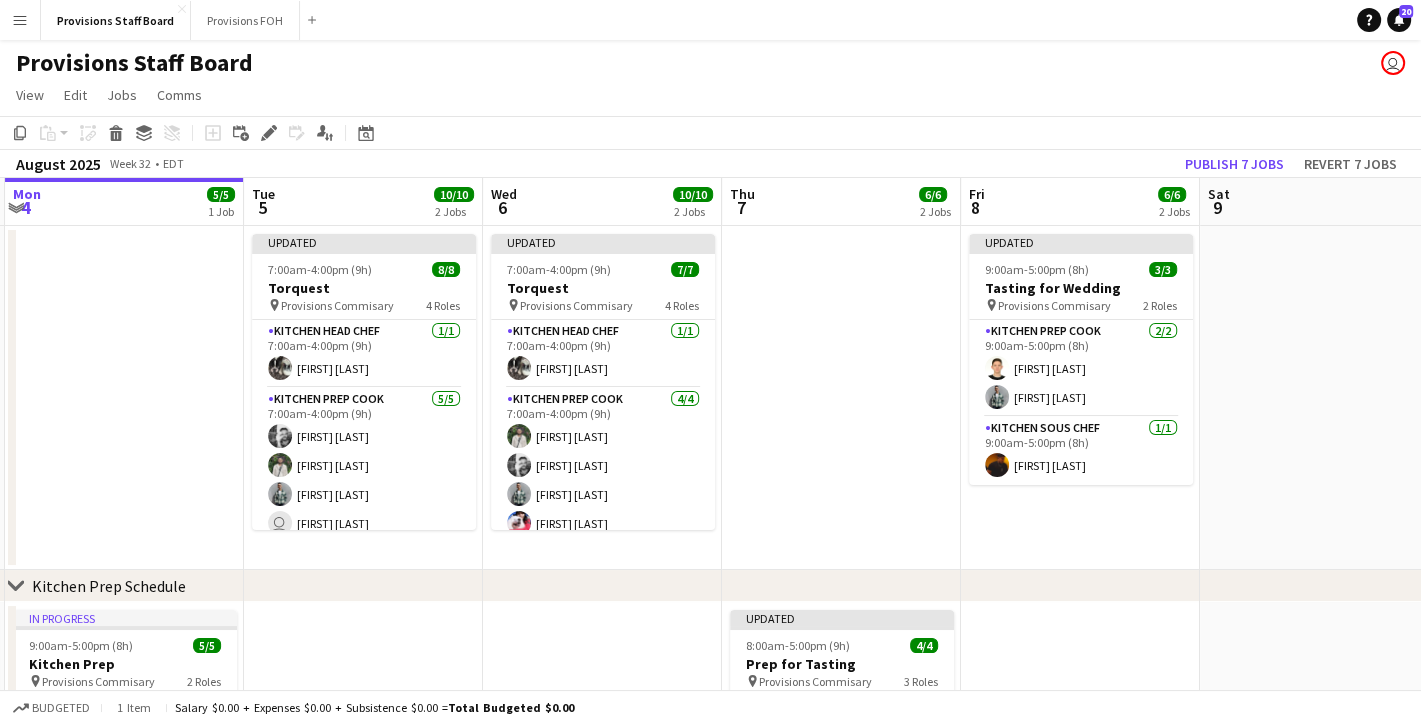 scroll, scrollTop: 0, scrollLeft: 473, axis: horizontal 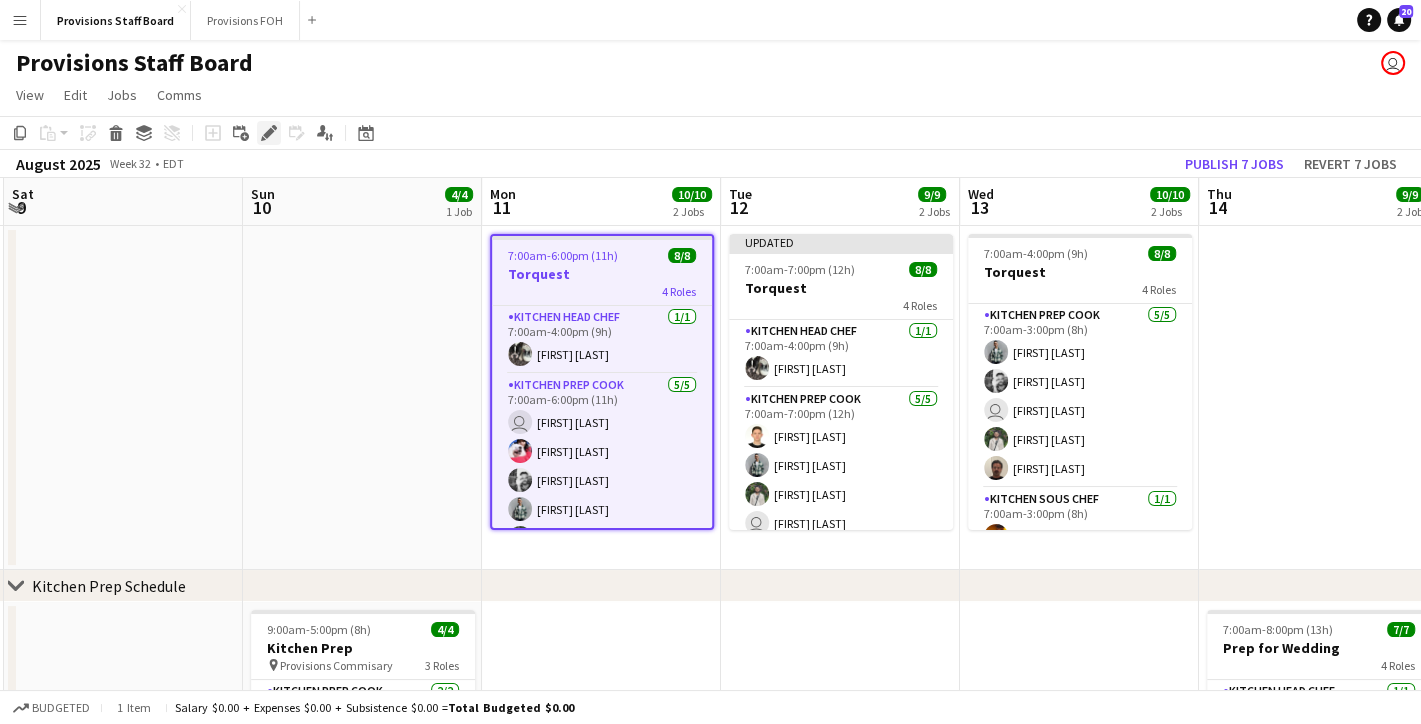 click on "Edit" 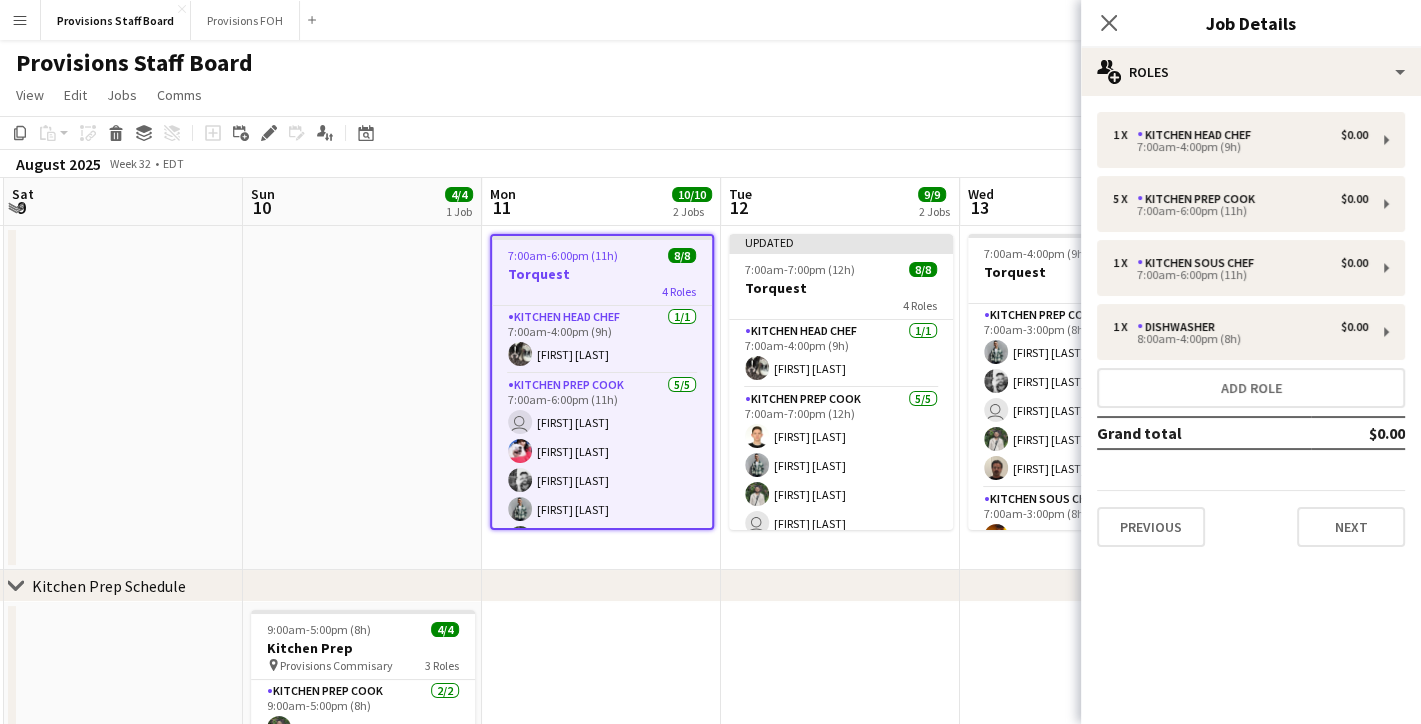 click on "Provisions Staff Board
user" 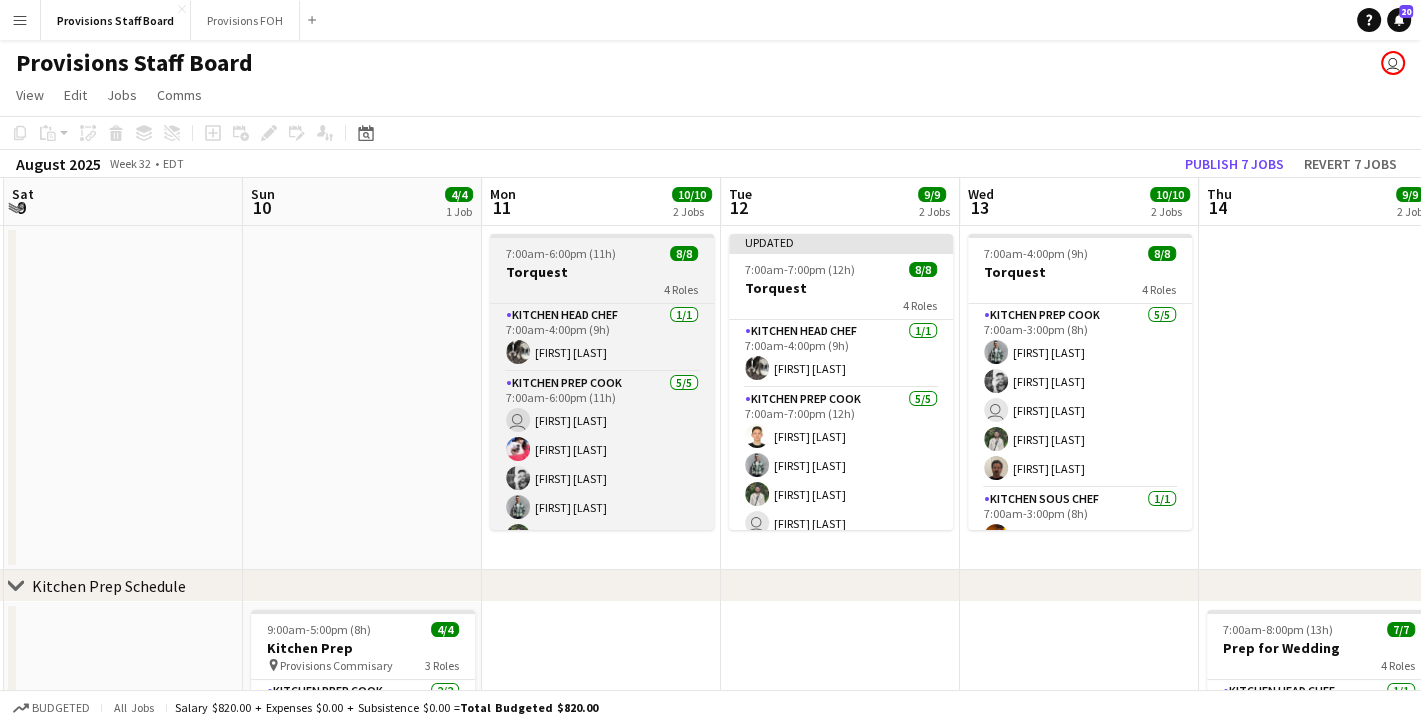 click on "7:00am-6:00pm (11h)" at bounding box center [561, 253] 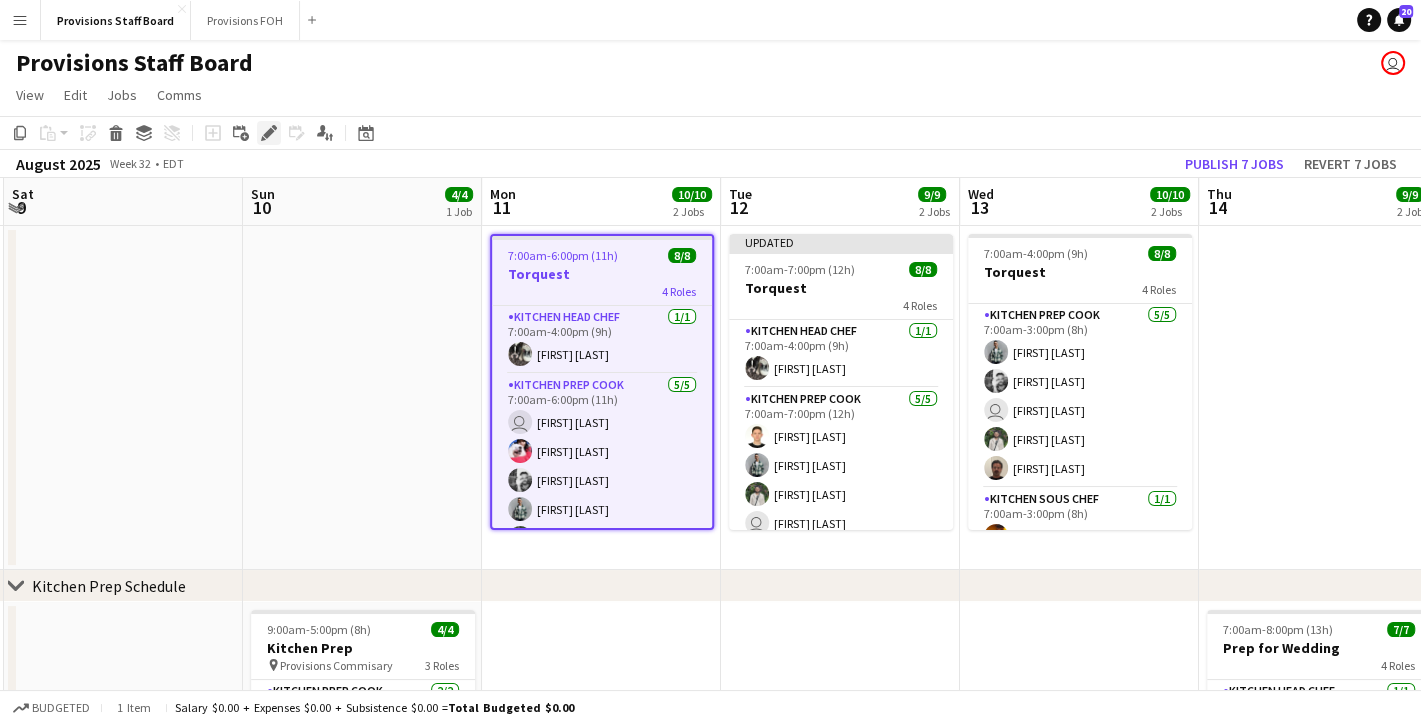 click on "Edit" 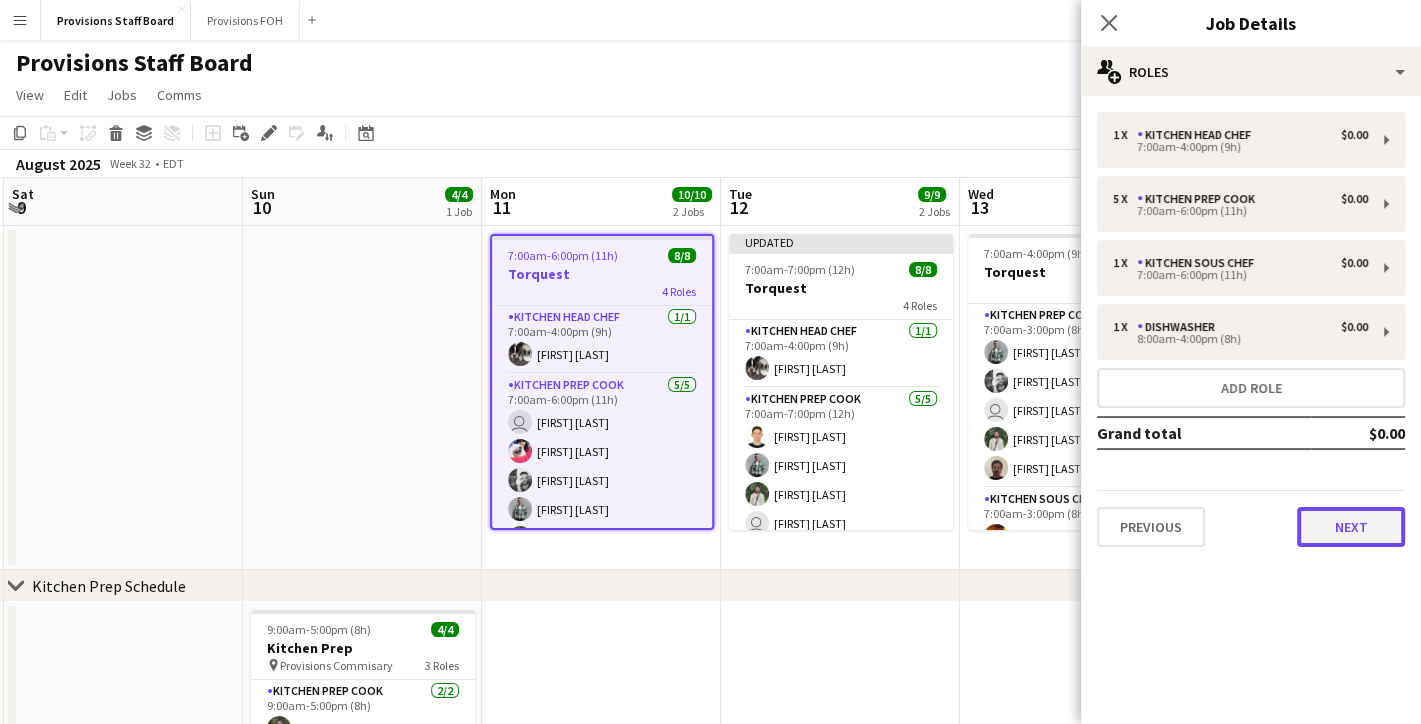 click on "Next" at bounding box center [1351, 527] 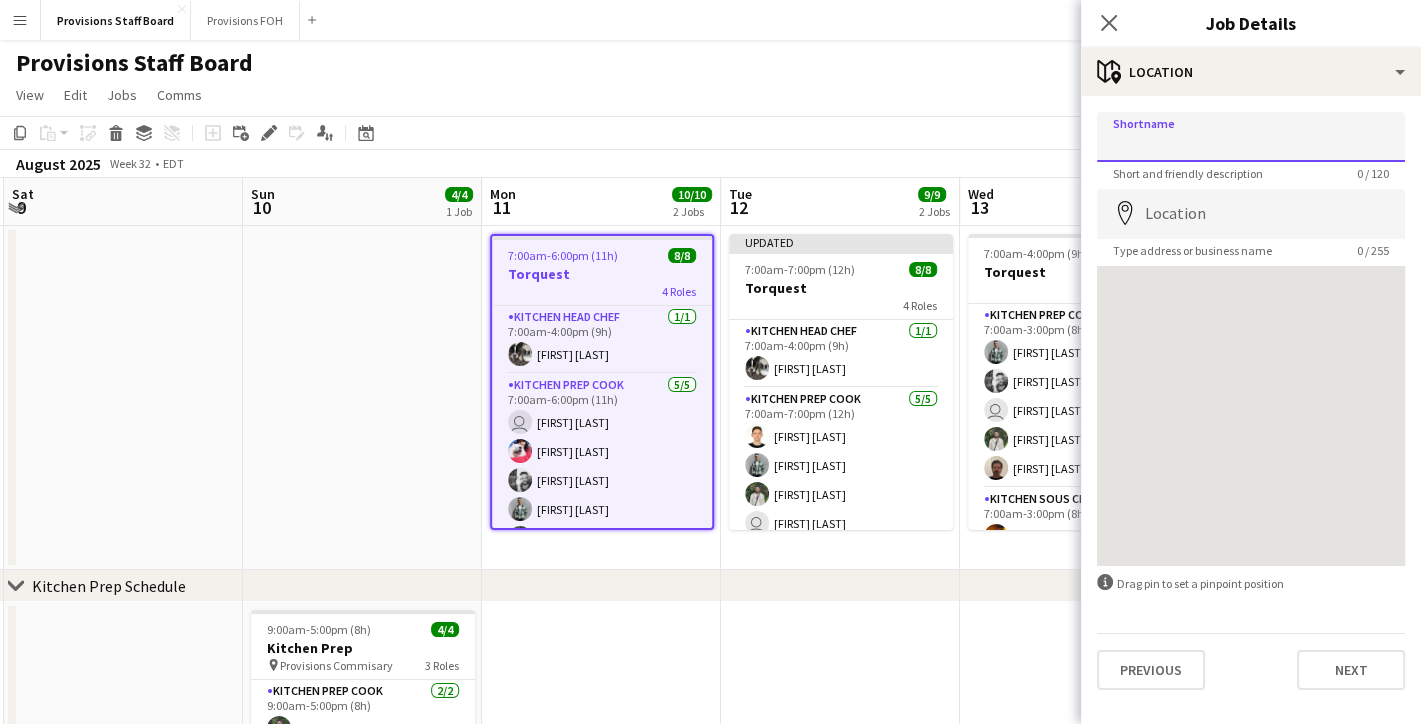 click on "Shortname" at bounding box center [1251, 137] 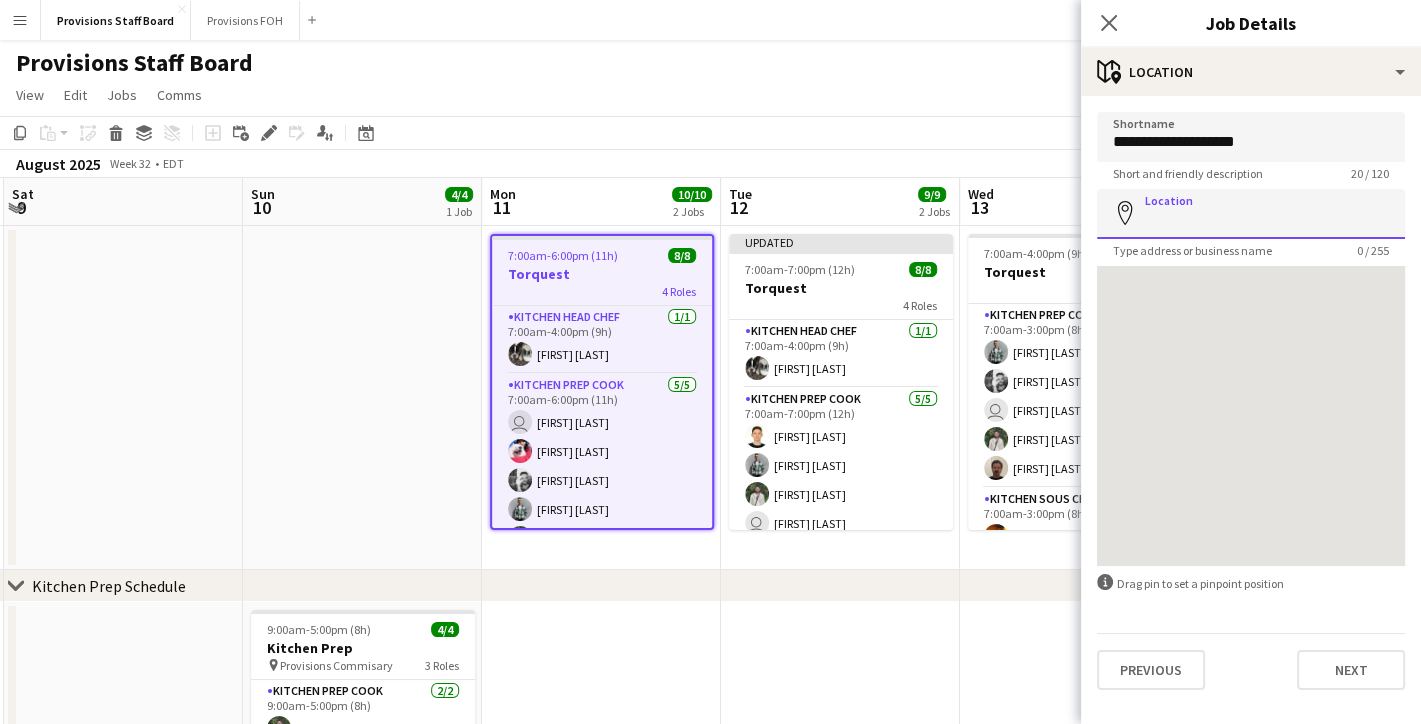click on "Location" at bounding box center (1251, 214) 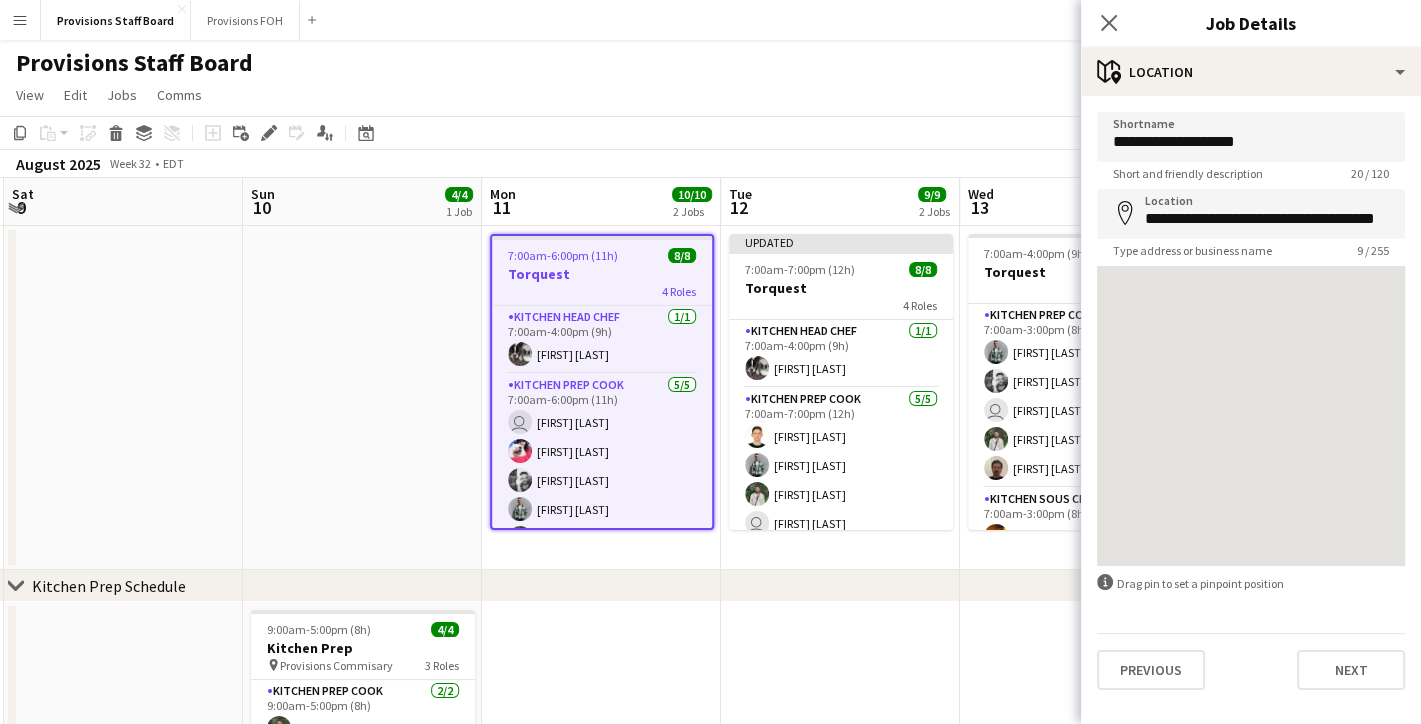 type on "**********" 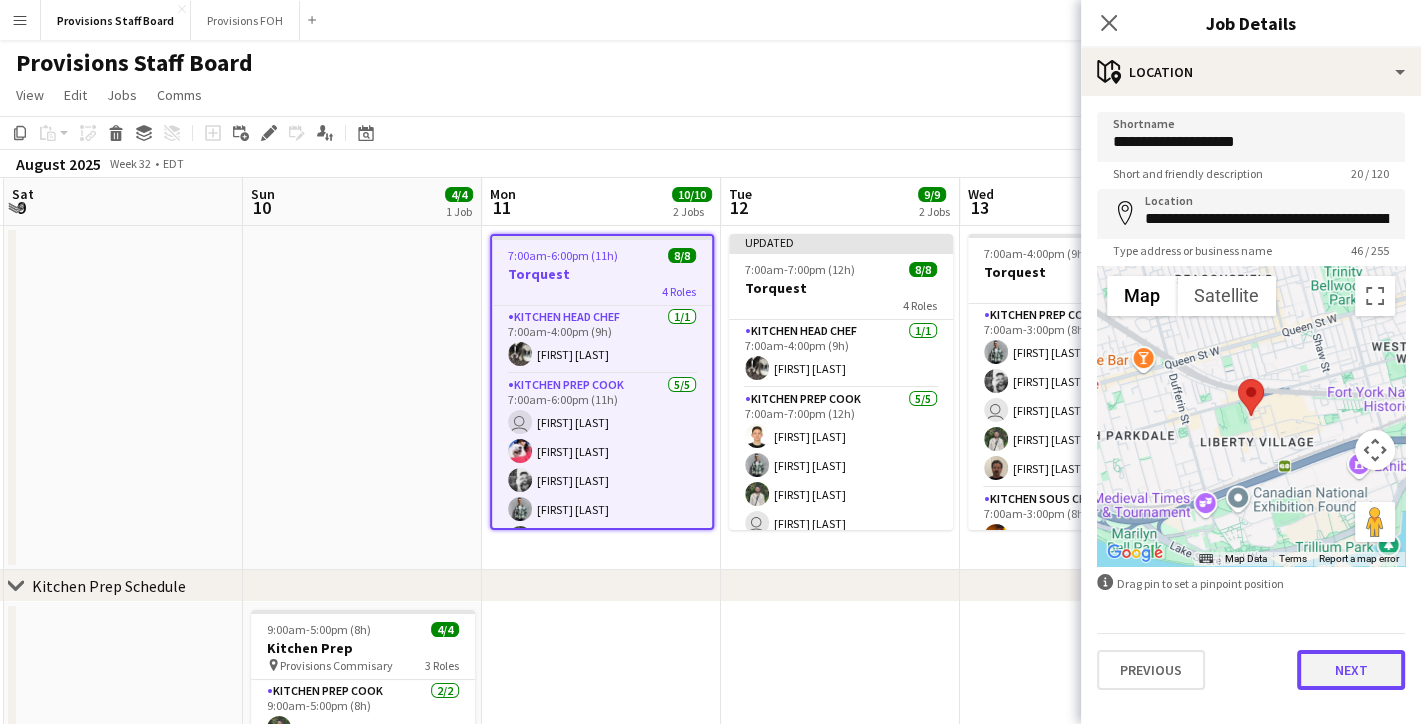 click on "Next" at bounding box center [1351, 670] 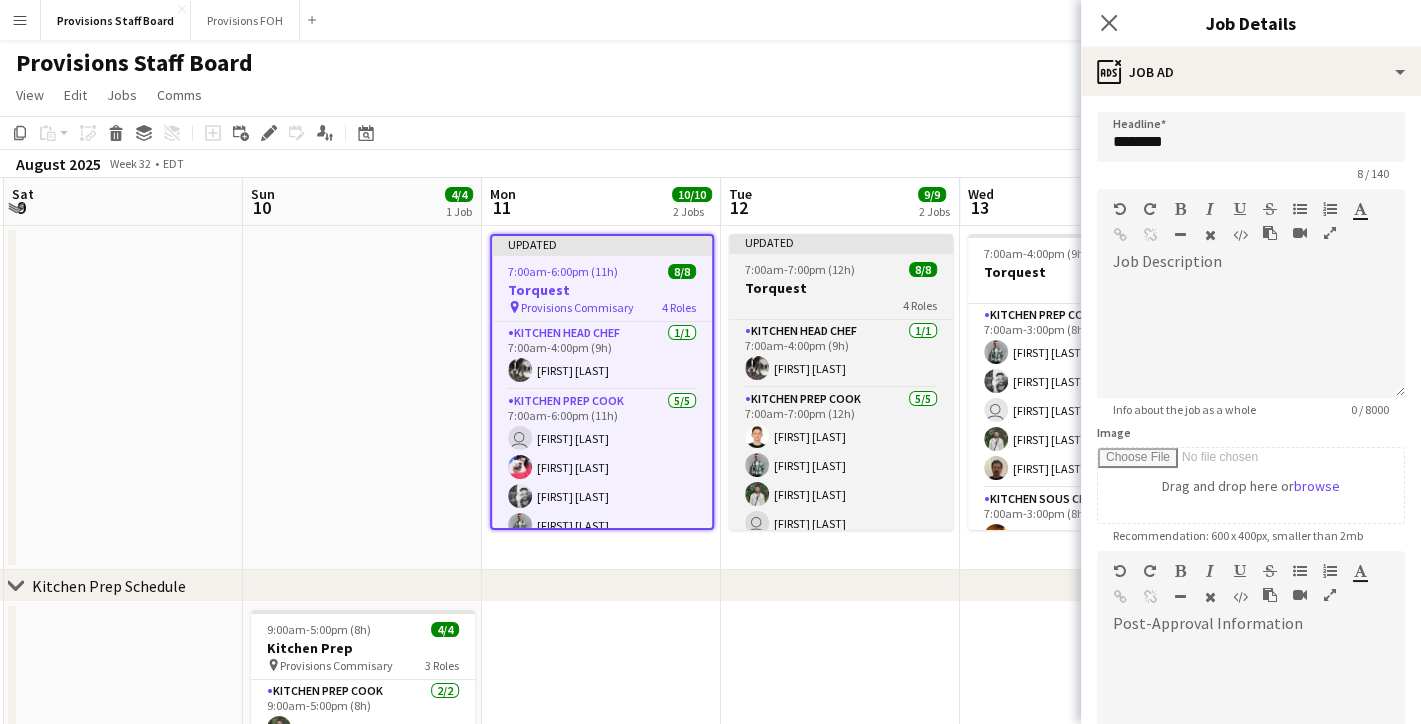 click on "[FIRST] [LAST]  Kitchen Prep Cook   5/5   7:00am-7:00pm (12h)
[FIRST] [LAST] [FIRST] [LAST]
user
[FIRST] [LAST] [FIRST] [LAST]  Kitchen Sous Chef   1/1   7:00am-7:00pm (12h)
[FIRST] [LAST]  Dishwasher   1/1   8:00am-4:00pm (8h)
[FIRST] [LAST]" at bounding box center [841, 382] 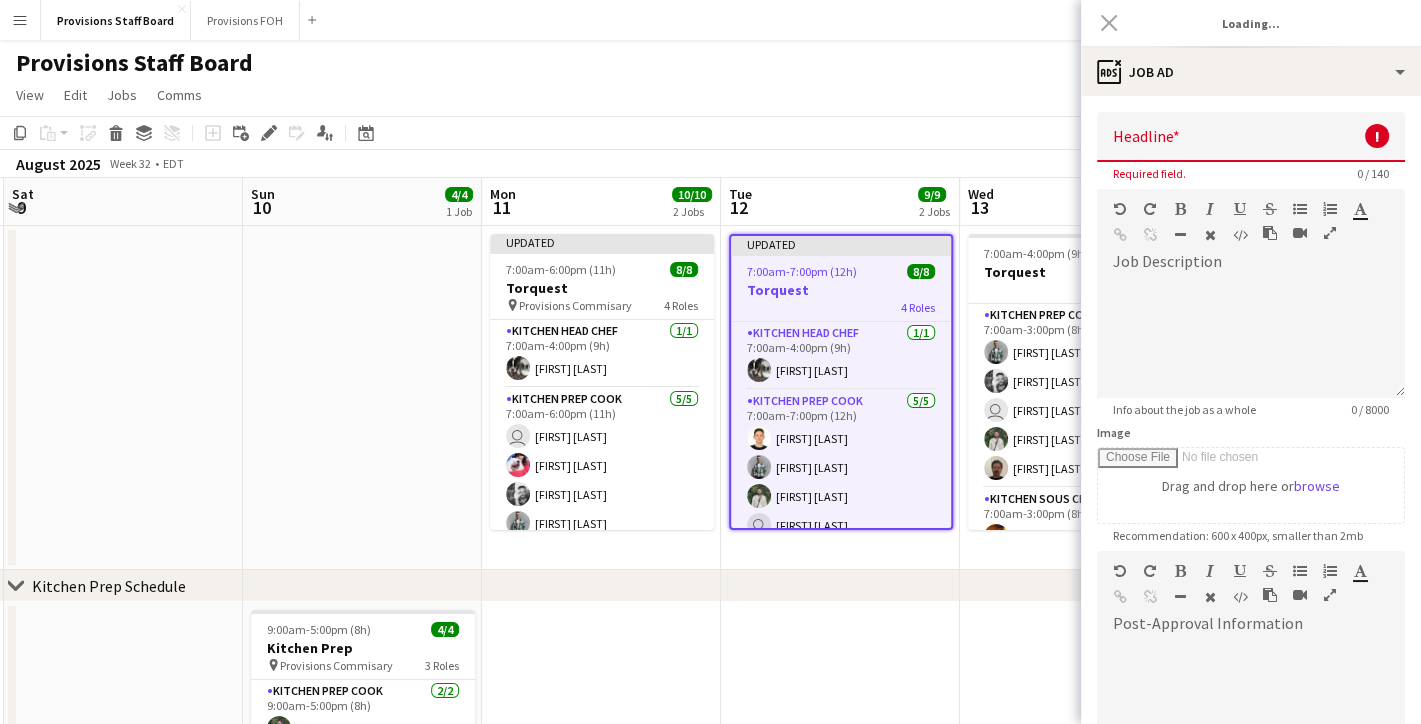 type on "********" 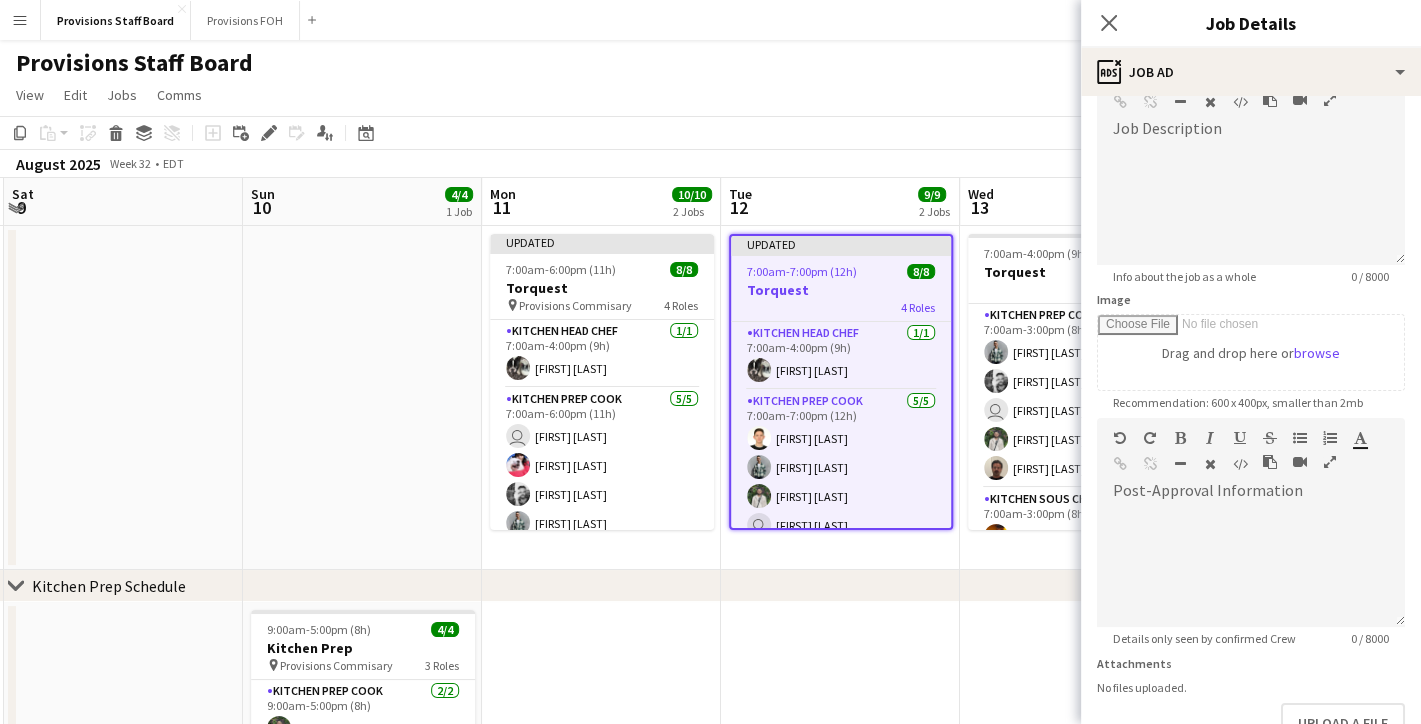 scroll, scrollTop: 262, scrollLeft: 0, axis: vertical 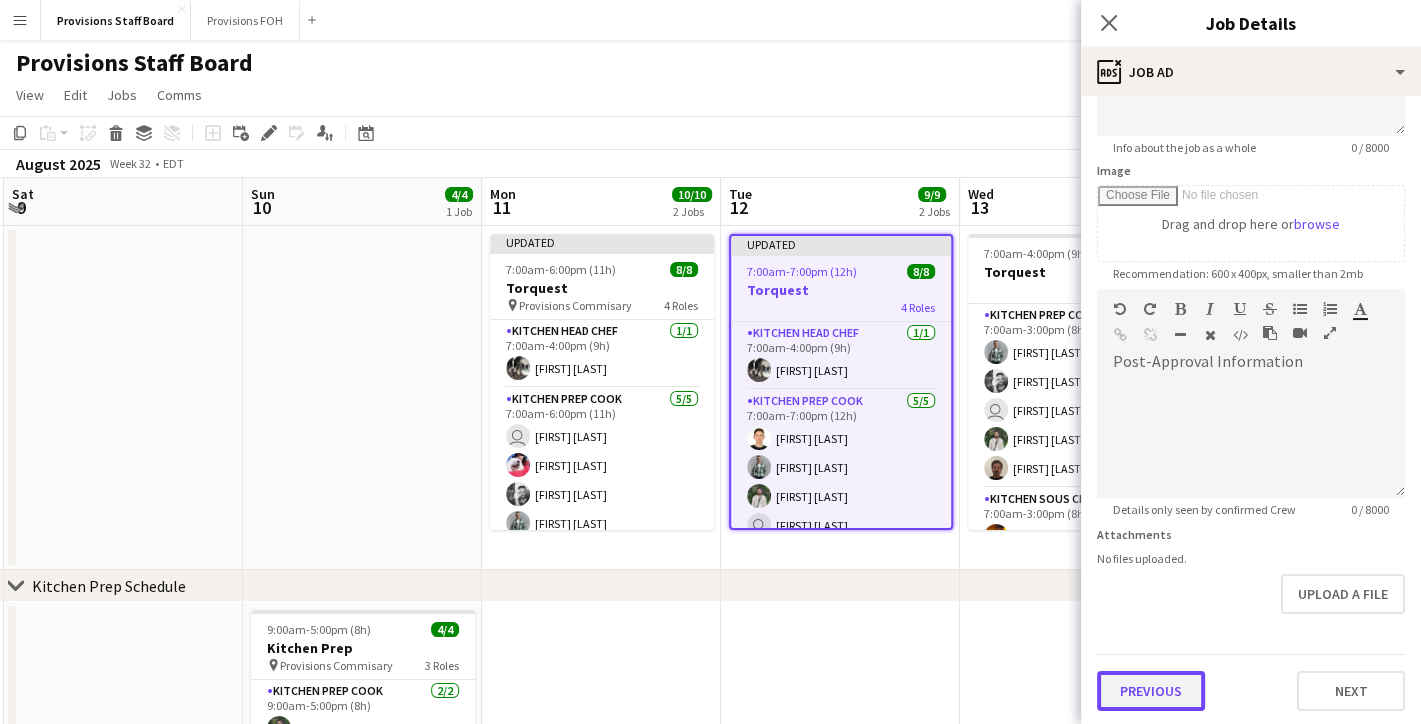 click on "Previous" at bounding box center (1151, 691) 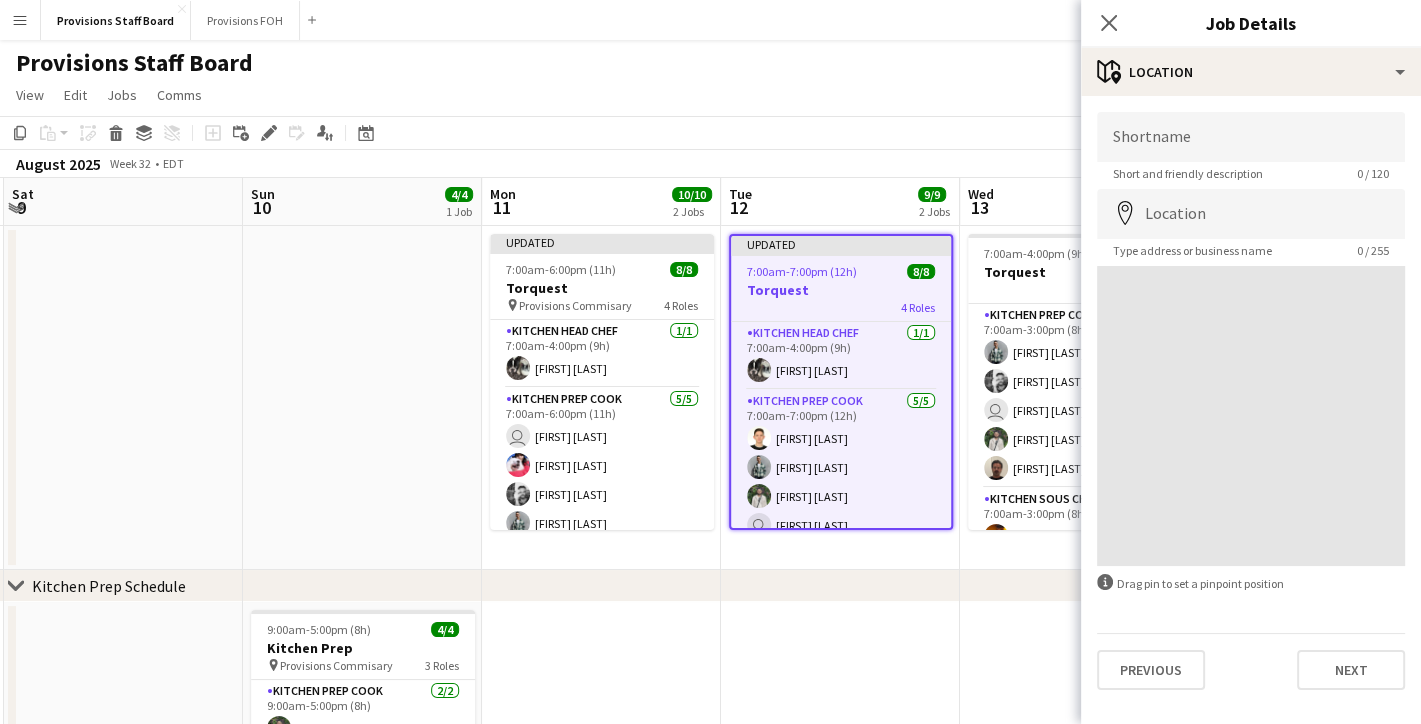 scroll, scrollTop: 0, scrollLeft: 0, axis: both 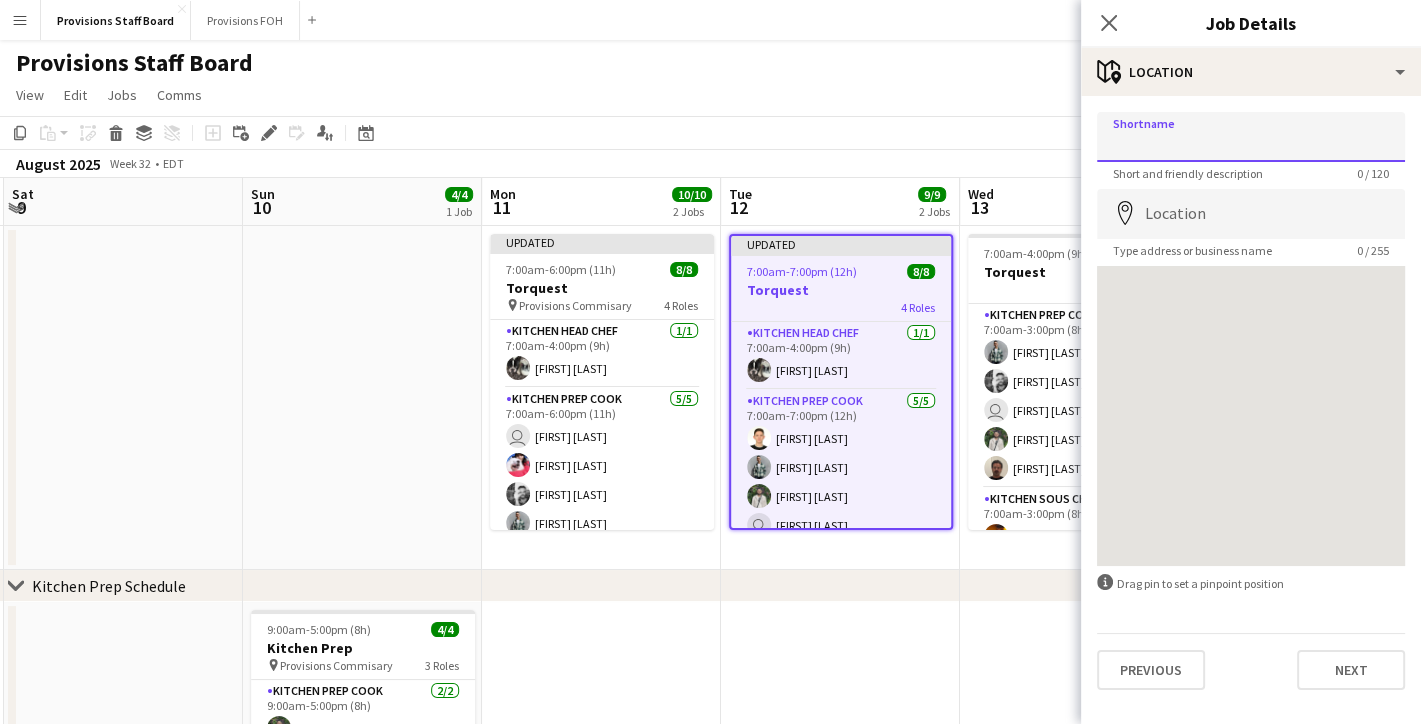 click on "Shortname" at bounding box center (1251, 137) 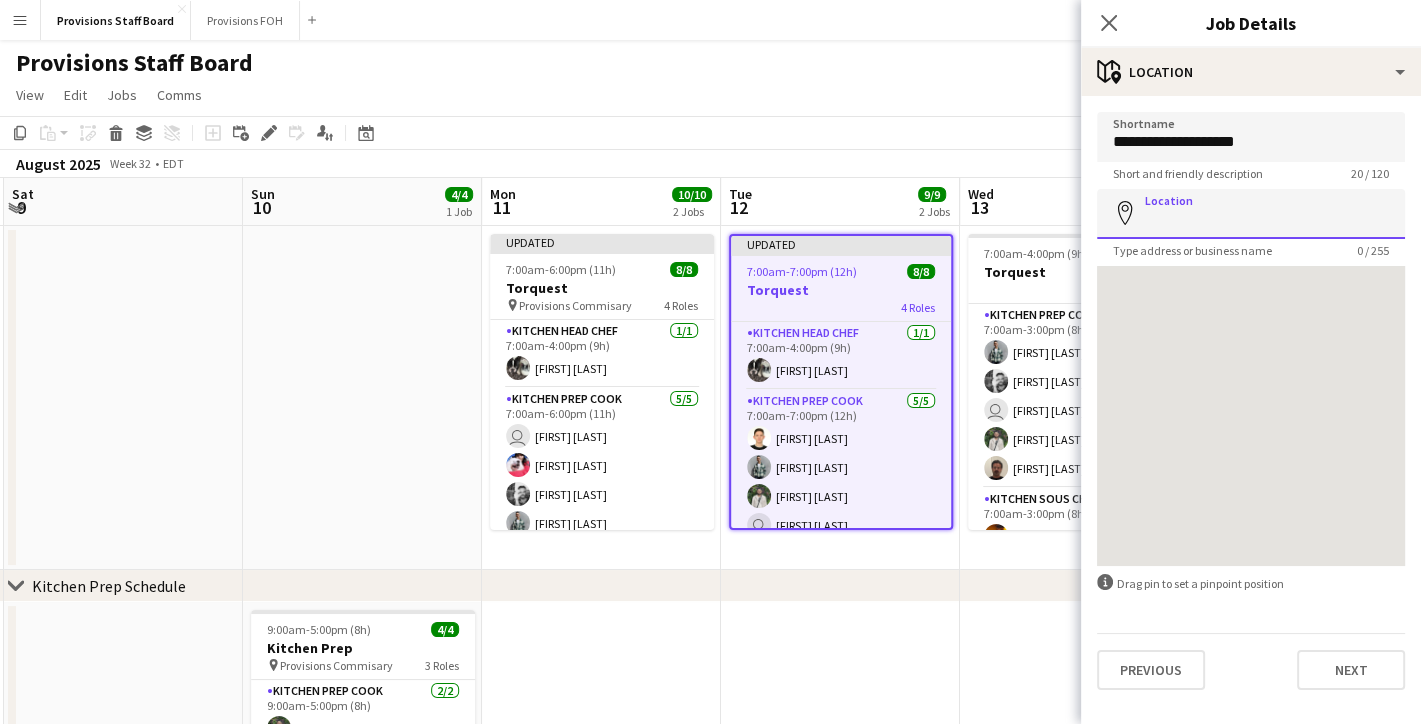 click on "Location" at bounding box center (1251, 214) 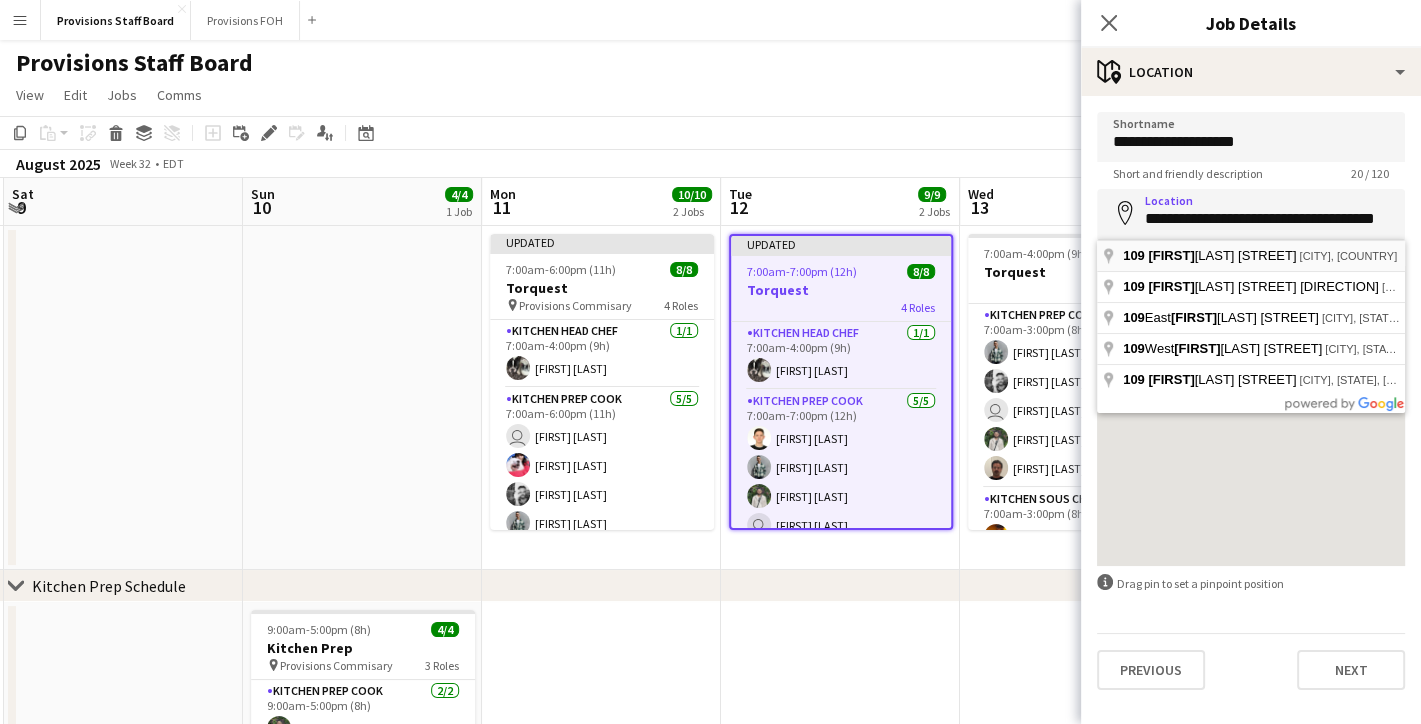 type on "**********" 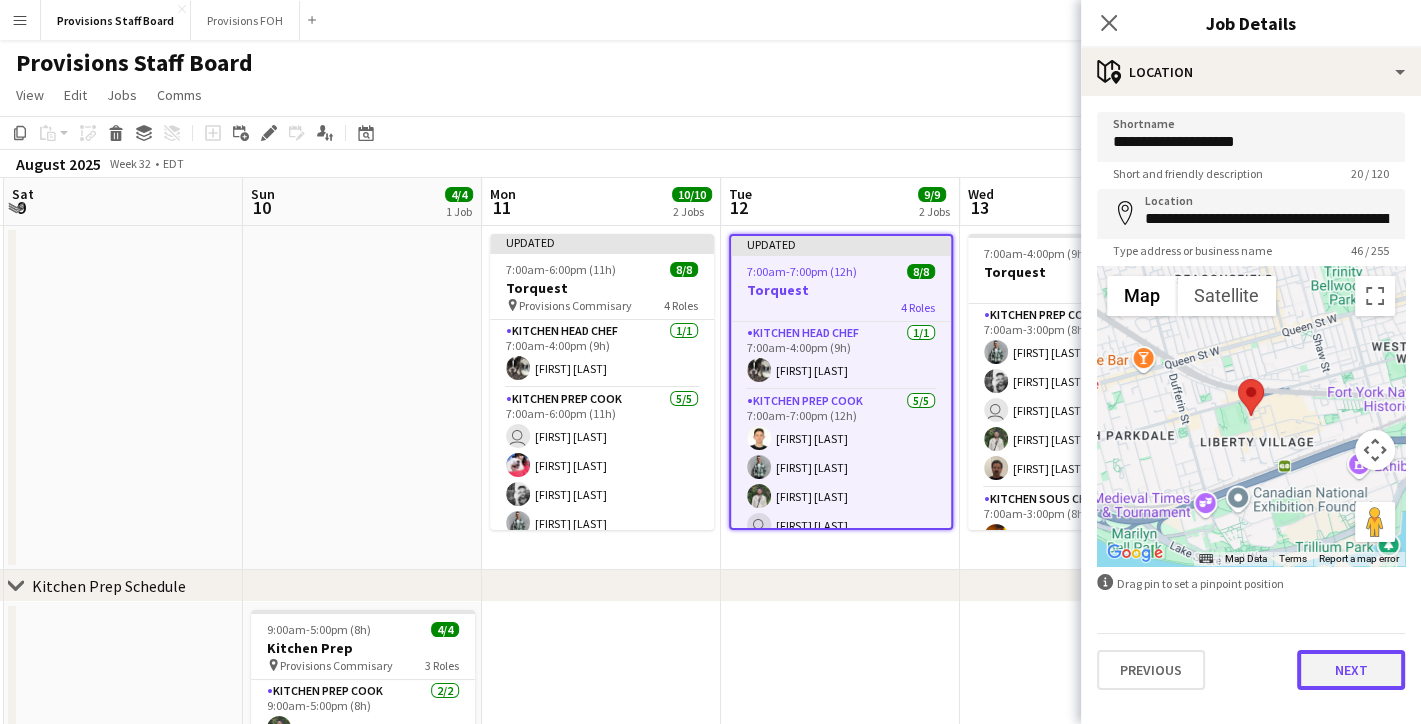 click on "Next" at bounding box center [1351, 670] 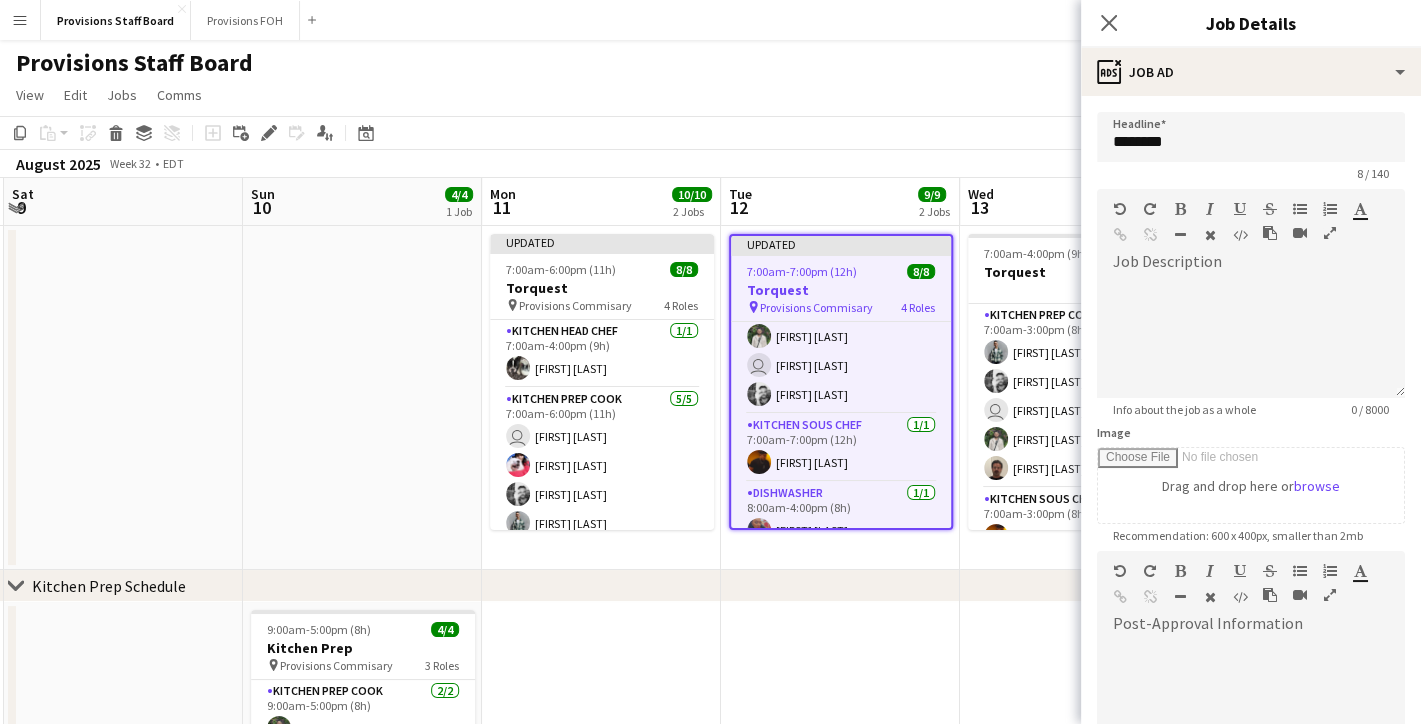 scroll, scrollTop: 0, scrollLeft: 0, axis: both 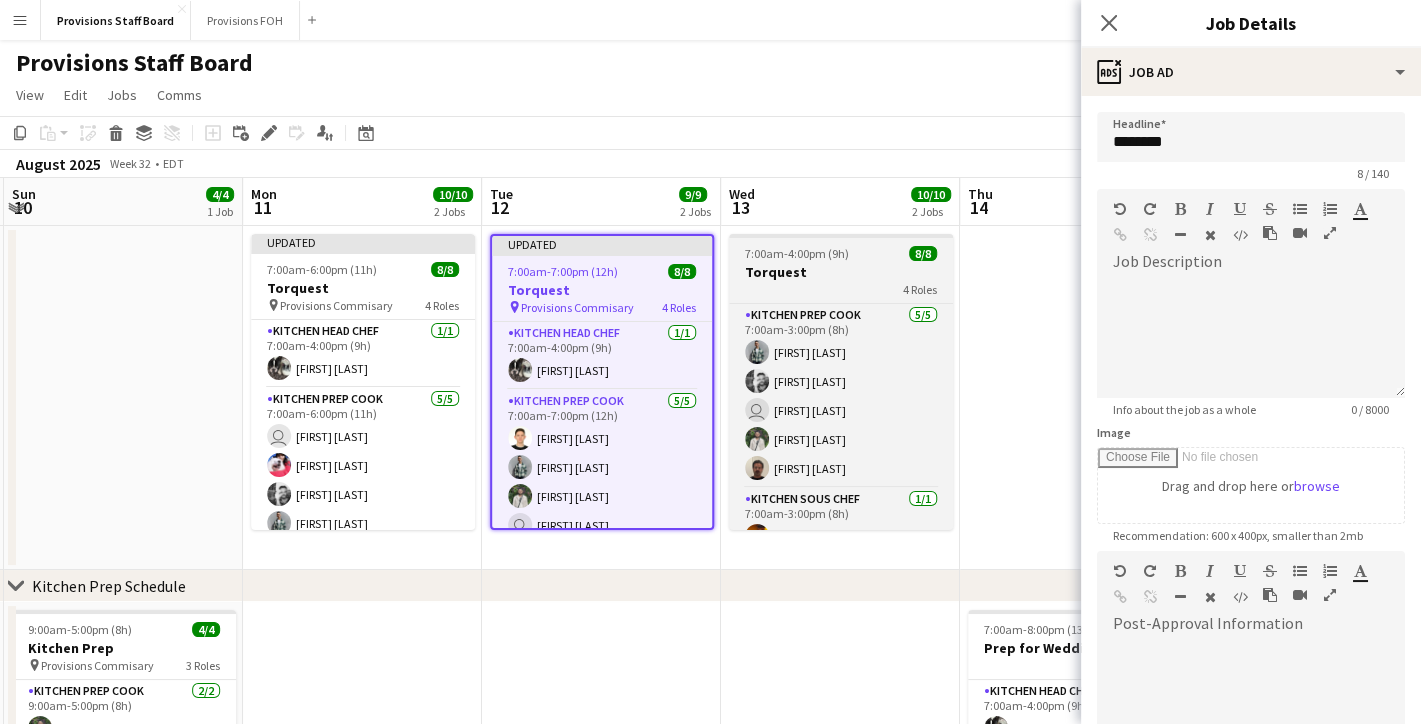 click on "7:00am-4:00pm (9h)" at bounding box center (797, 253) 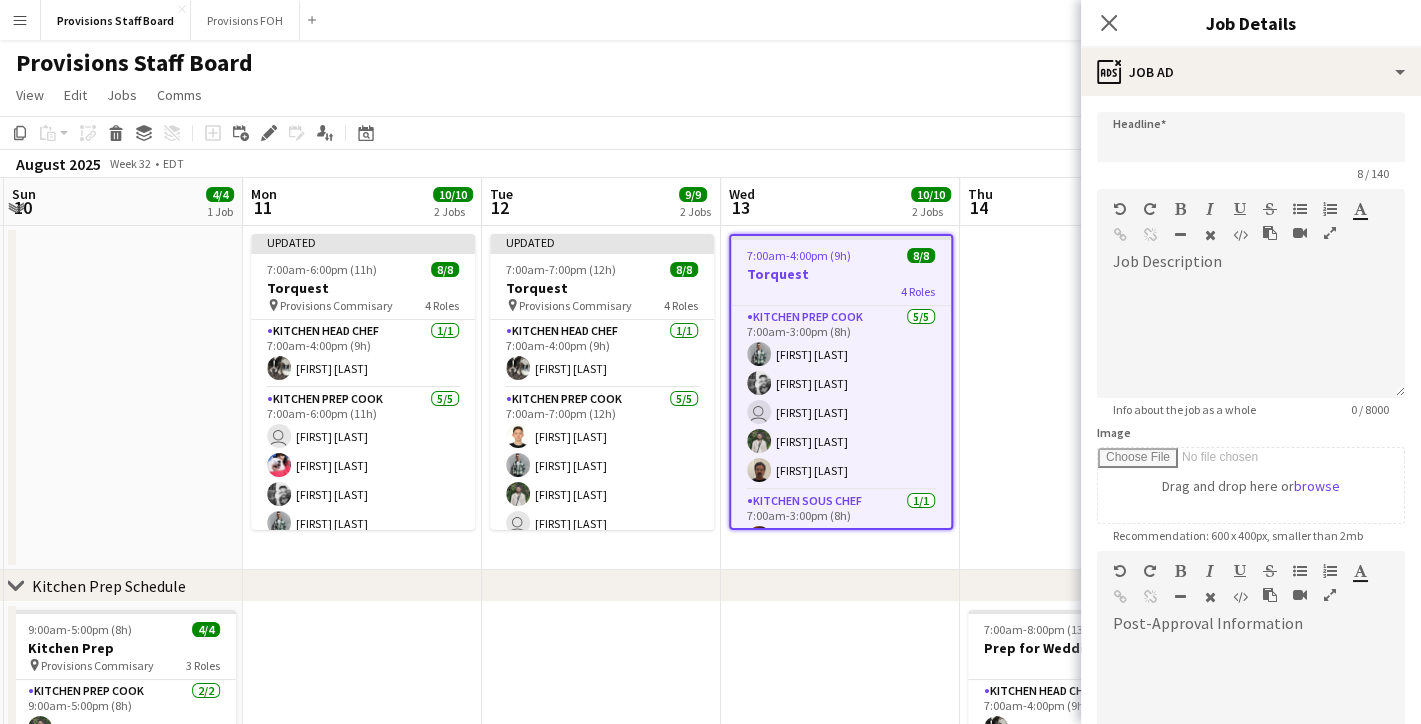 type on "********" 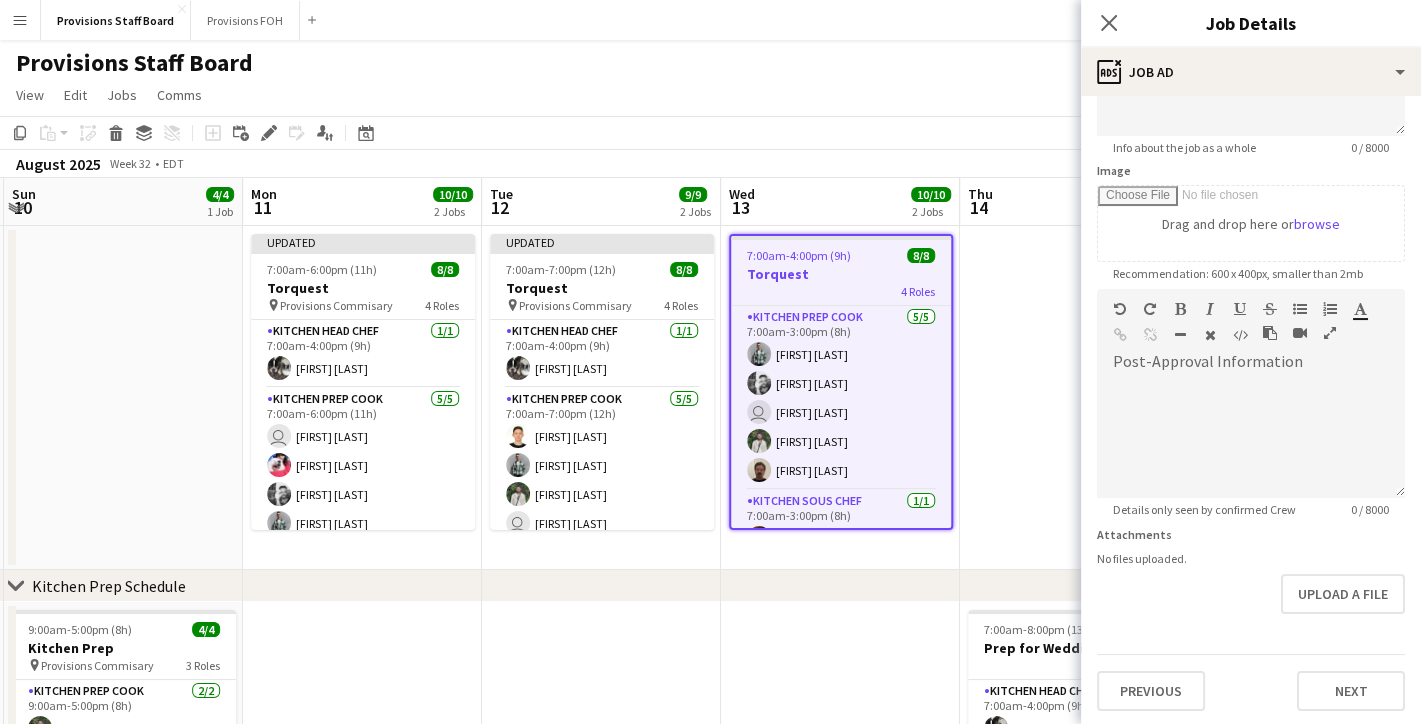 scroll, scrollTop: 262, scrollLeft: 0, axis: vertical 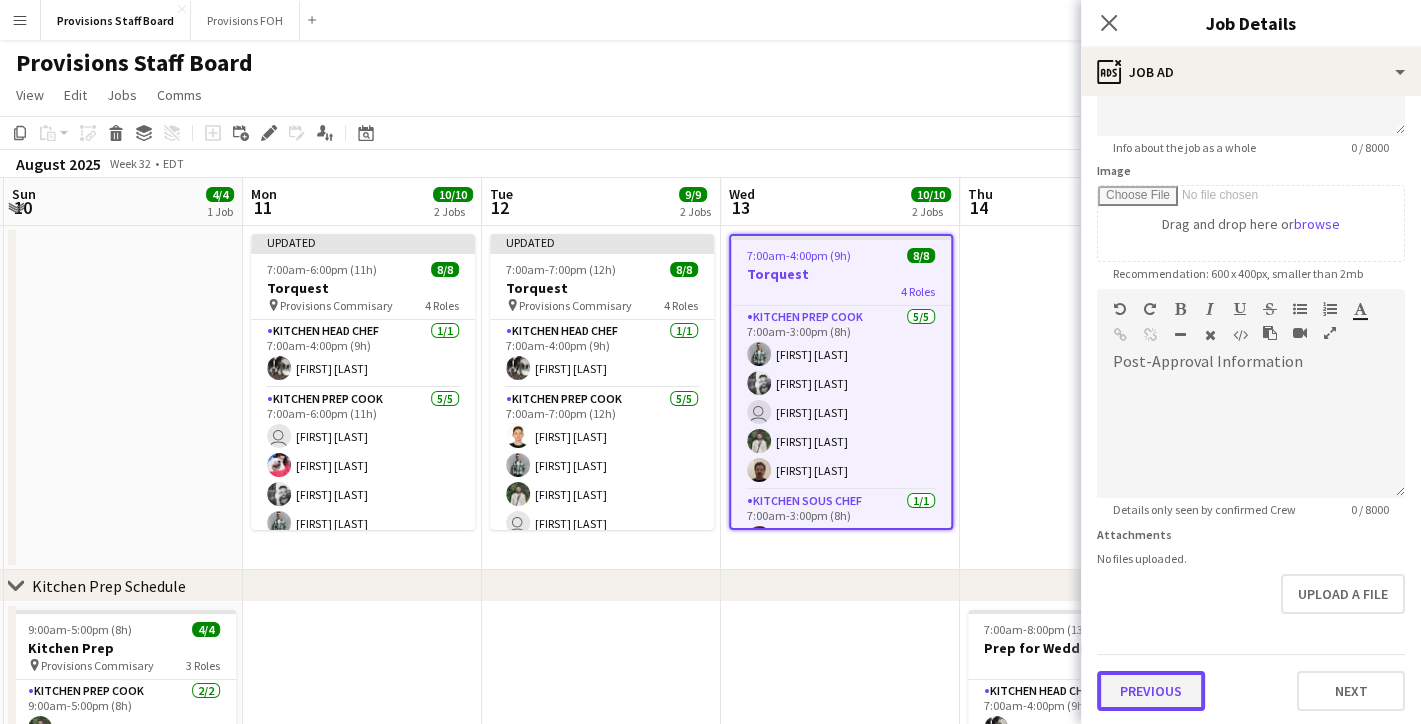 click on "Previous" at bounding box center [1151, 691] 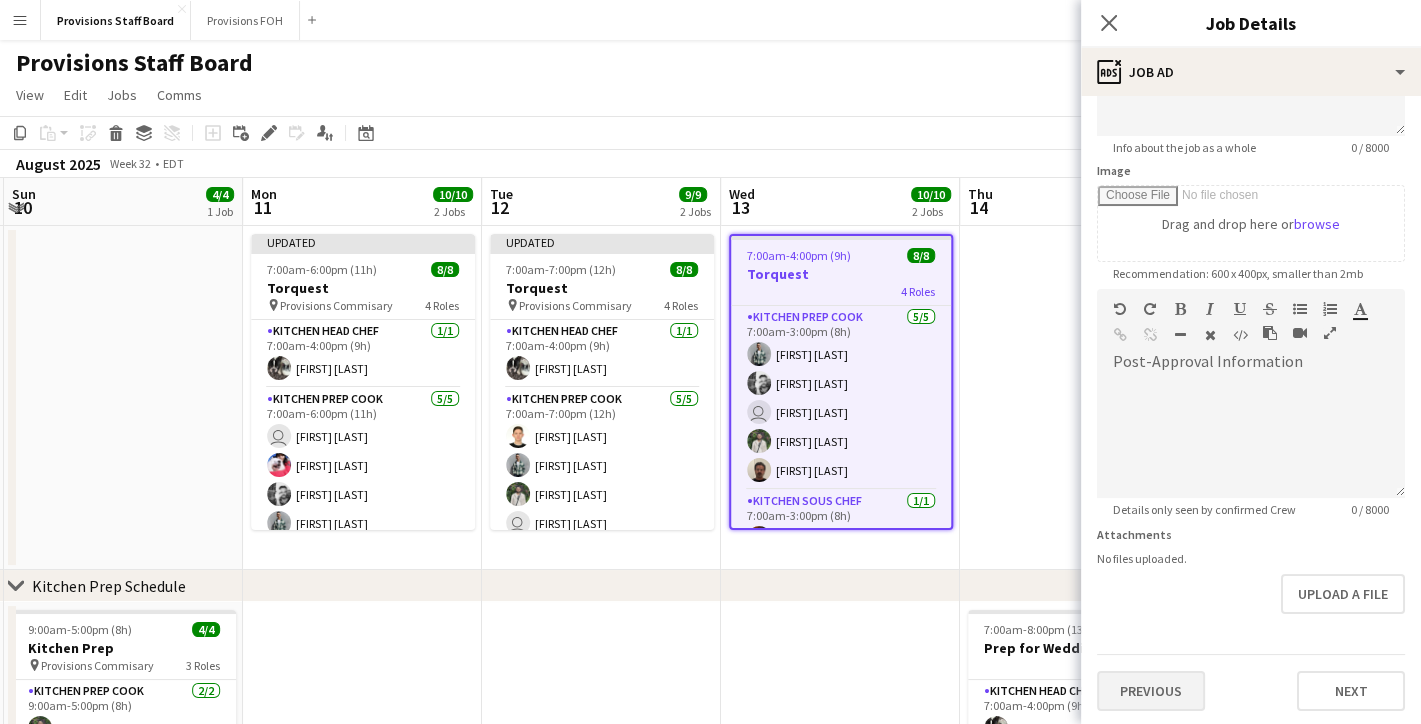 scroll, scrollTop: 0, scrollLeft: 0, axis: both 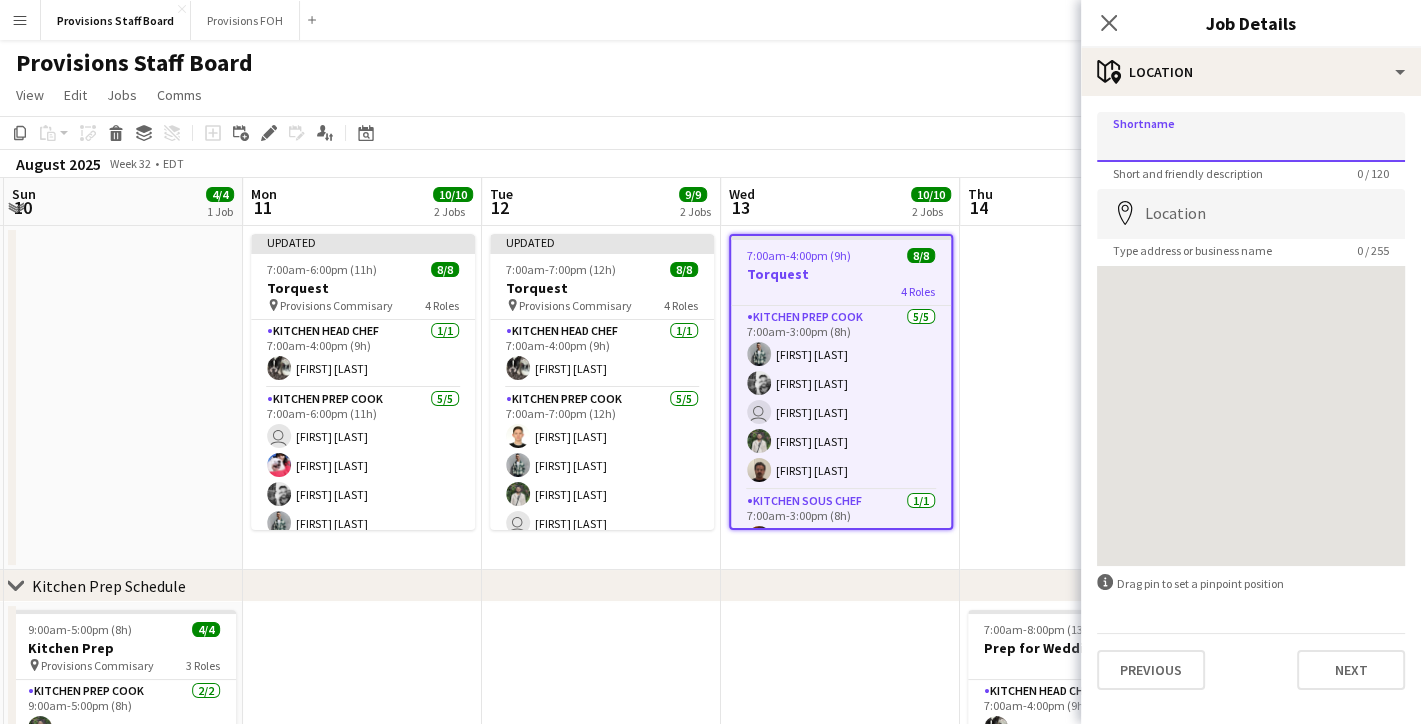 click on "Shortname" at bounding box center (1251, 137) 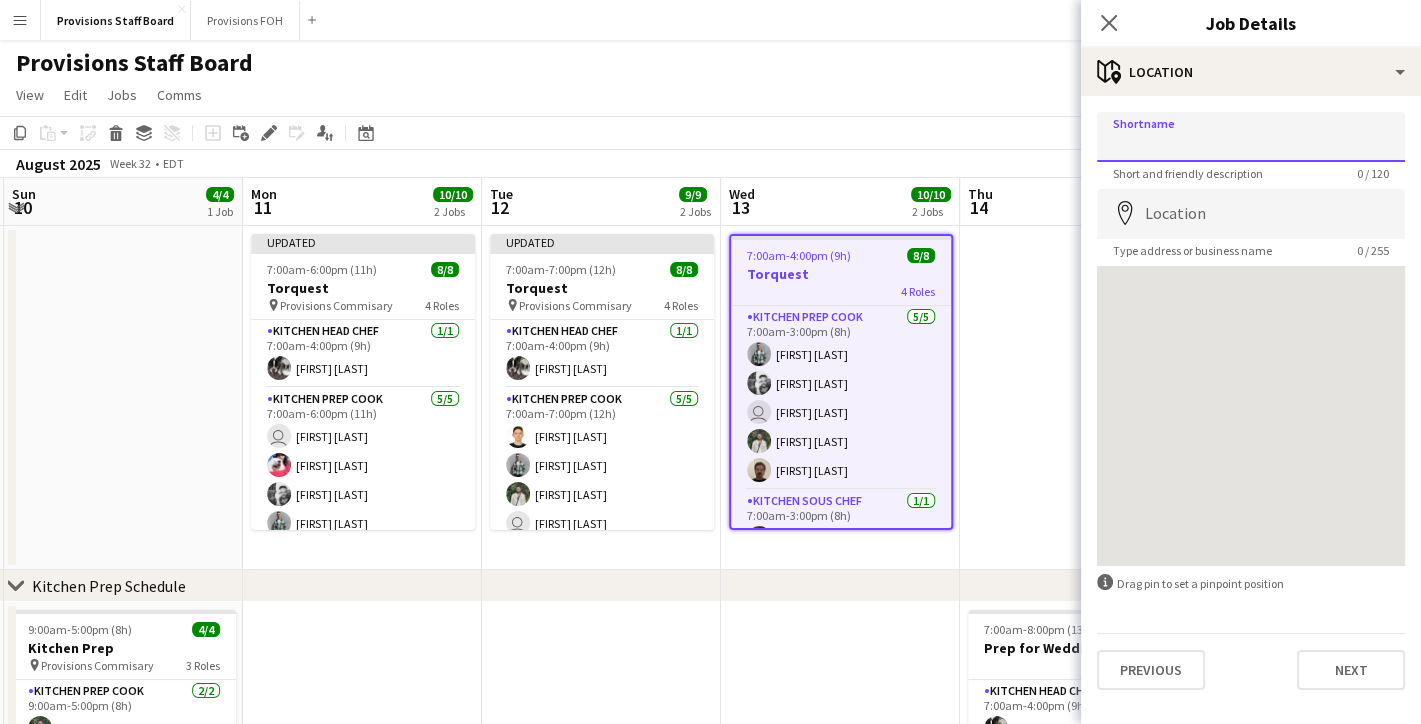 type on "**********" 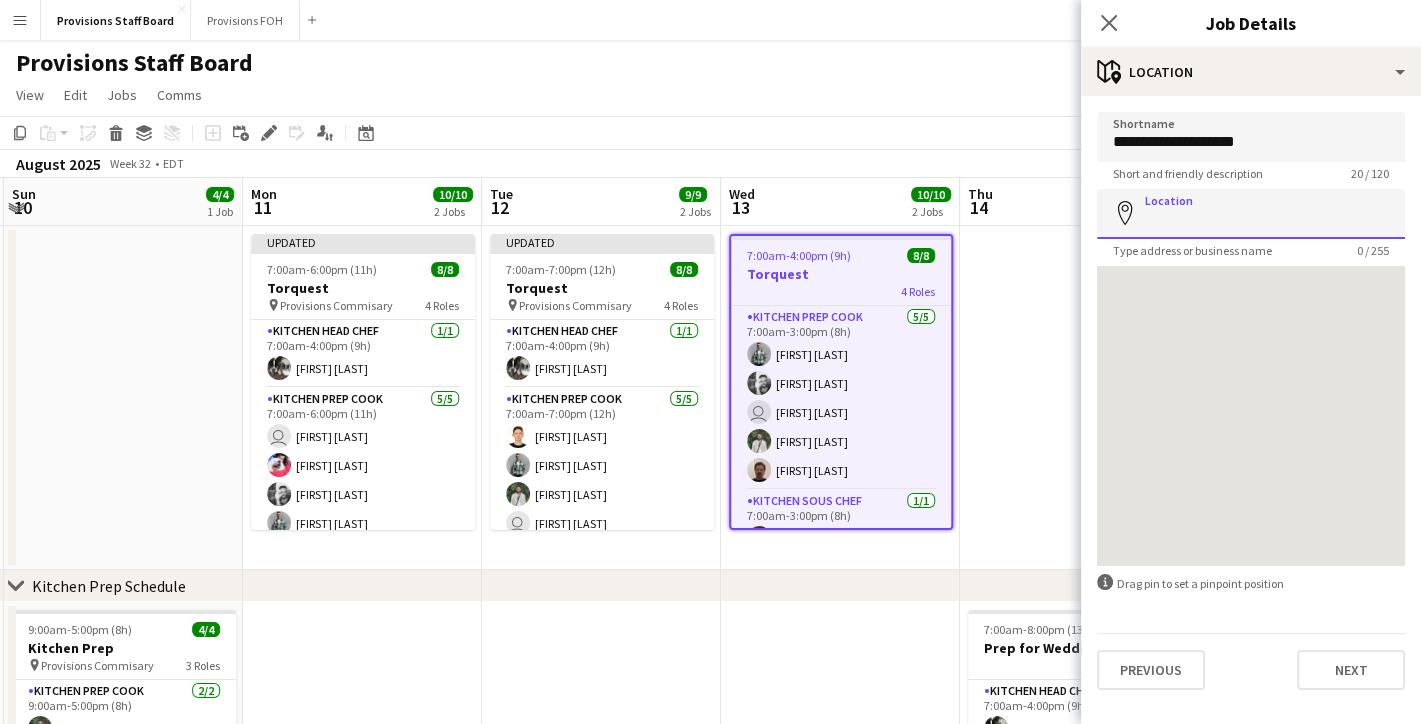 click on "Location" at bounding box center (1251, 214) 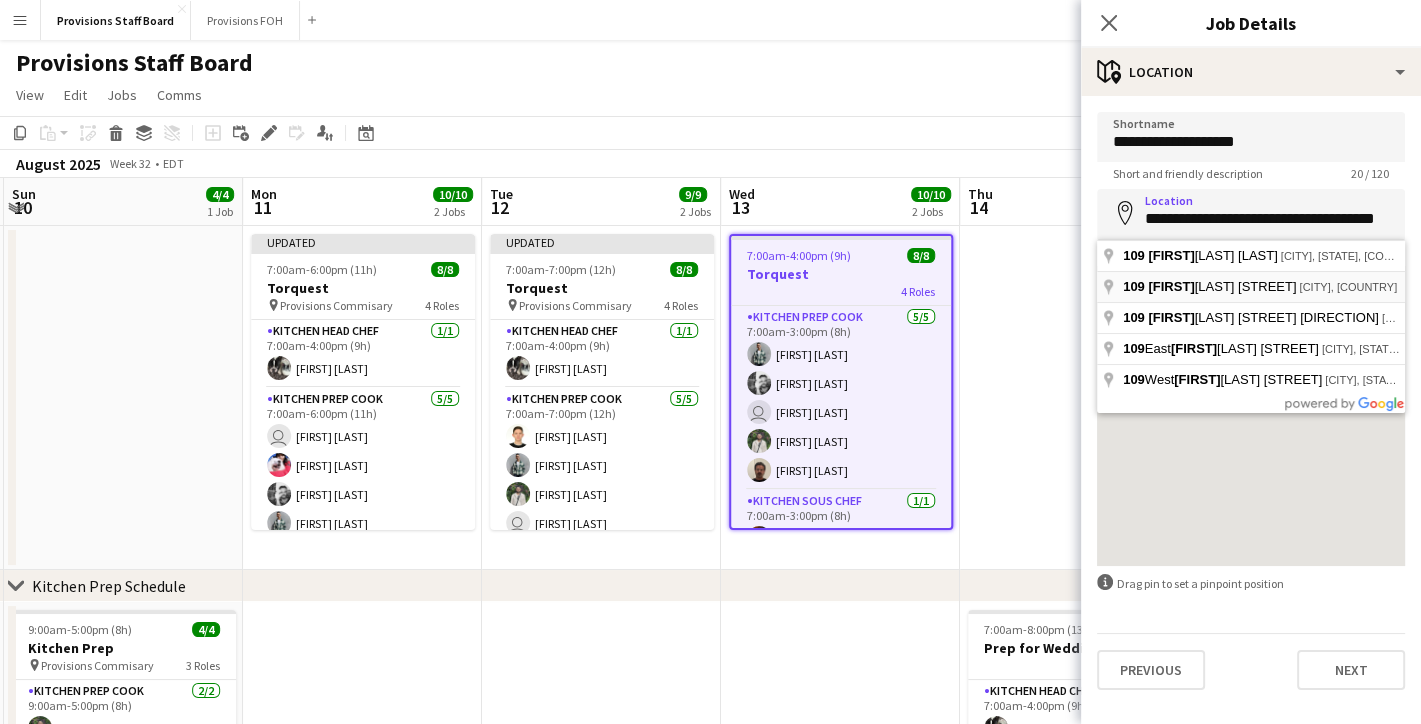 type on "**********" 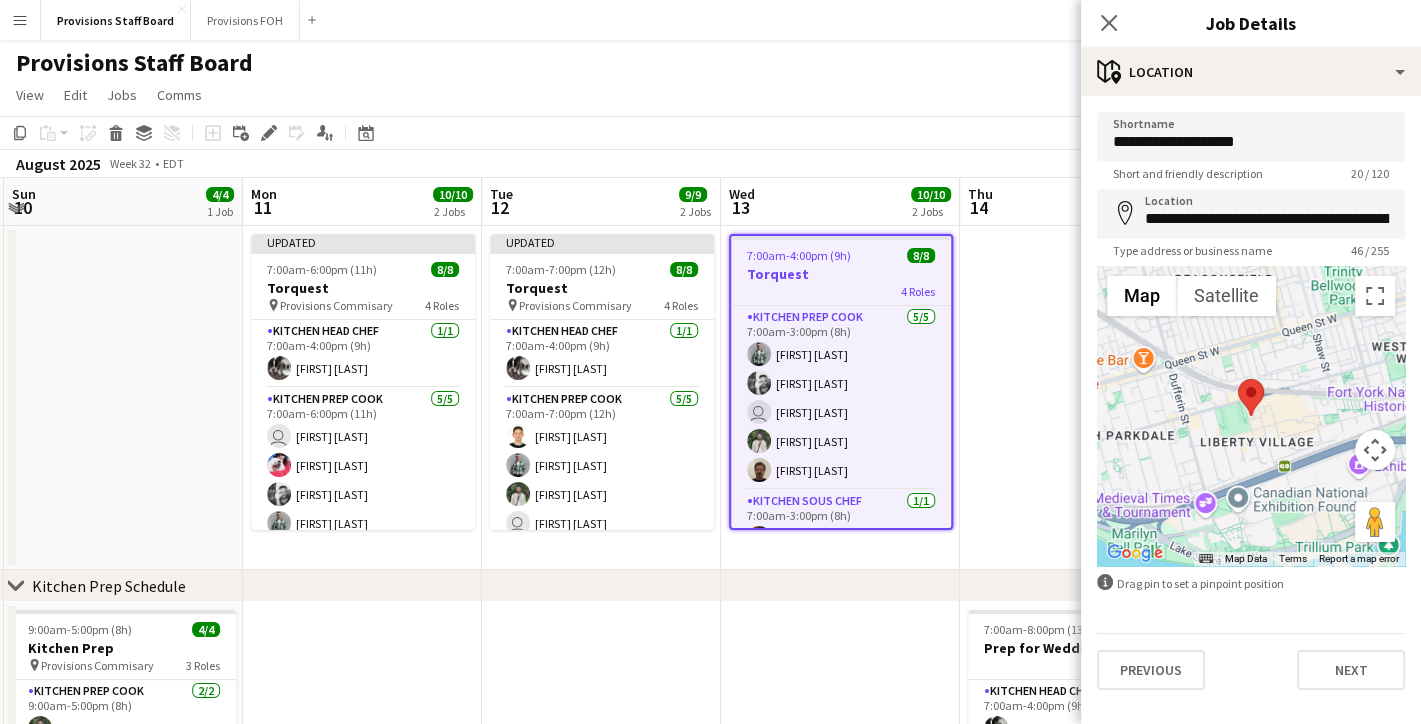click at bounding box center [1079, 398] 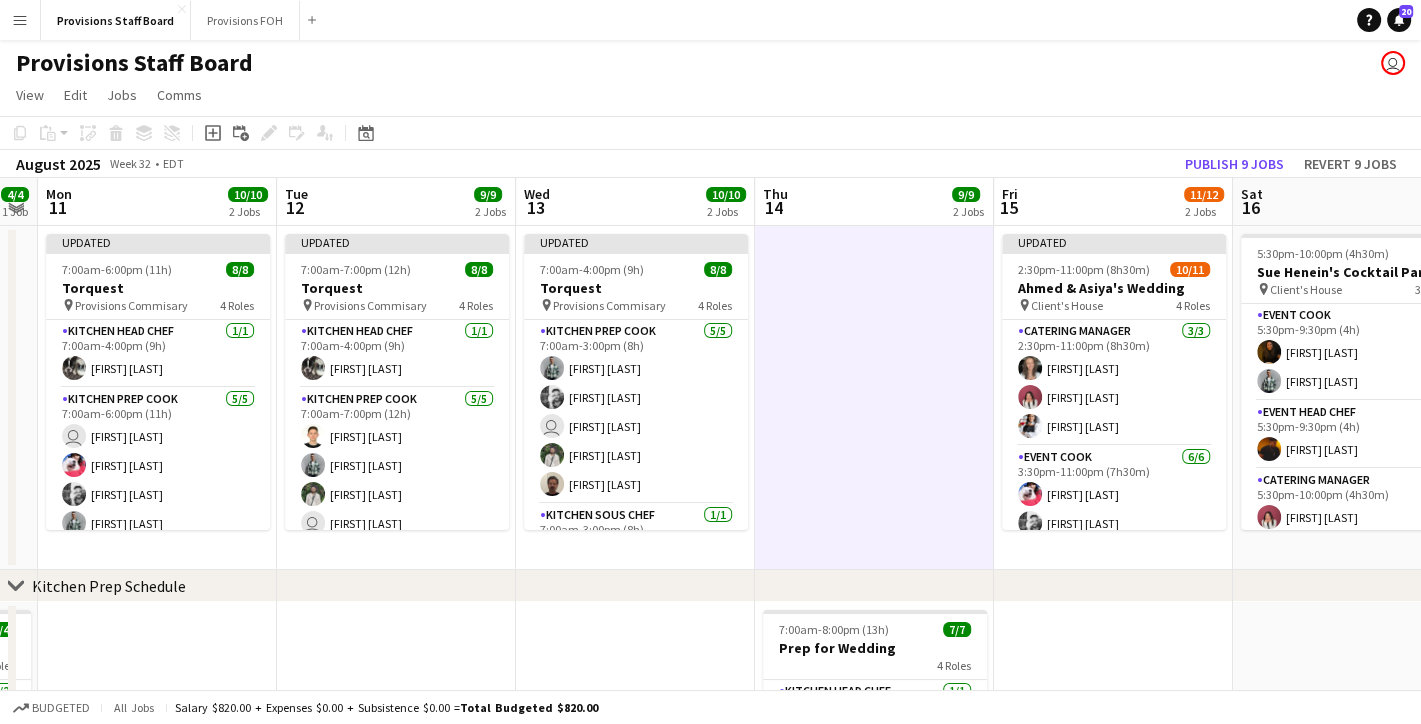 scroll, scrollTop: 0, scrollLeft: 676, axis: horizontal 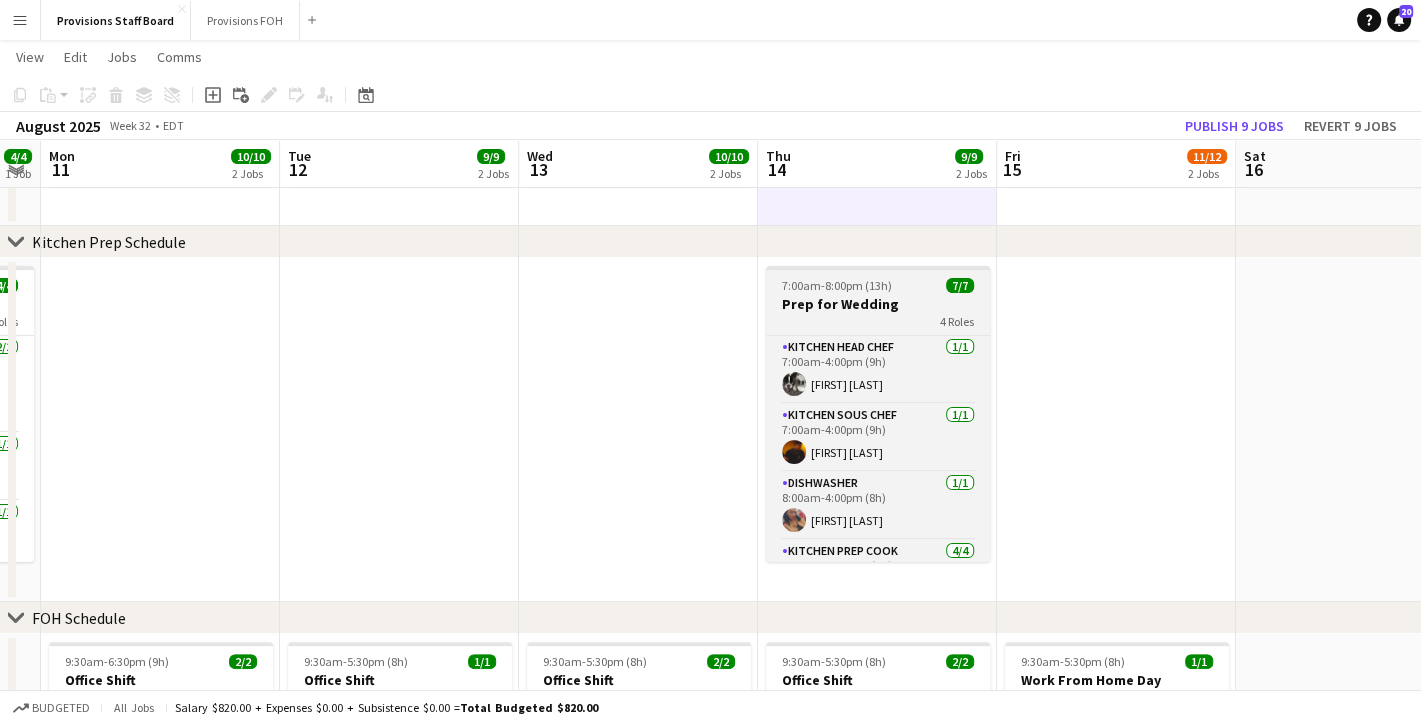 click on "7:00am-8:00pm (13h)" at bounding box center [837, 285] 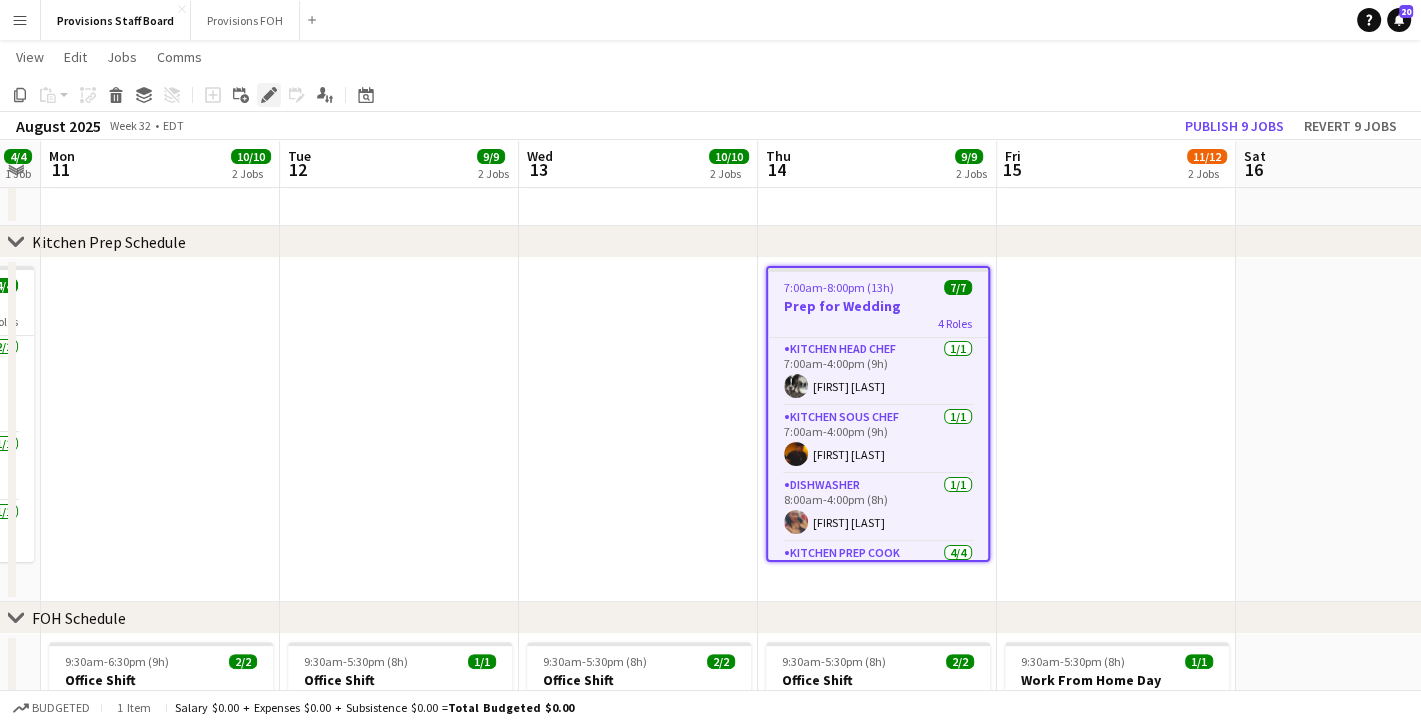 click 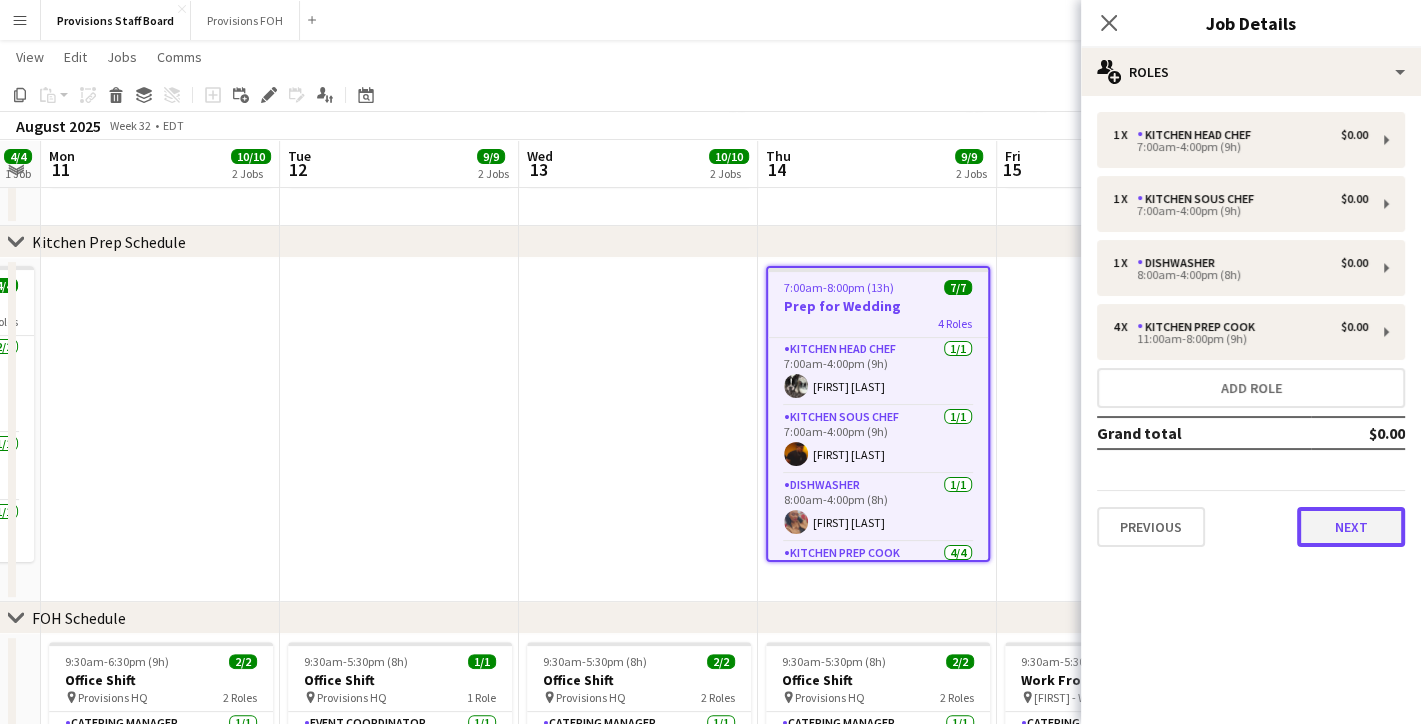 click on "Next" at bounding box center [1351, 527] 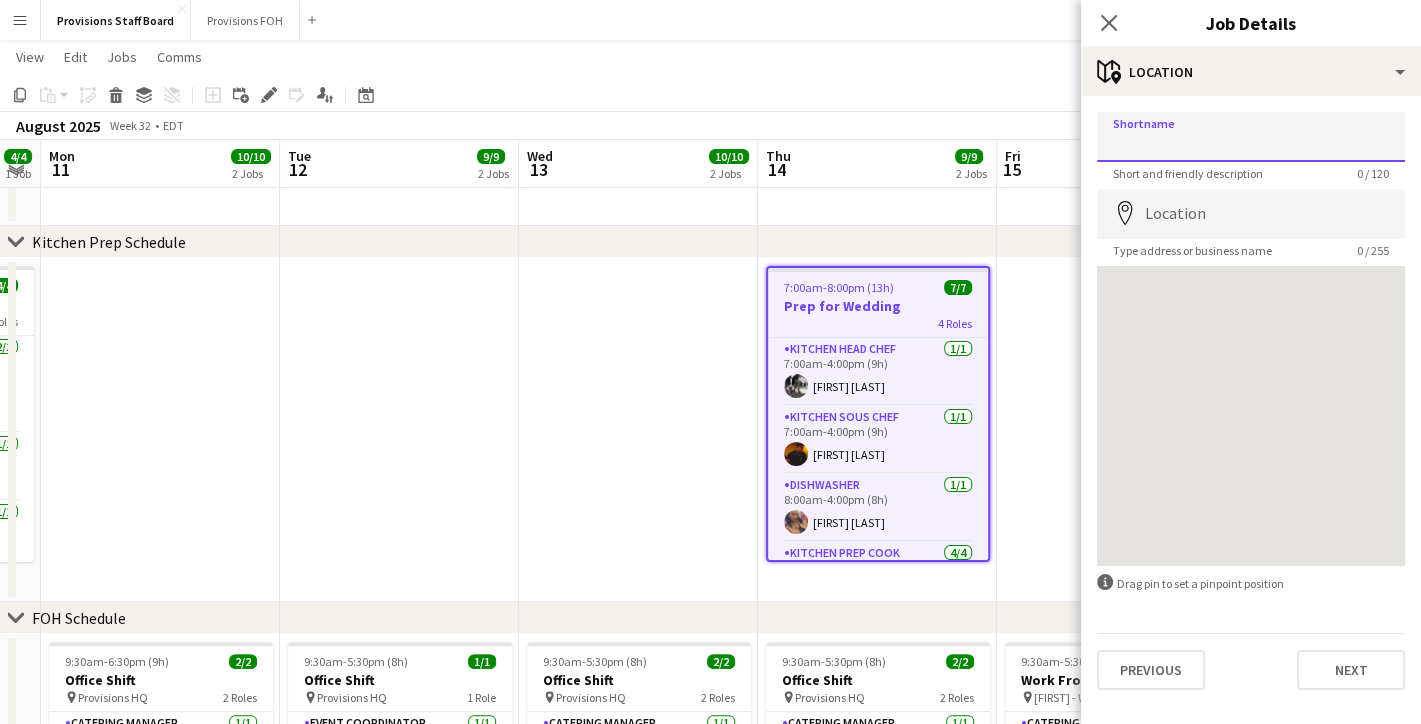 click on "Shortname" at bounding box center [1251, 137] 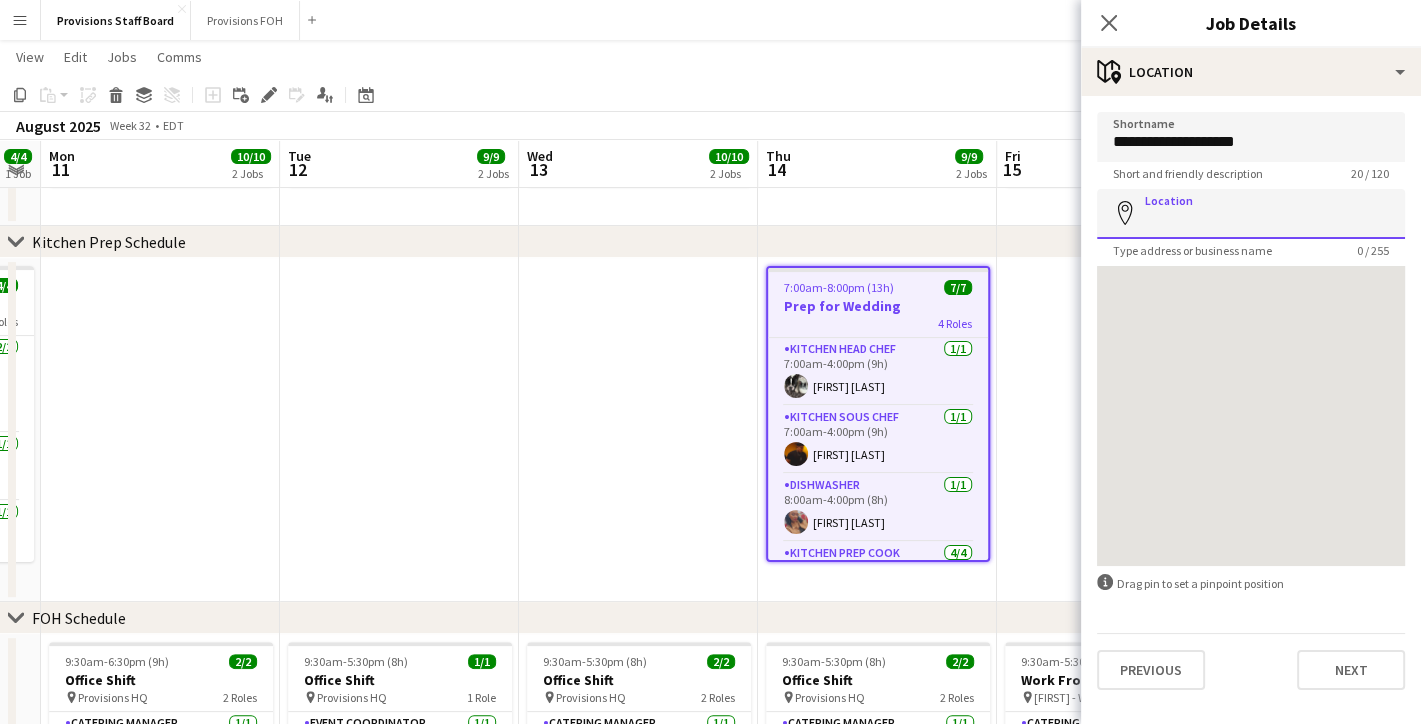 click on "Location" at bounding box center (1251, 214) 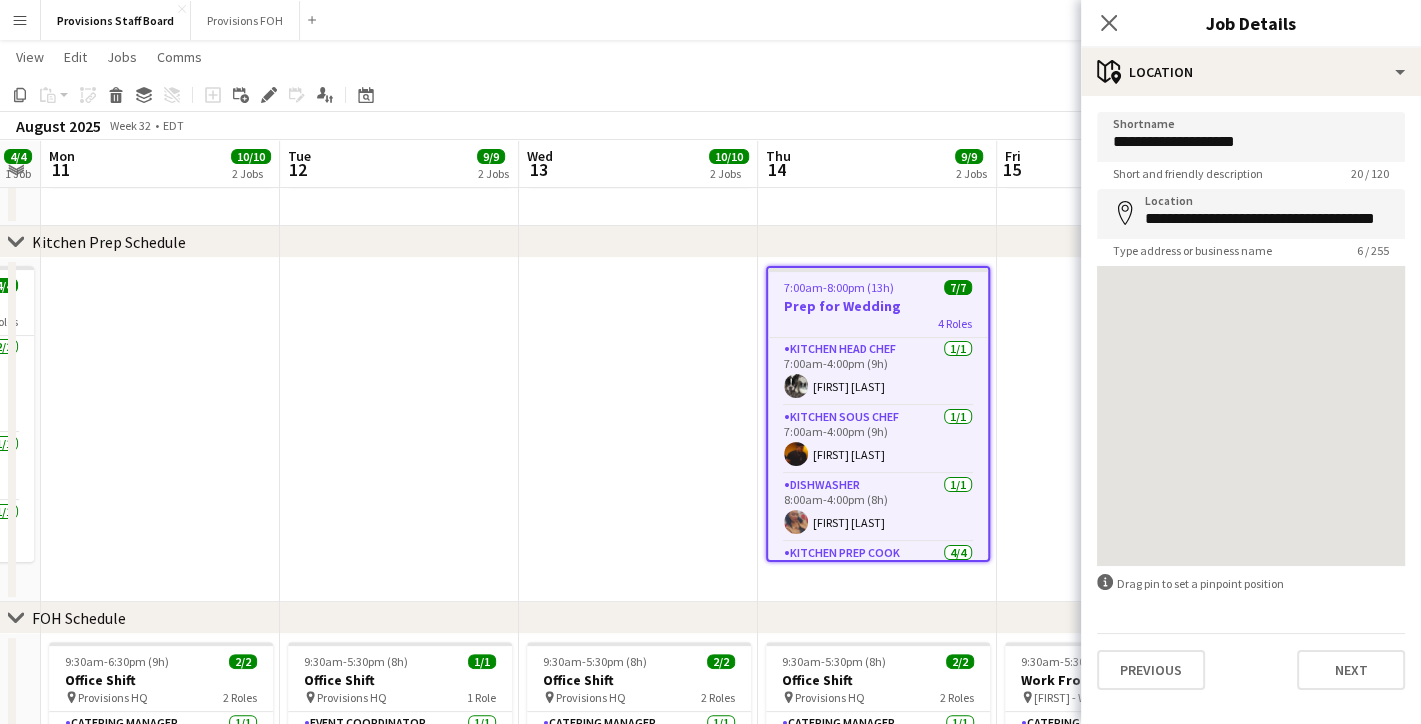 type on "**********" 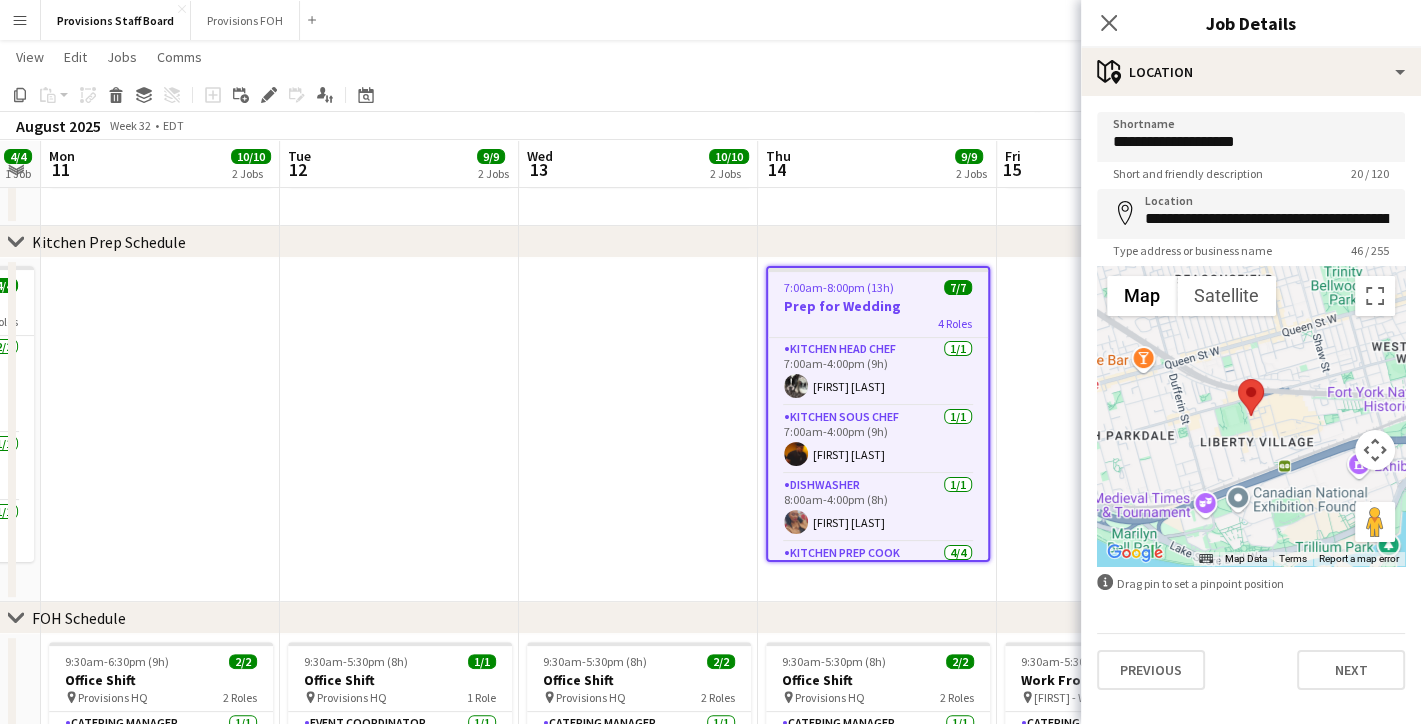 click at bounding box center (638, 430) 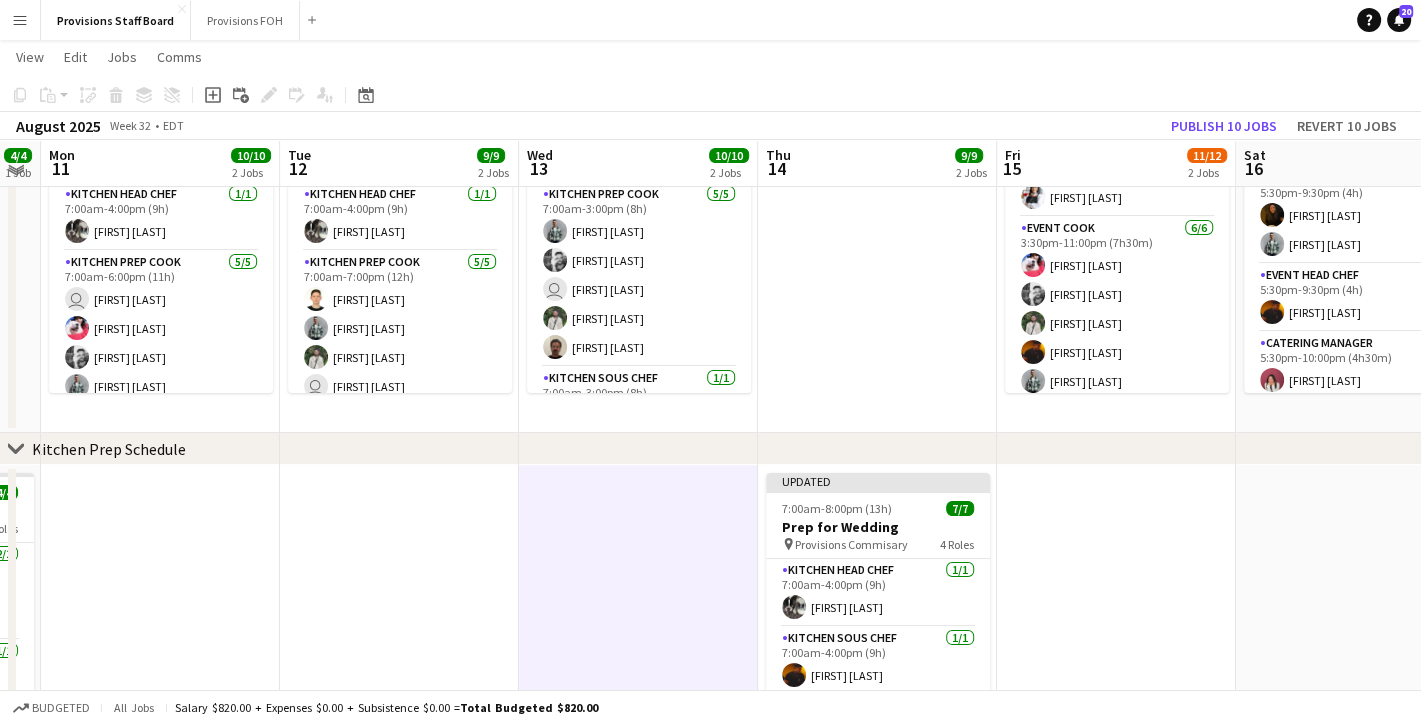 scroll, scrollTop: 134, scrollLeft: 0, axis: vertical 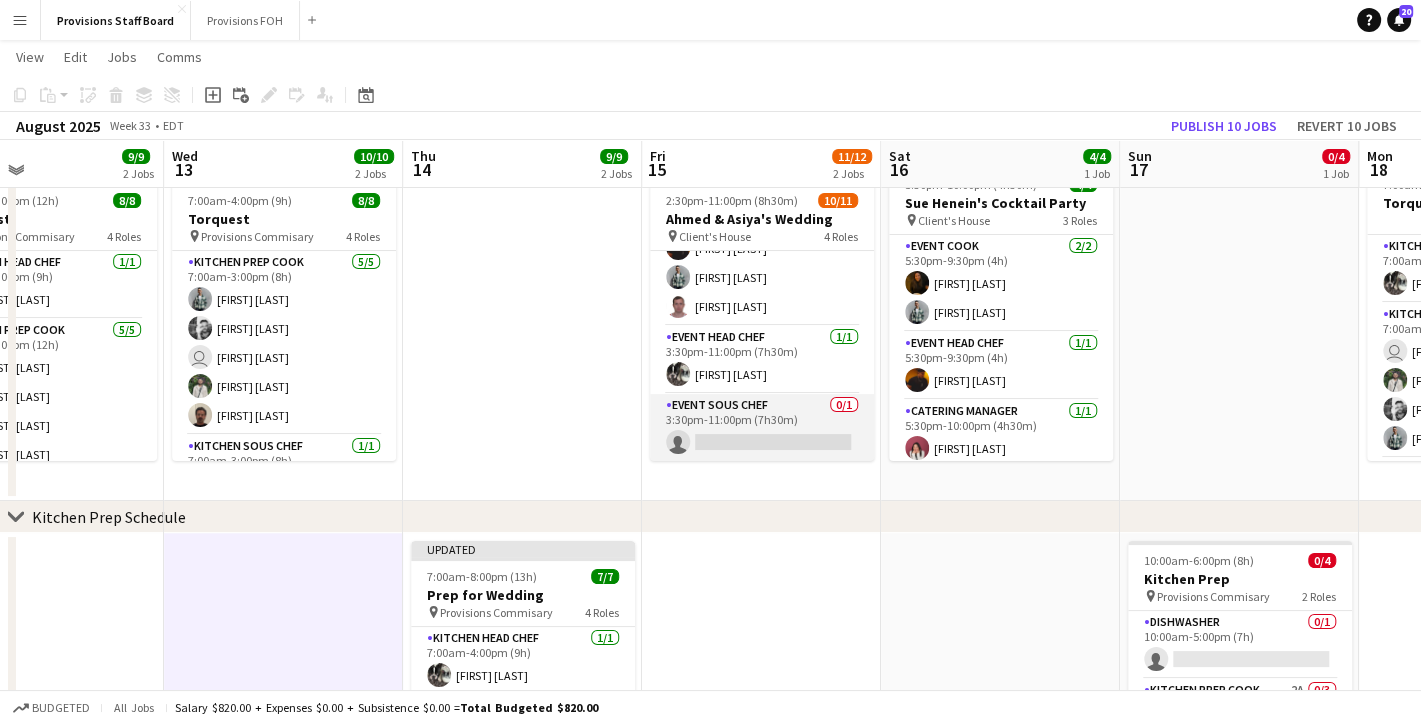 click on "Event Sous Chef   0/1   3:30pm-11:00pm (7h30m)
single-neutral-actions" at bounding box center [762, 428] 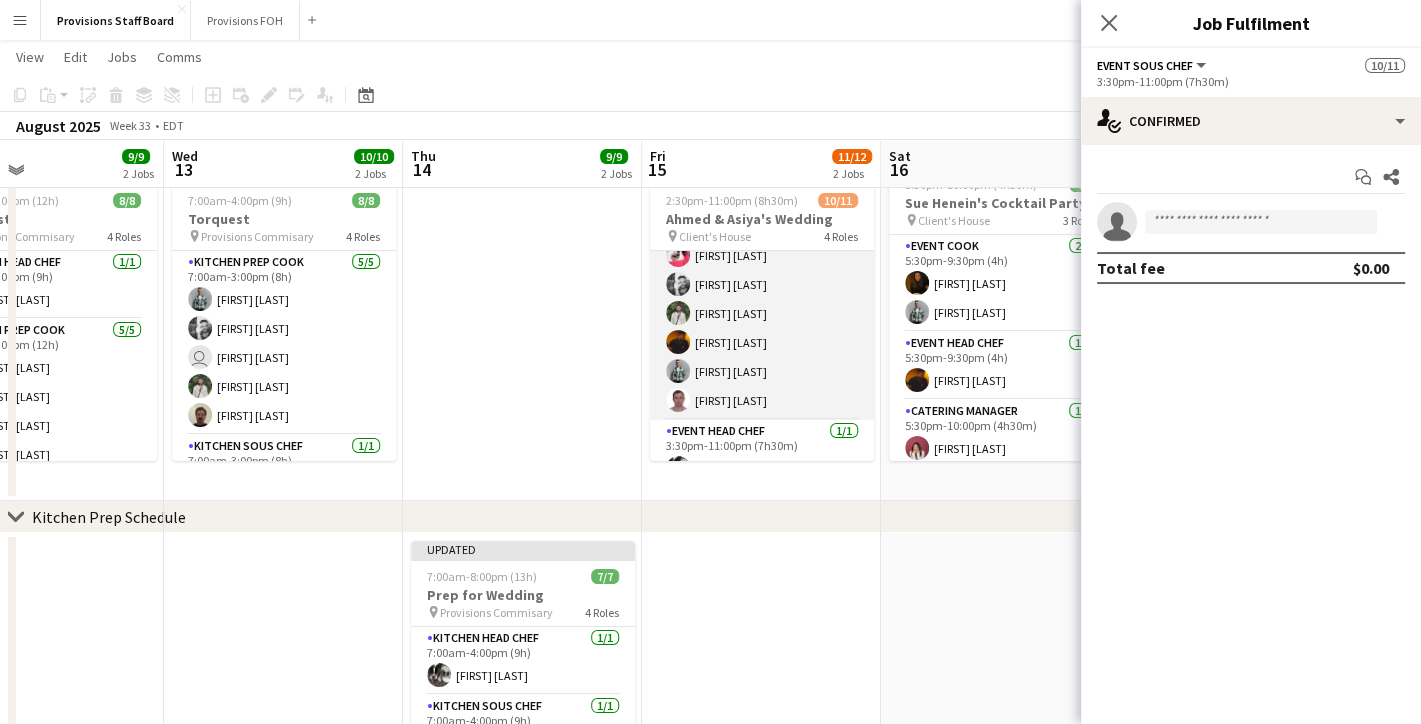 scroll, scrollTop: 202, scrollLeft: 0, axis: vertical 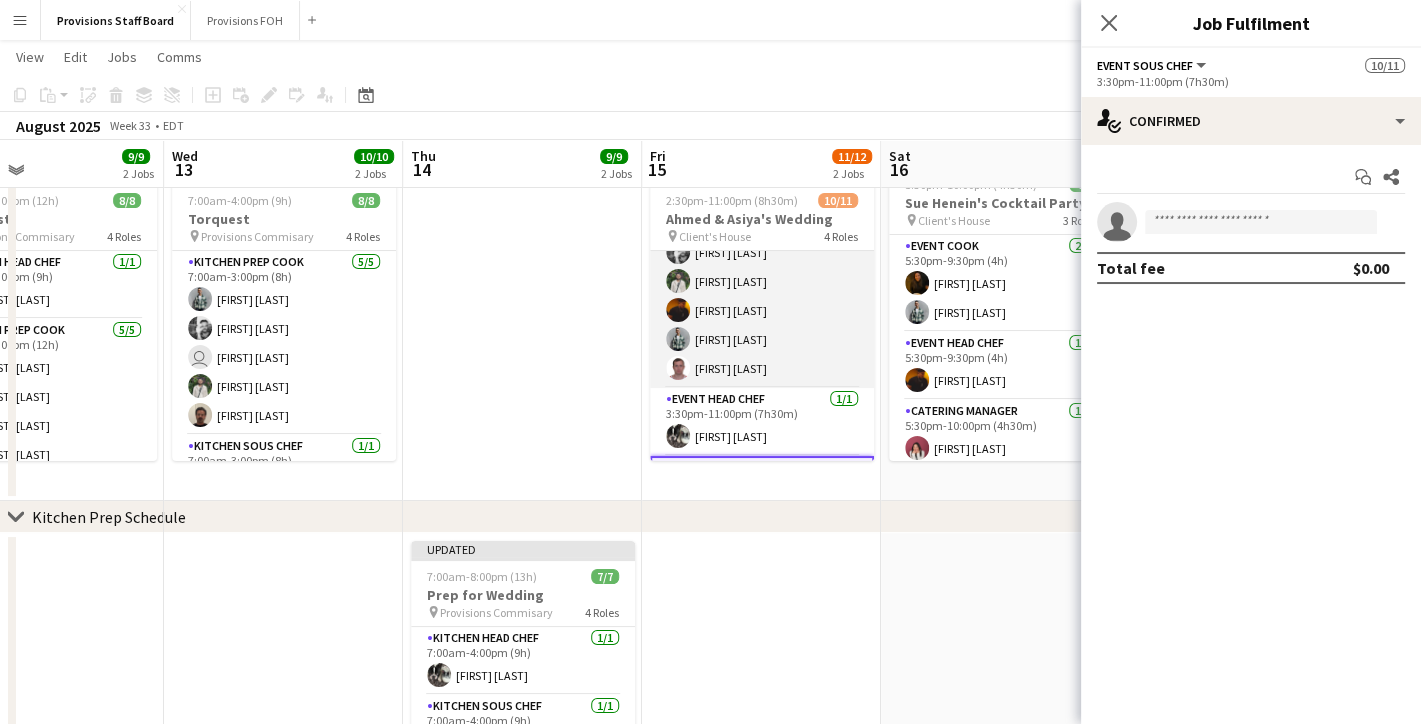 click on "[FIRST] [LAST] [FIRST] [LAST] [FIRST] [LAST] [FIRST] [LAST] [FIRST] [LAST] [FIRST] [LAST]" at bounding box center [762, 281] 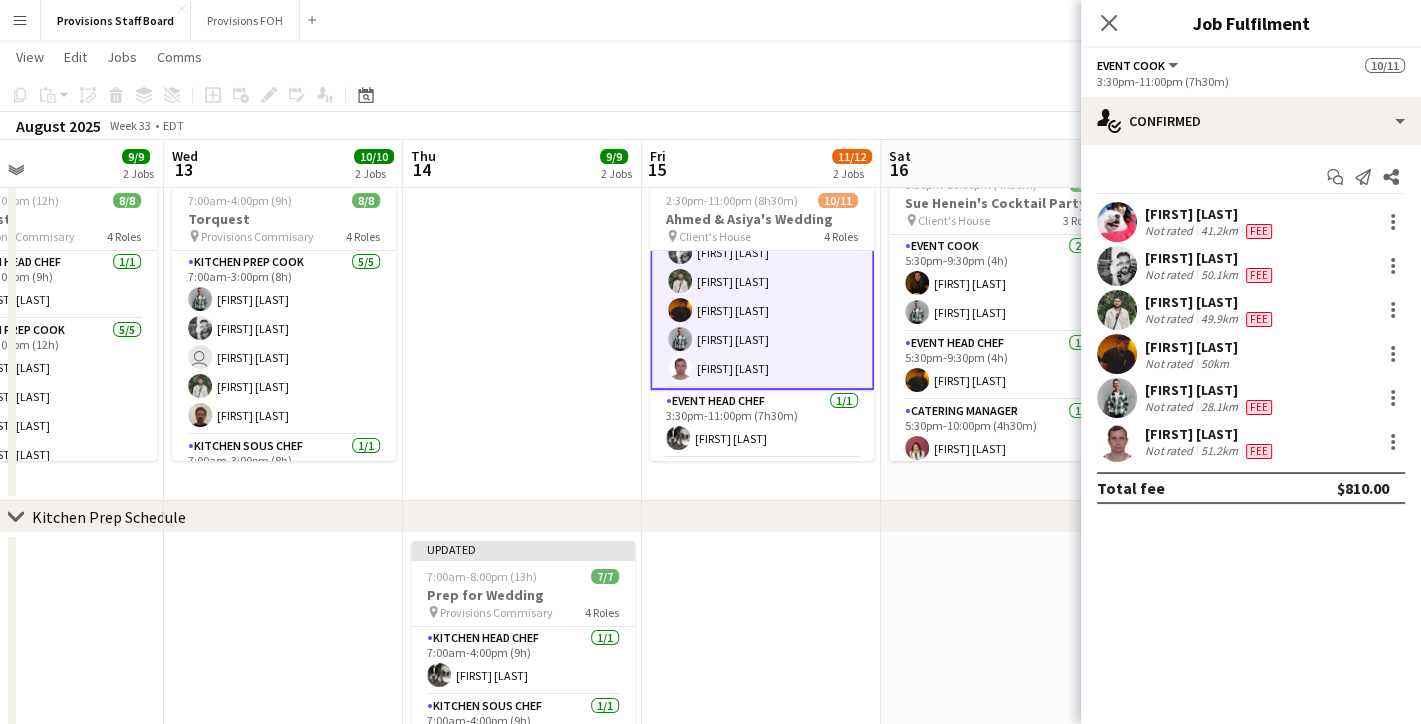 scroll, scrollTop: 268, scrollLeft: 0, axis: vertical 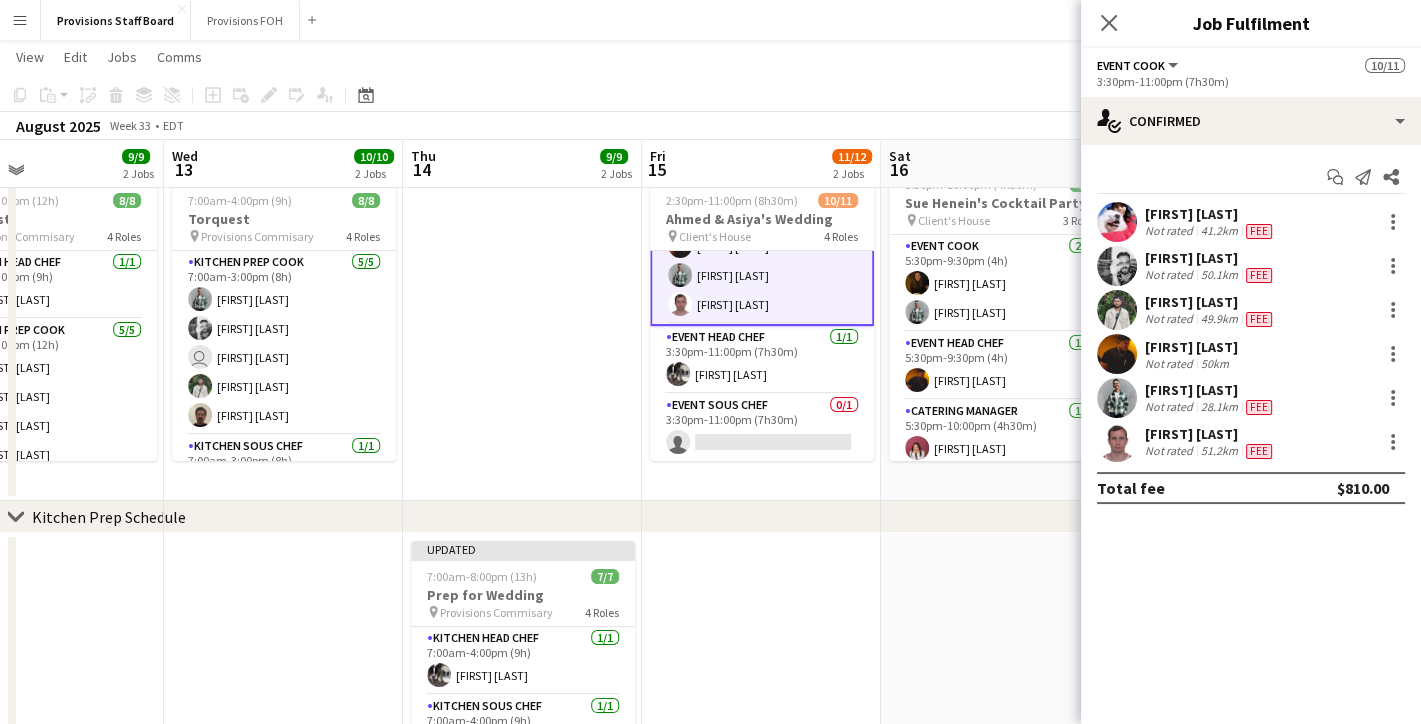 click at bounding box center [522, 329] 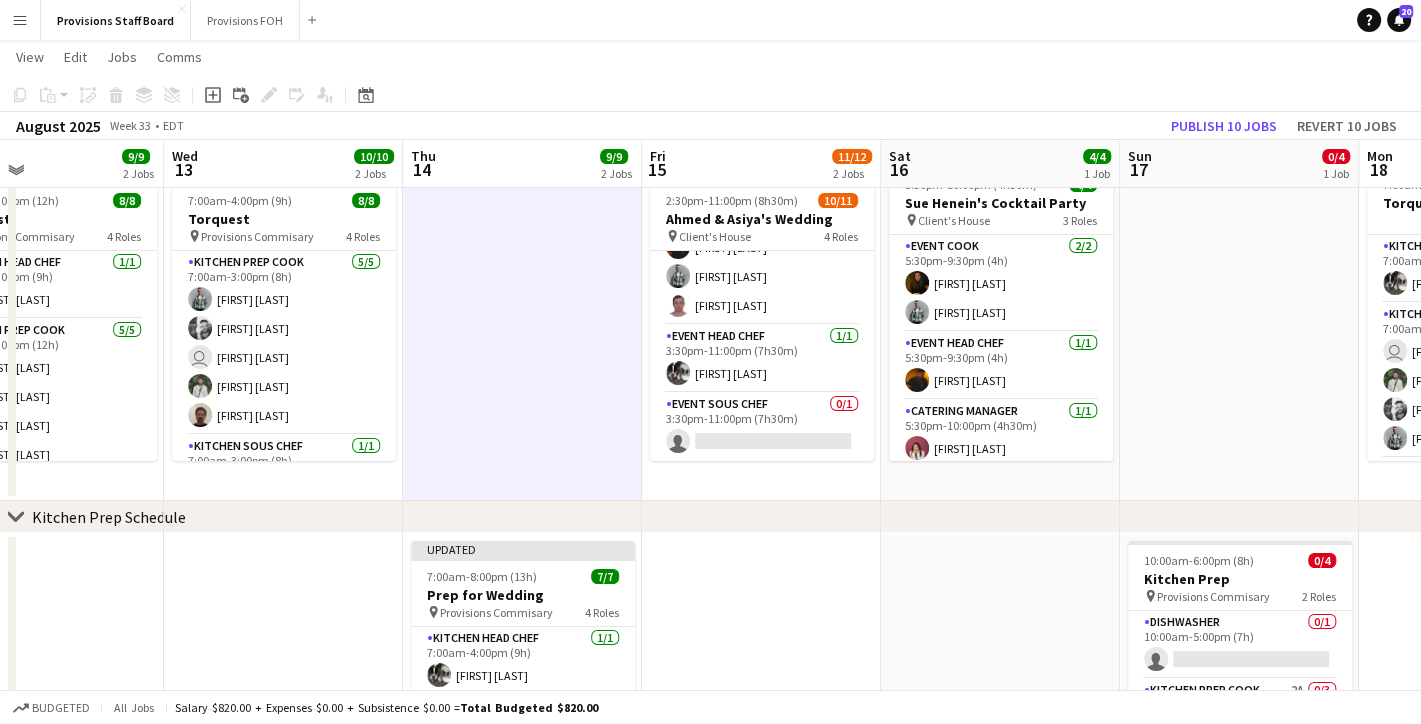 scroll, scrollTop: 264, scrollLeft: 0, axis: vertical 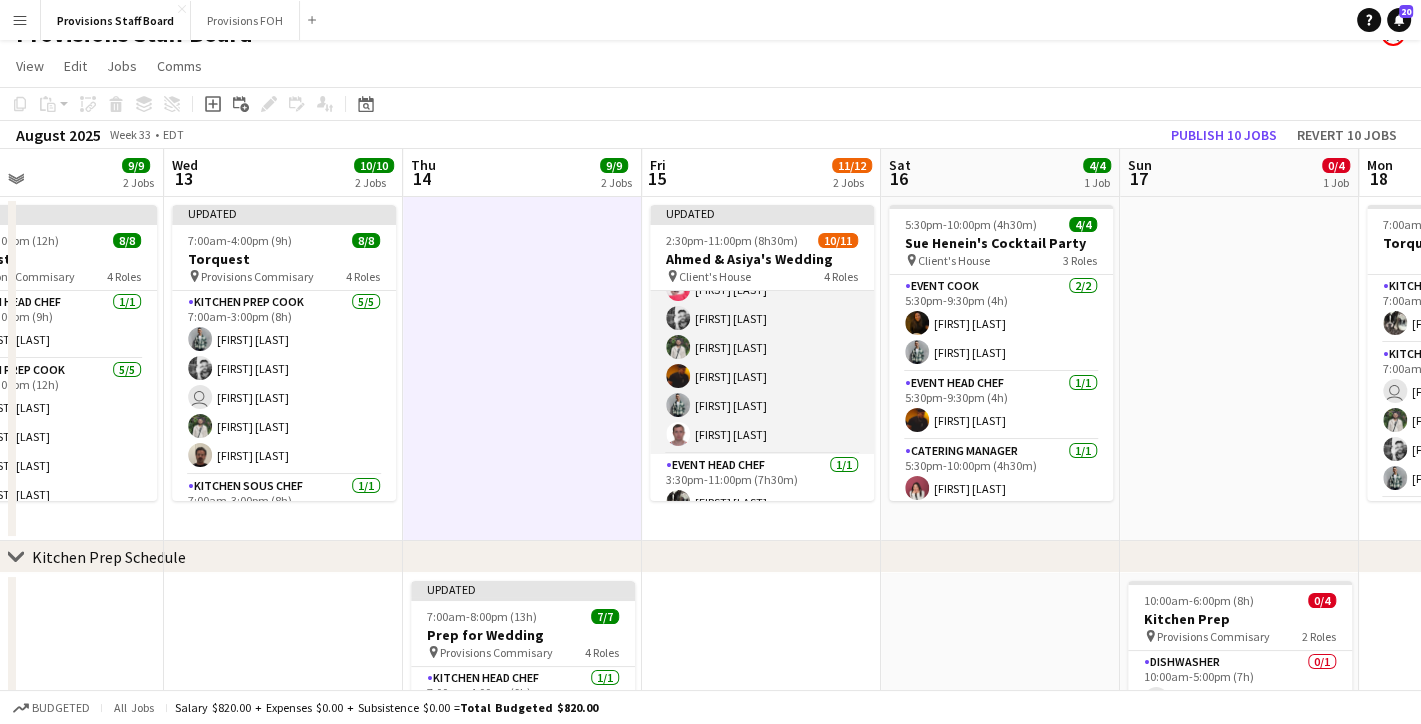 click on "[FIRST] [LAST] [FIRST] [LAST] [FIRST] [LAST] [FIRST] [LAST] [FIRST] [LAST] [FIRST] [LAST]" at bounding box center [762, 347] 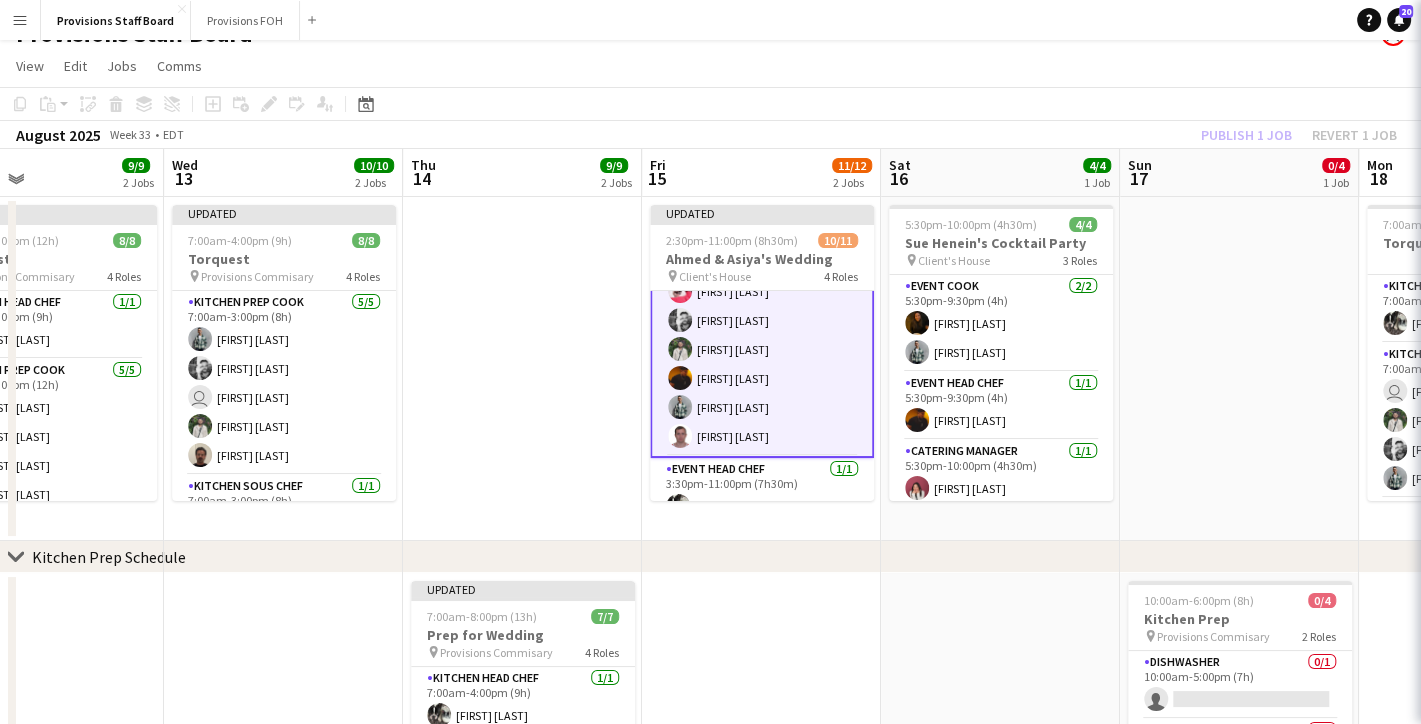 scroll, scrollTop: 178, scrollLeft: 0, axis: vertical 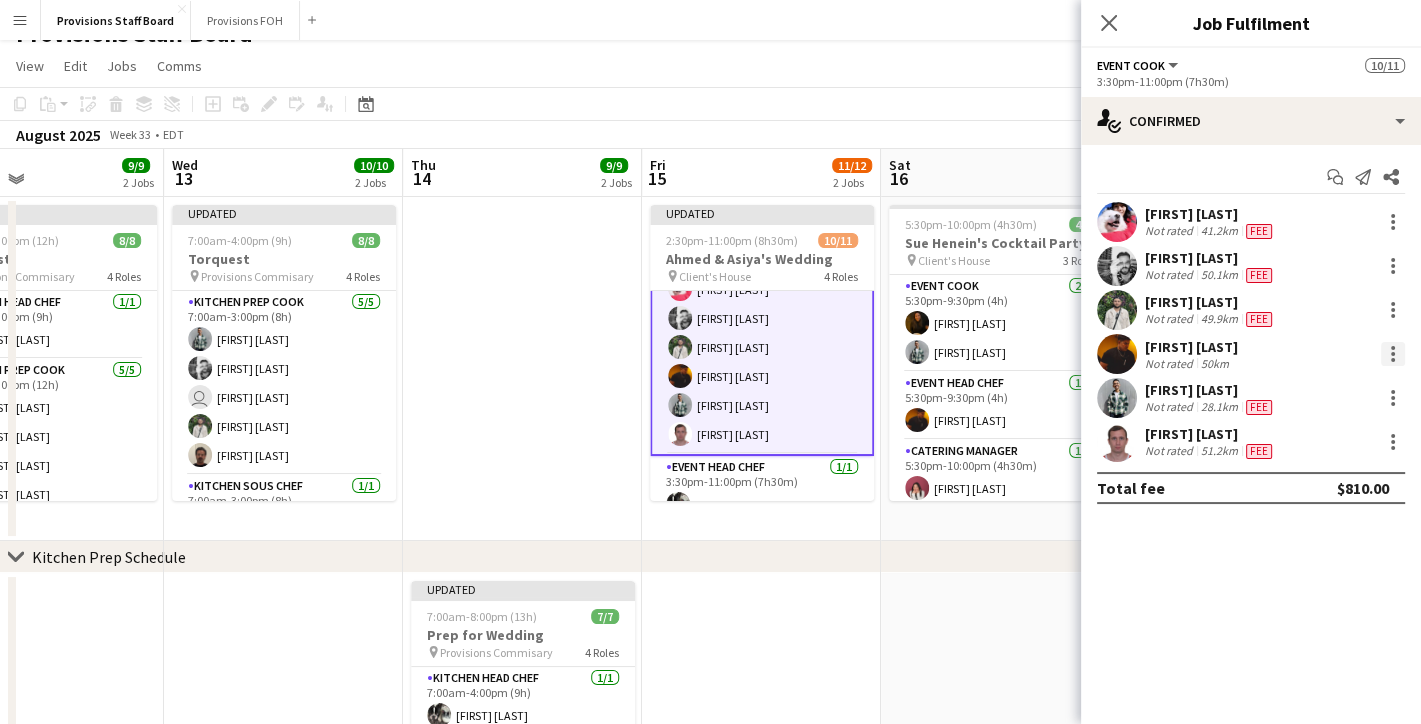 click at bounding box center (1393, 354) 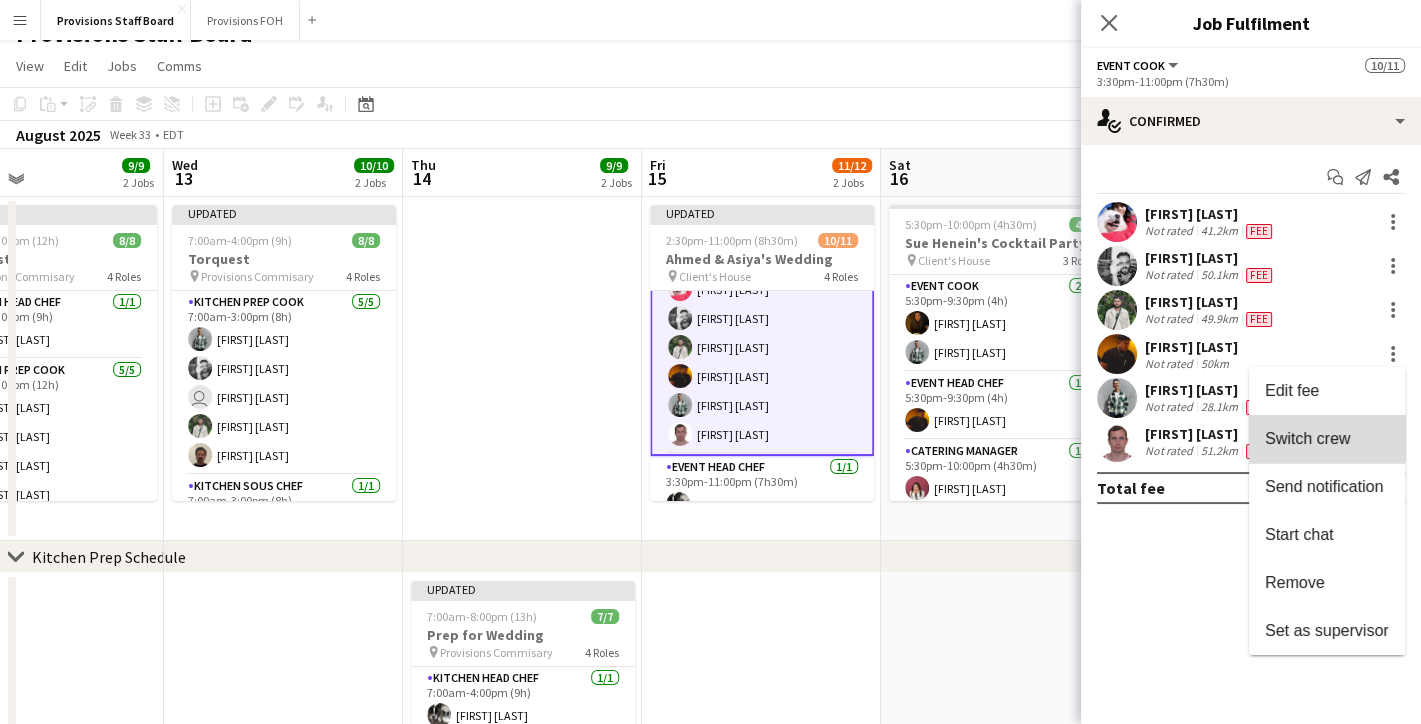 click on "Switch crew" at bounding box center (1307, 438) 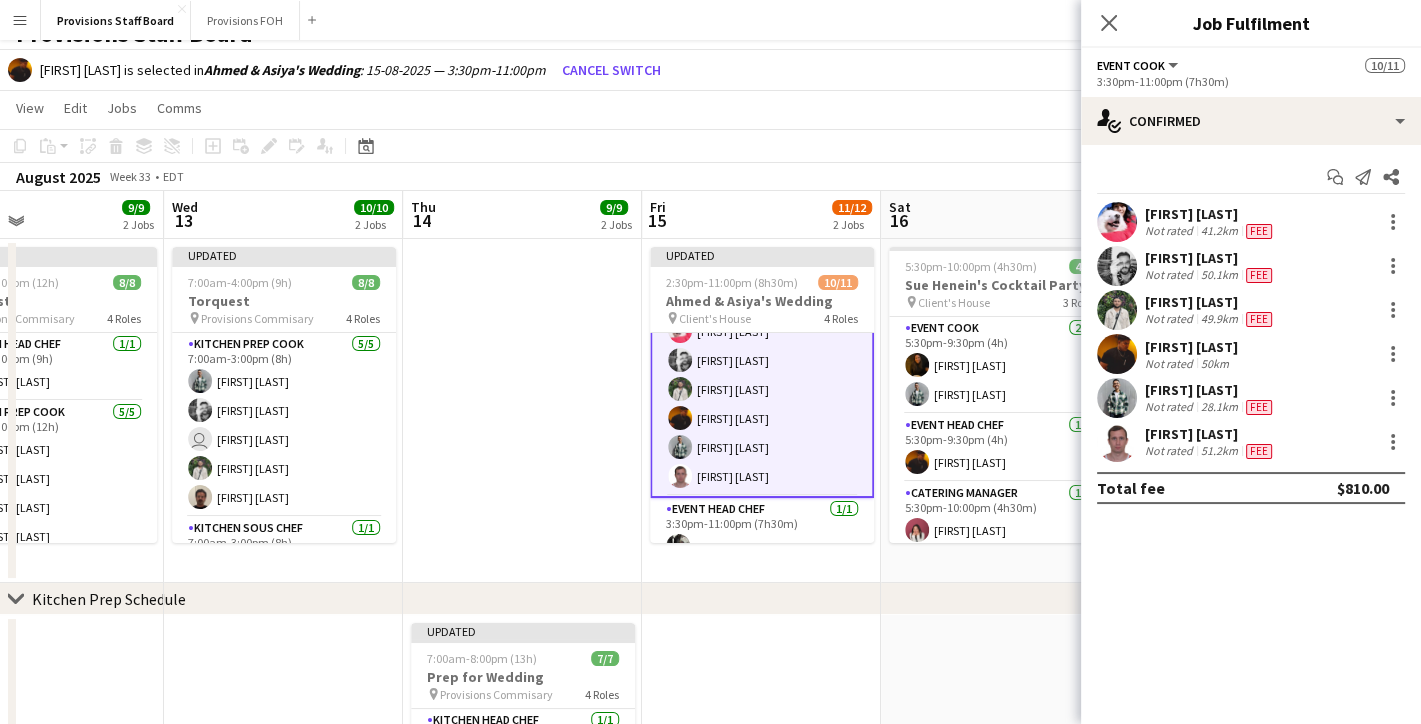 scroll, scrollTop: 268, scrollLeft: 0, axis: vertical 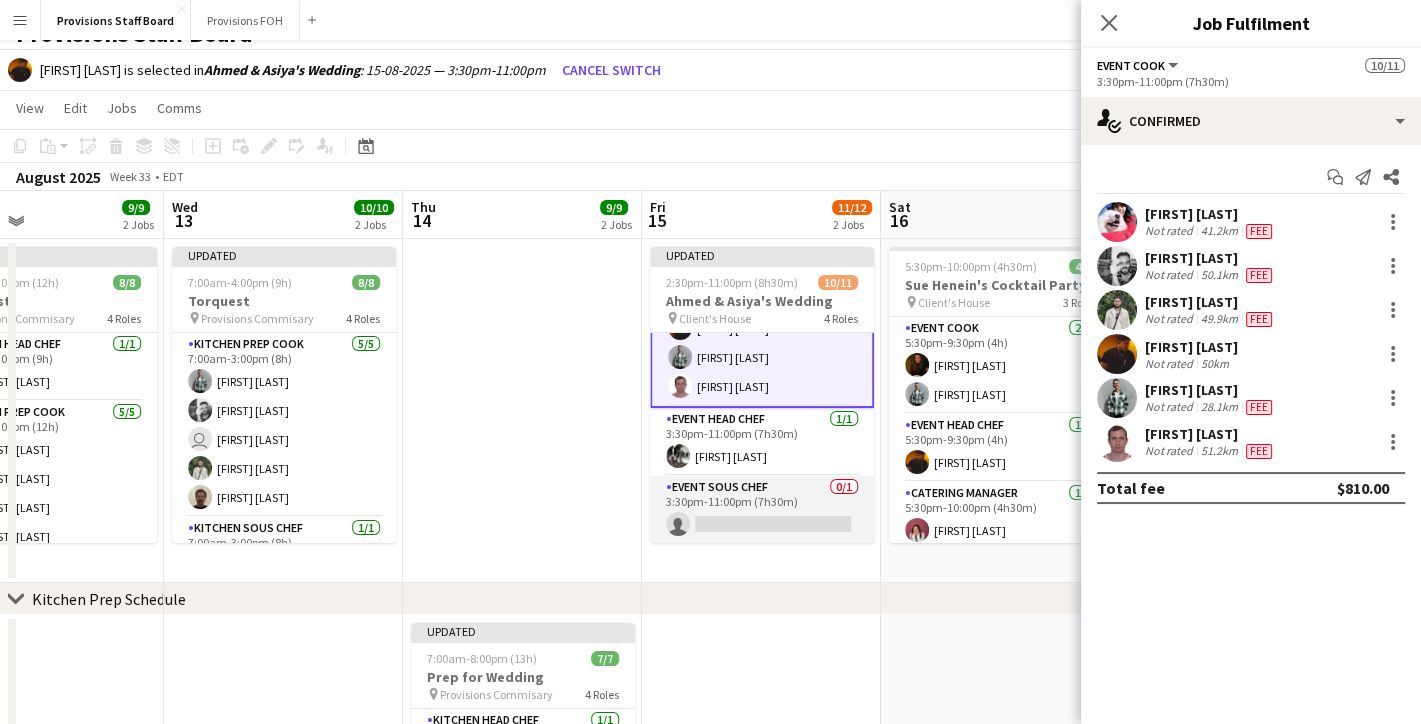 click on "Event Sous Chef   0/1   3:30pm-11:00pm (7h30m)
single-neutral-actions" at bounding box center [762, 510] 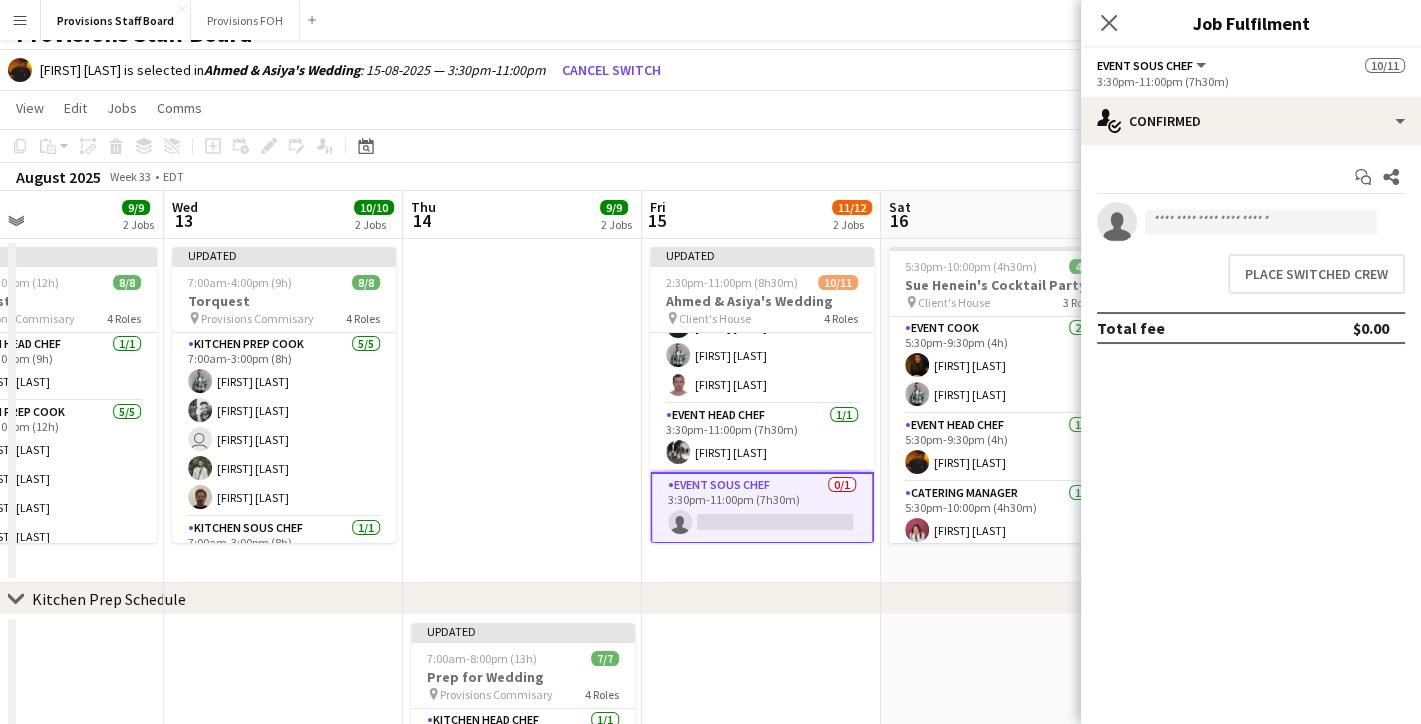 scroll, scrollTop: 266, scrollLeft: 0, axis: vertical 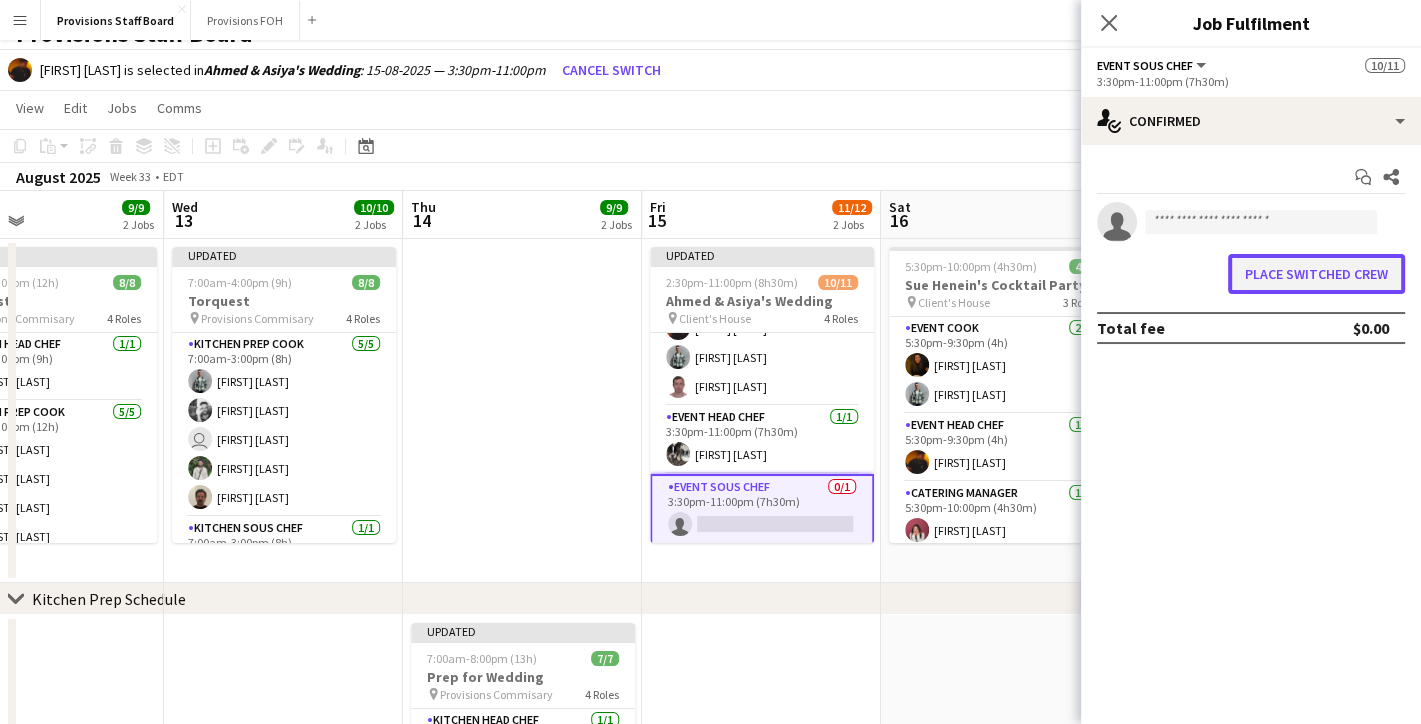 click on "Place switched crew" at bounding box center (1316, 274) 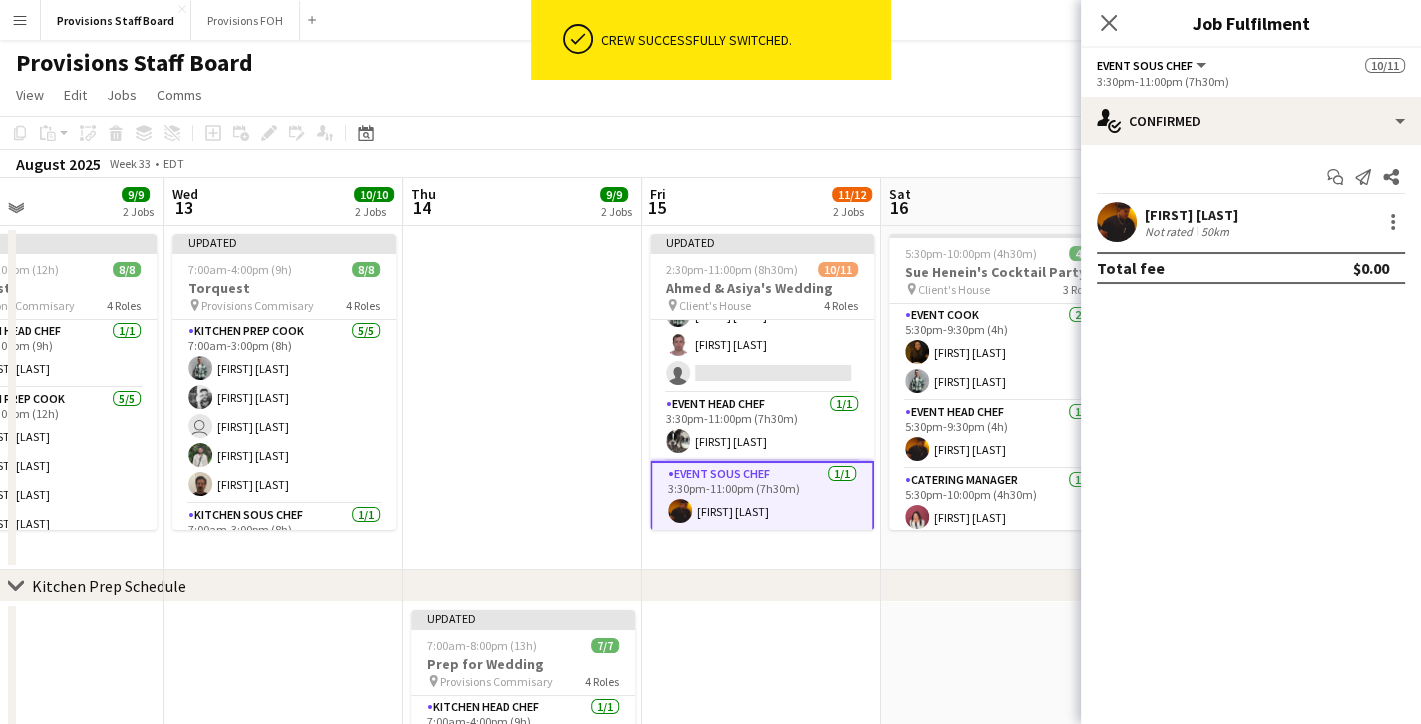 scroll, scrollTop: 29, scrollLeft: 0, axis: vertical 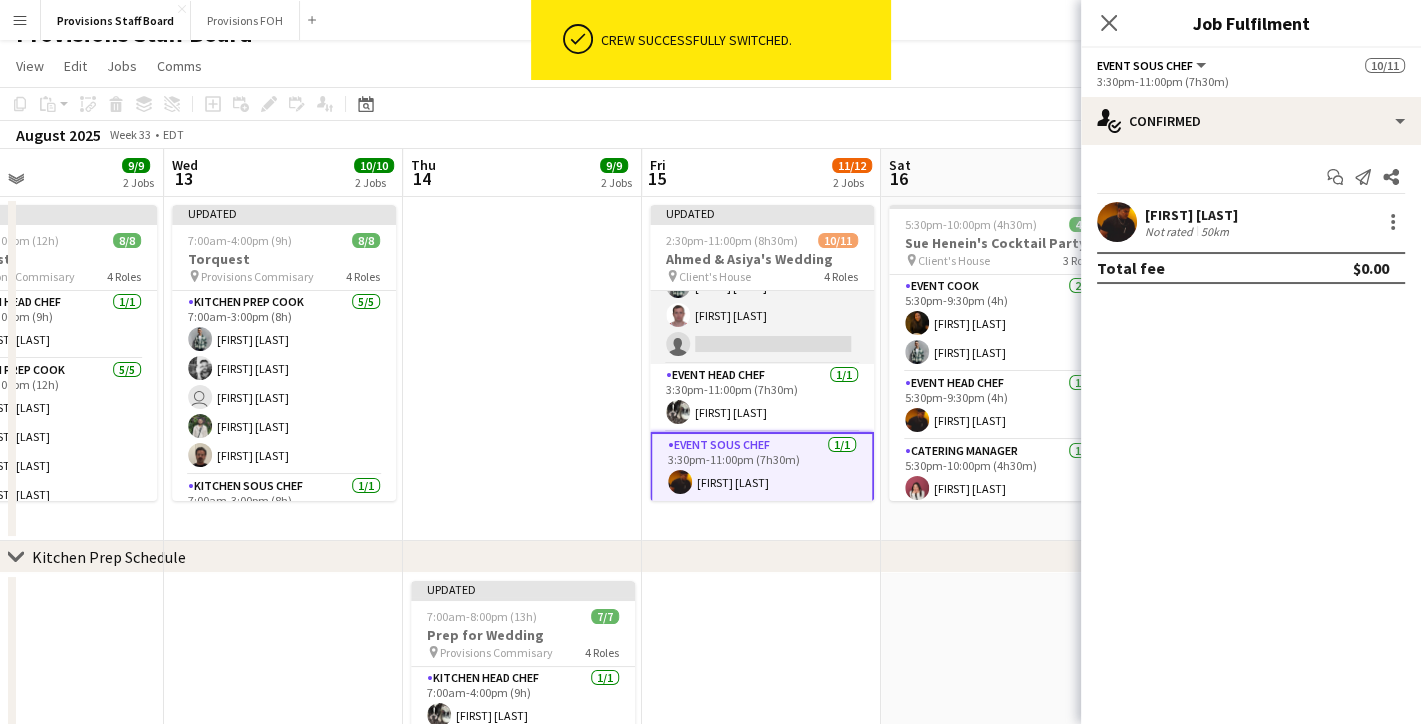 click on "[FIRST] [LAST] [FIRST] [LAST] [FIRST] [LAST] [FIRST] [LAST]
single-neutral-actions" at bounding box center (762, 257) 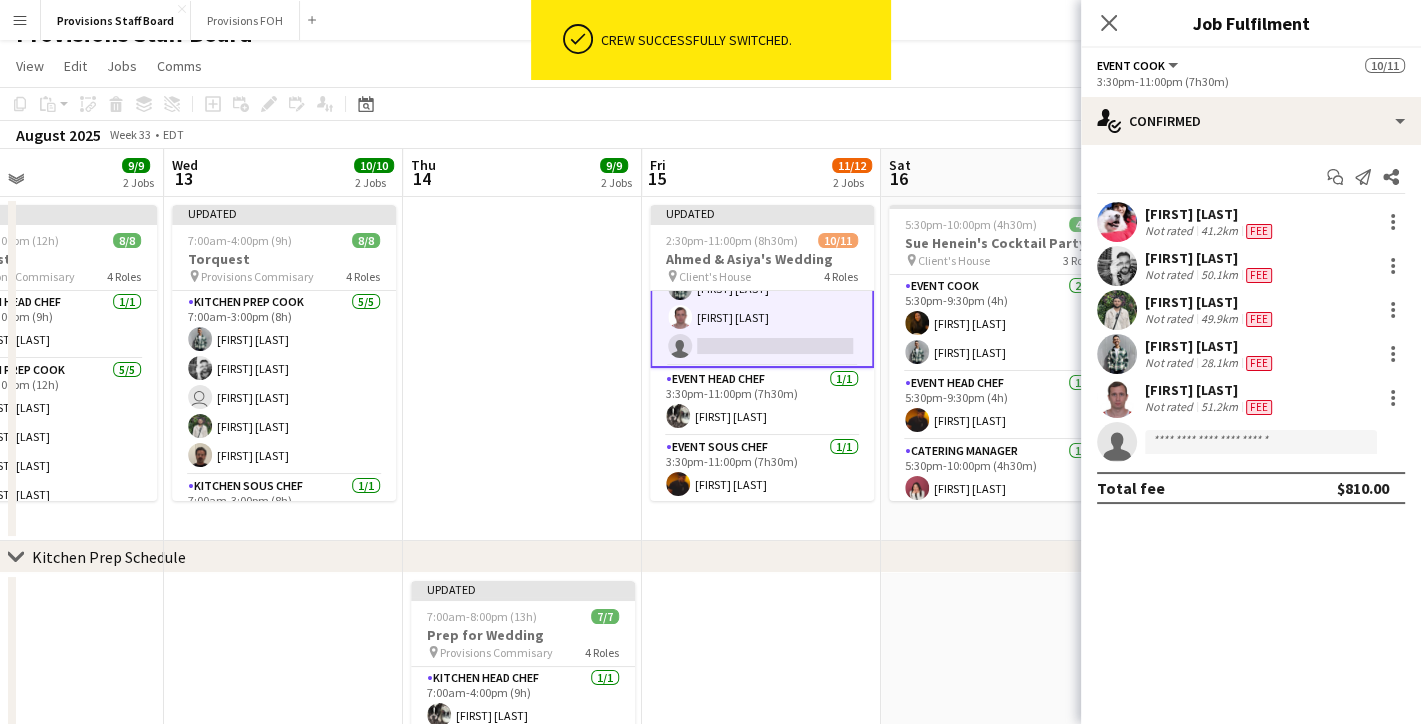 scroll, scrollTop: 268, scrollLeft: 0, axis: vertical 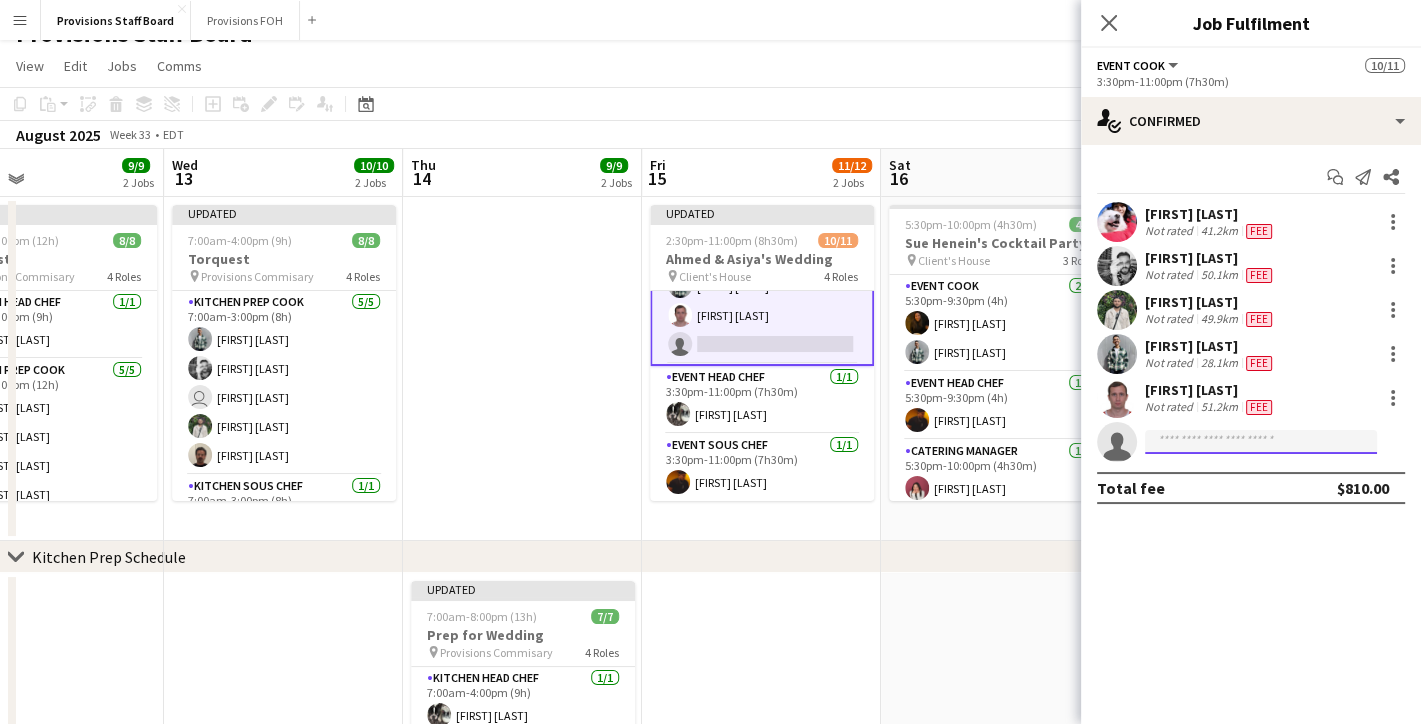 click 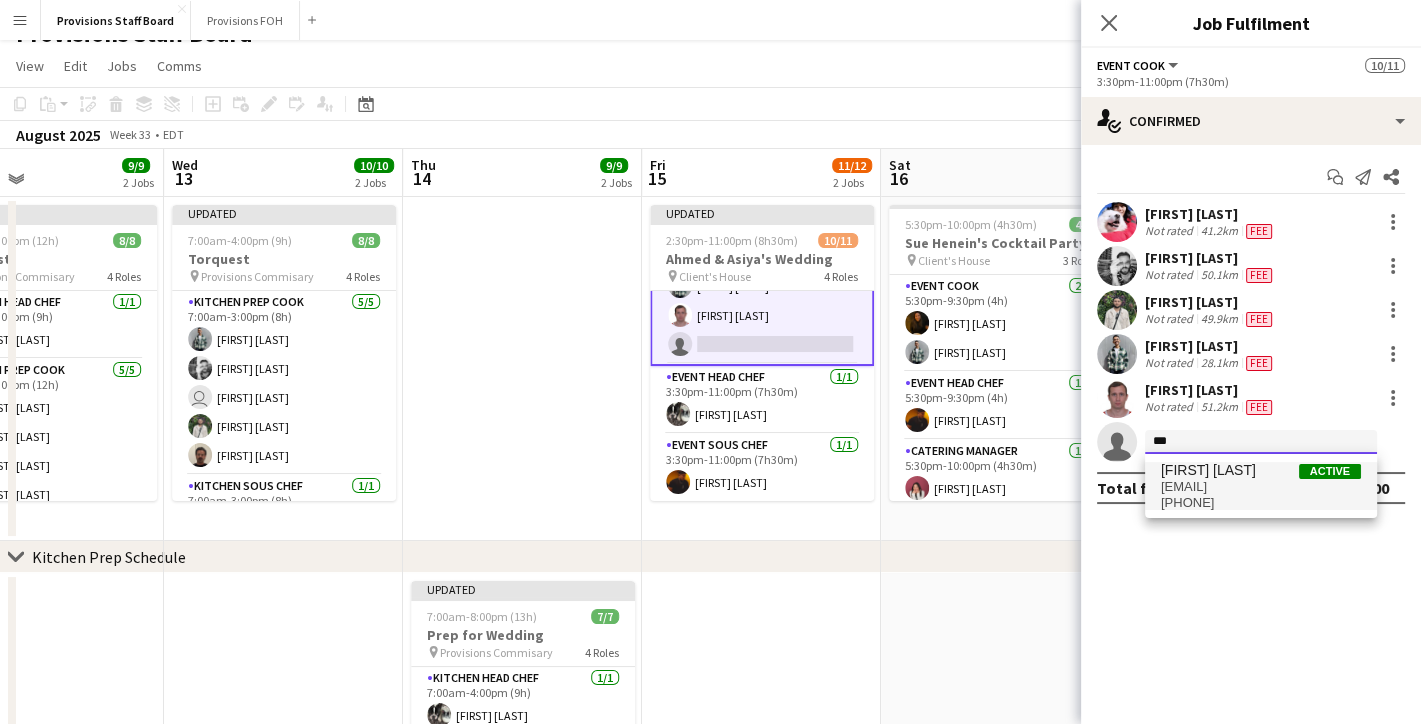 type on "***" 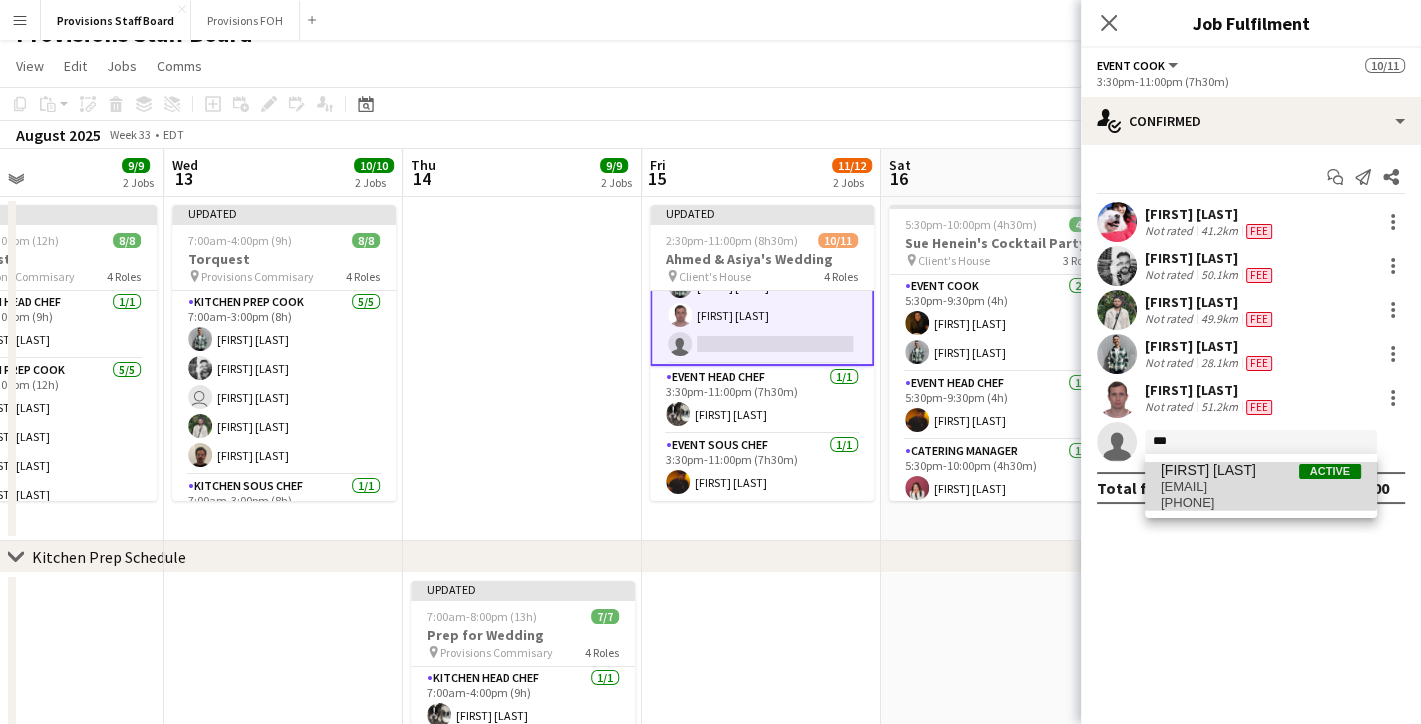 click on "[FIRST] [LAST]" at bounding box center (1208, 470) 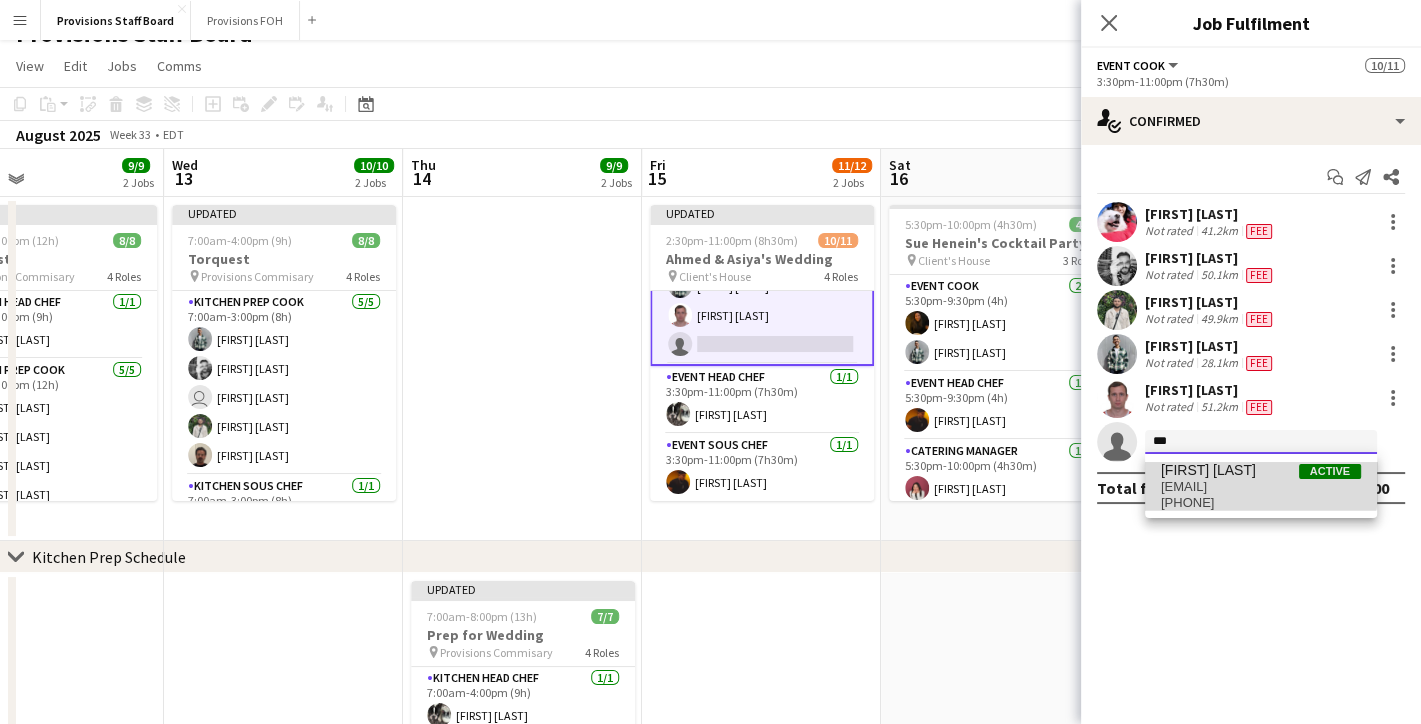 type 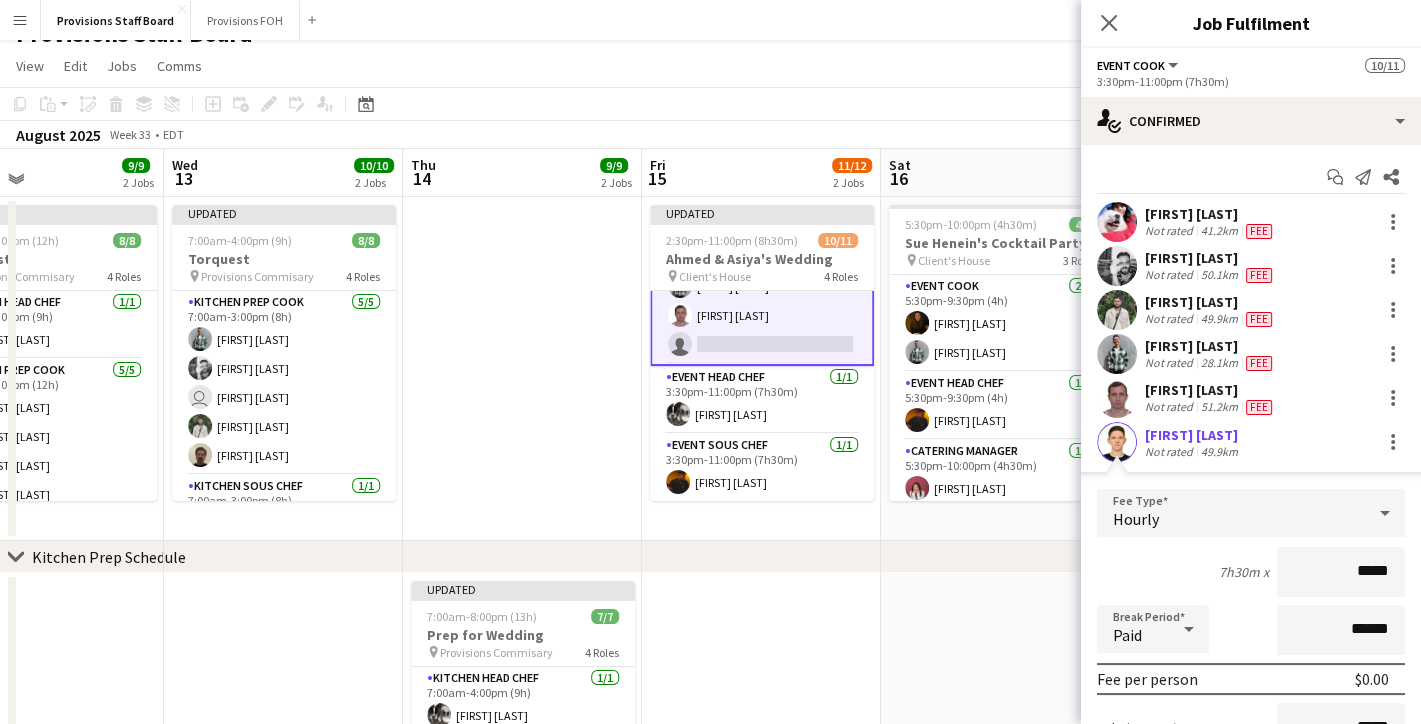 scroll, scrollTop: 189, scrollLeft: 0, axis: vertical 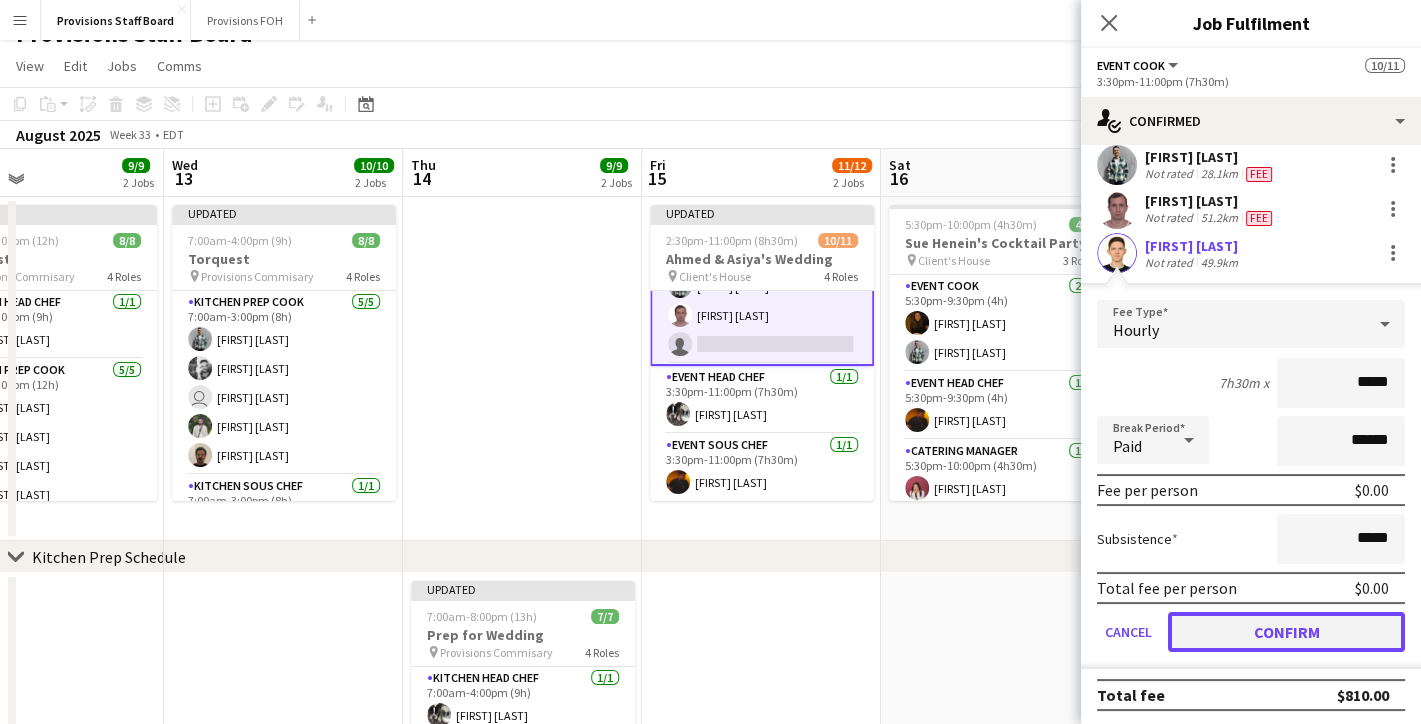 click on "Confirm" at bounding box center [1286, 632] 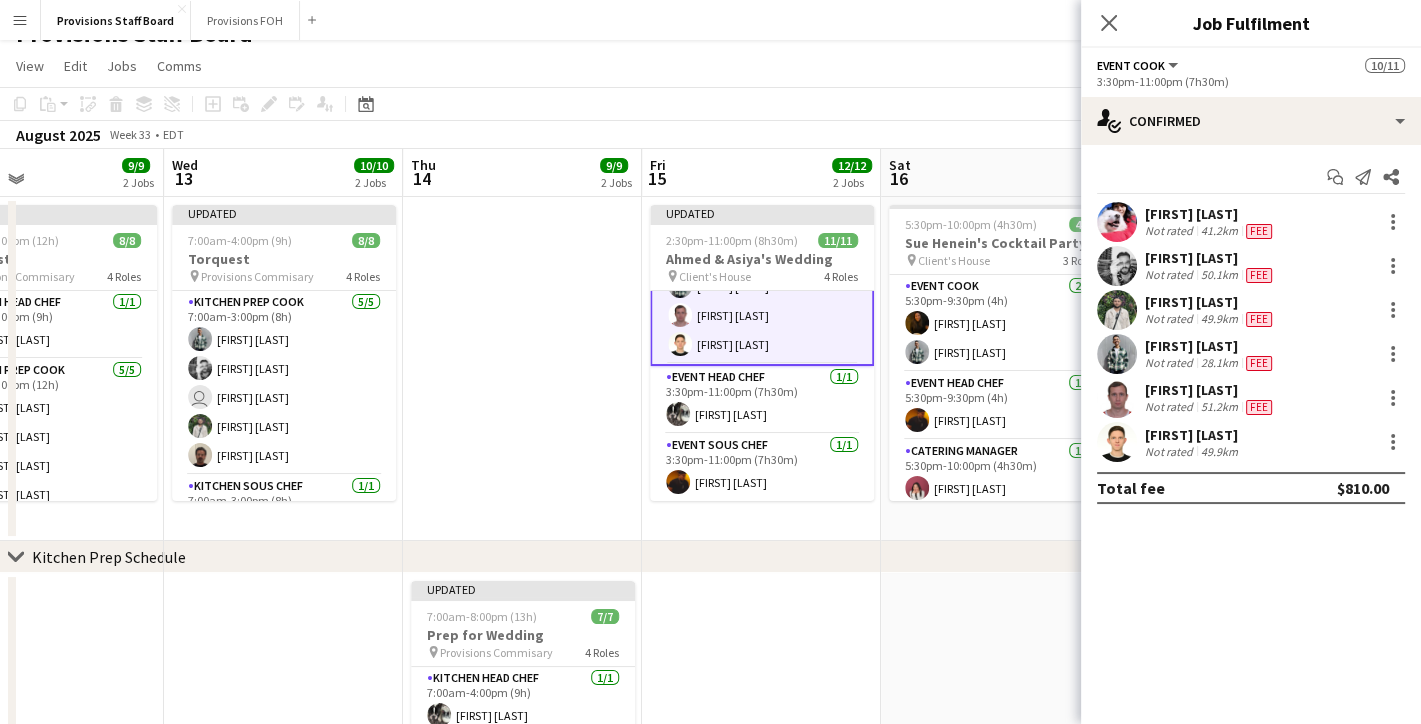scroll, scrollTop: 0, scrollLeft: 0, axis: both 